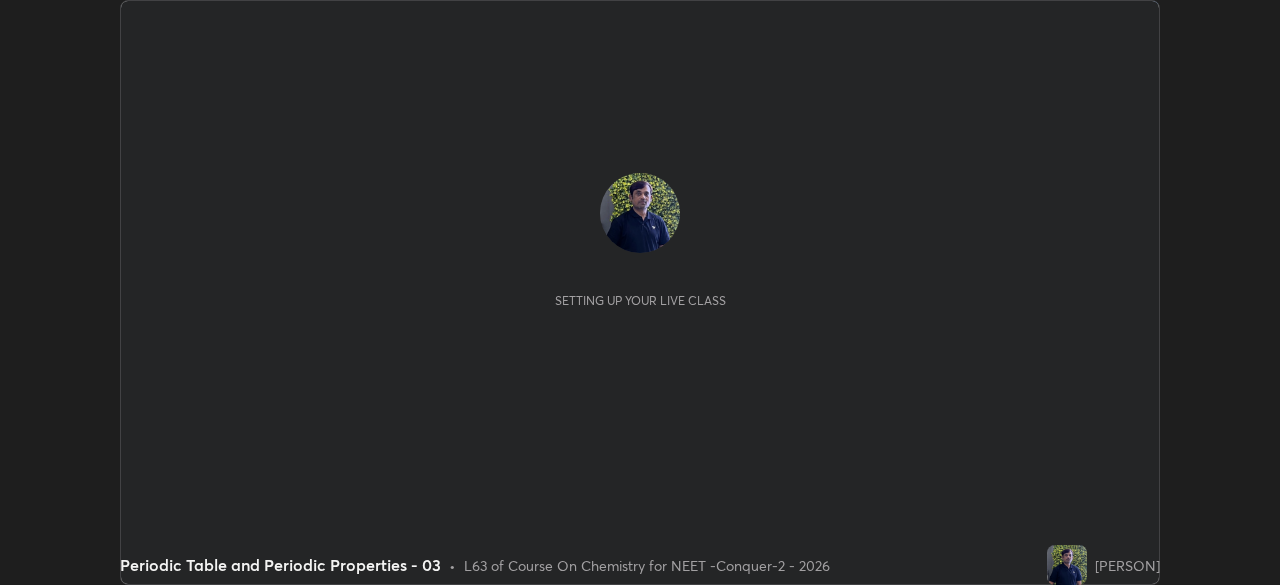 scroll, scrollTop: 0, scrollLeft: 0, axis: both 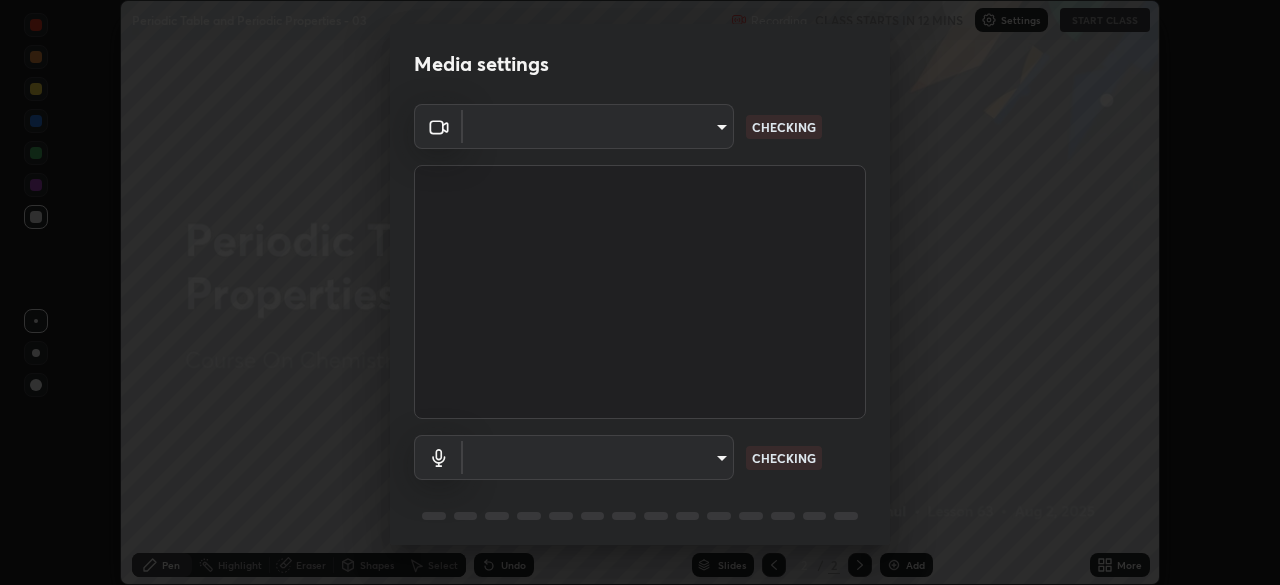 type on "ad23c5e1eec40c929e15baf649206283bee037f2ec2e6fc856d192bb2adaae55" 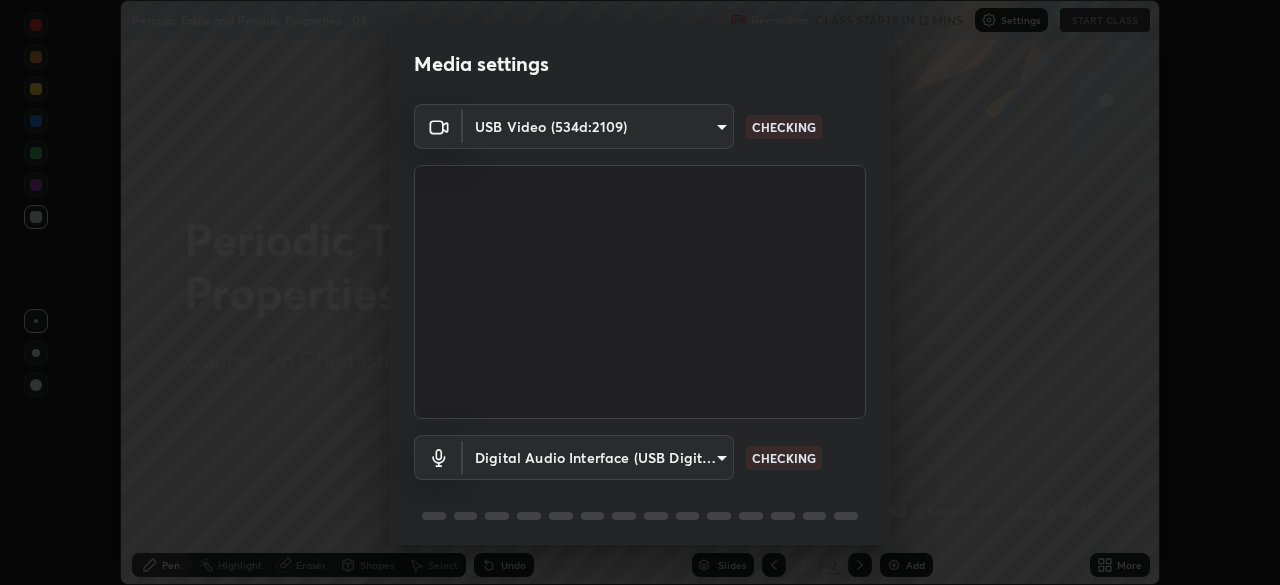 click on "Erase all Periodic Table and Periodic Properties - 03 Recording CLASS STARTS IN 12 MINS Settings START CLASS Setting up your live class Periodic Table and Periodic Properties - 03 • L63 of Course On Chemistry for NEET -Conquer-2 - 2026 [PERSON] Pen Highlight Eraser Shapes Select Undo Slides 2 / 2 Add More No doubts shared Encourage your learners to ask a doubt for better clarity Report an issue Reason for reporting Buffering Chat not working Audio - Video sync issue Educator video quality low ​ Attach an image Report Media settings USB Video (534d:2109) ad23c5e1eec40c929e15baf649206283bee037f2ec2e6fc856d192bb2adaae55 CHECKING Digital Audio Interface (USB Digital Audio) bacd120e2728bcaa93de399d5b14713bfd4da43ca453c7f8d7901db11a0ced92 CHECKING 1 / 5 Next" at bounding box center (640, 292) 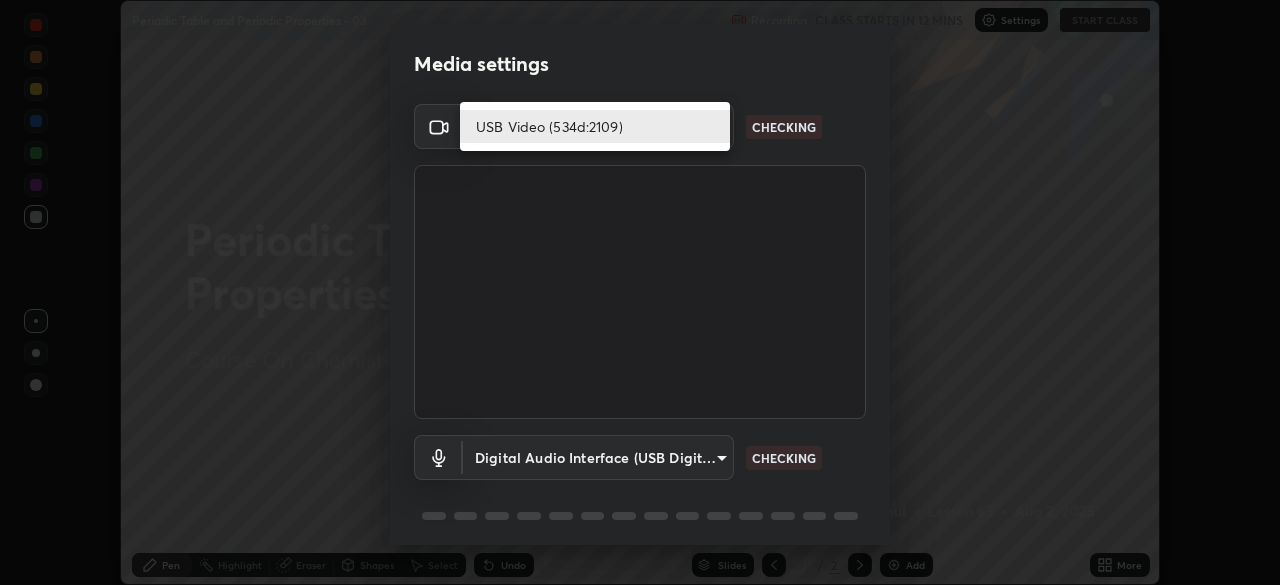 click on "USB Video (534d:2109)" at bounding box center (595, 126) 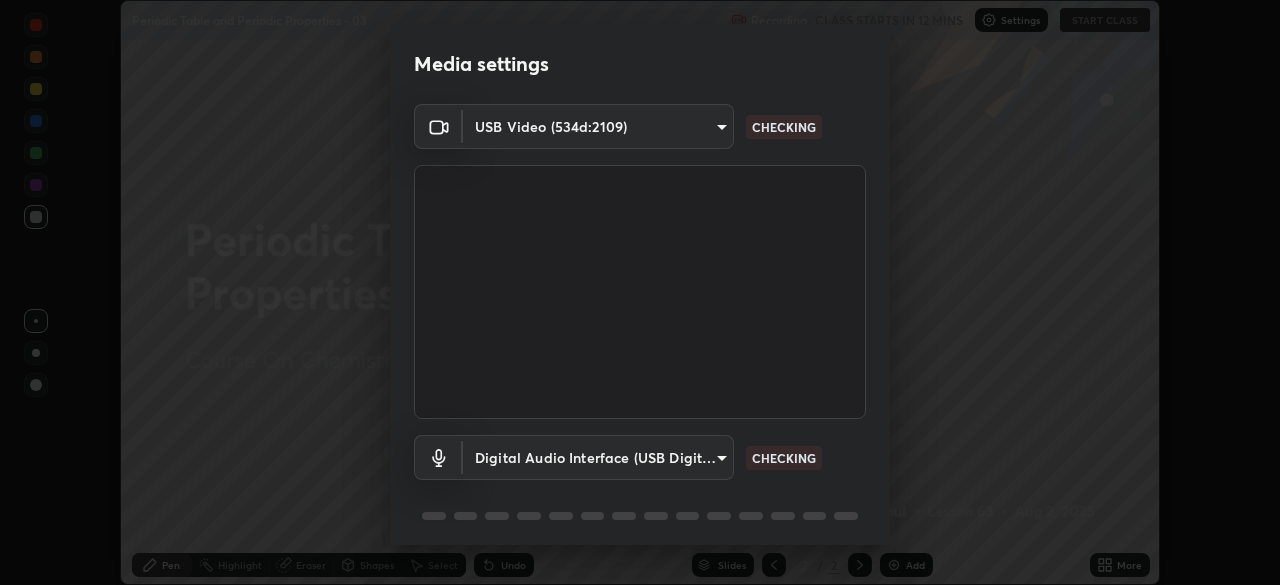 scroll, scrollTop: 71, scrollLeft: 0, axis: vertical 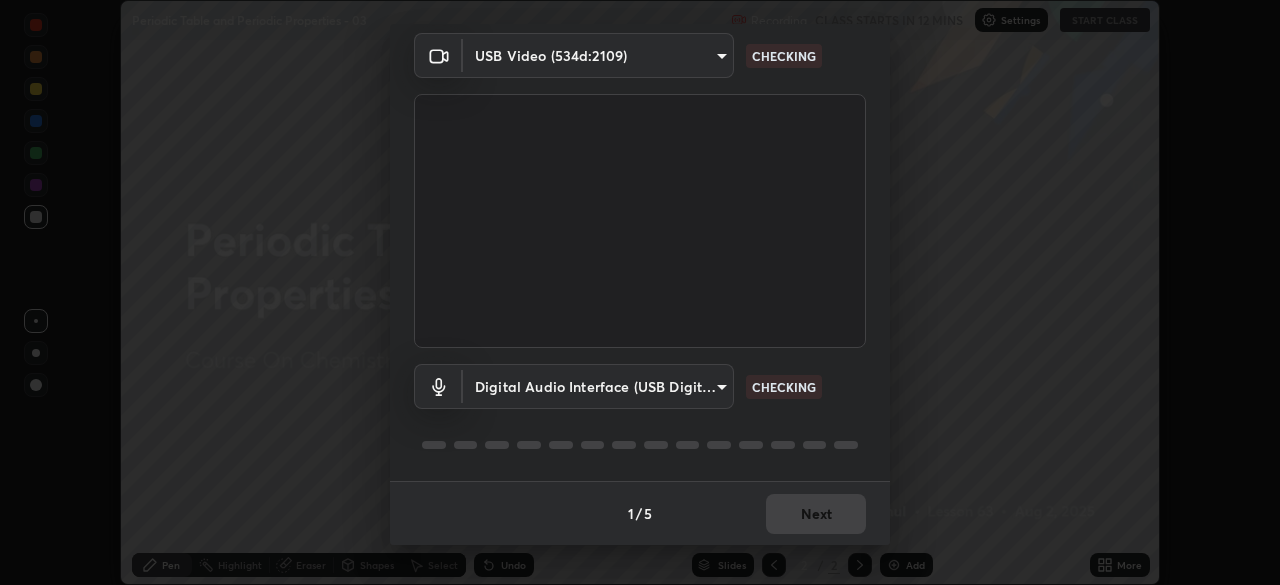 click on "Erase all Periodic Table and Periodic Properties - 03 Recording CLASS STARTS IN 12 MINS Settings START CLASS Setting up your live class Periodic Table and Periodic Properties - 03 • L63 of Course On Chemistry for NEET -Conquer-2 - 2026 [PERSON] Pen Highlight Eraser Shapes Select Undo Slides 2 / 2 Add More No doubts shared Encourage your learners to ask a doubt for better clarity Report an issue Reason for reporting Buffering Chat not working Audio - Video sync issue Educator video quality low ​ Attach an image Report Media settings USB Video (534d:2109) ad23c5e1eec40c929e15baf649206283bee037f2ec2e6fc856d192bb2adaae55 CHECKING Digital Audio Interface (USB Digital Audio) bacd120e2728bcaa93de399d5b14713bfd4da43ca453c7f8d7901db11a0ced92 CHECKING 1 / 5 Next" at bounding box center [640, 292] 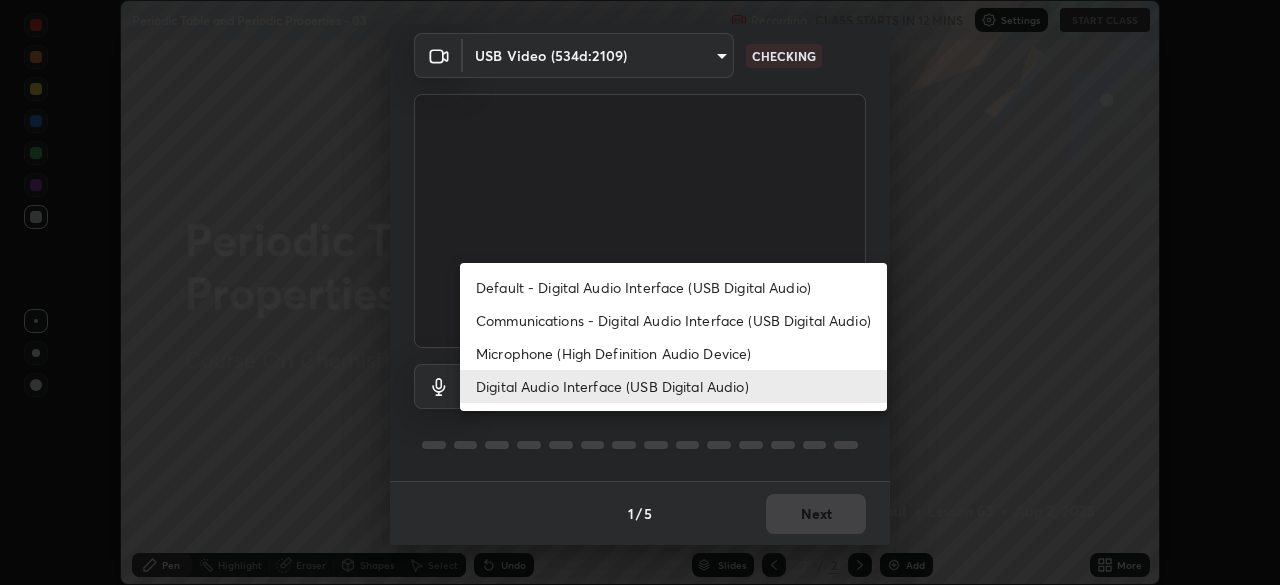 click on "Default - Digital Audio Interface (USB Digital Audio)" at bounding box center (673, 287) 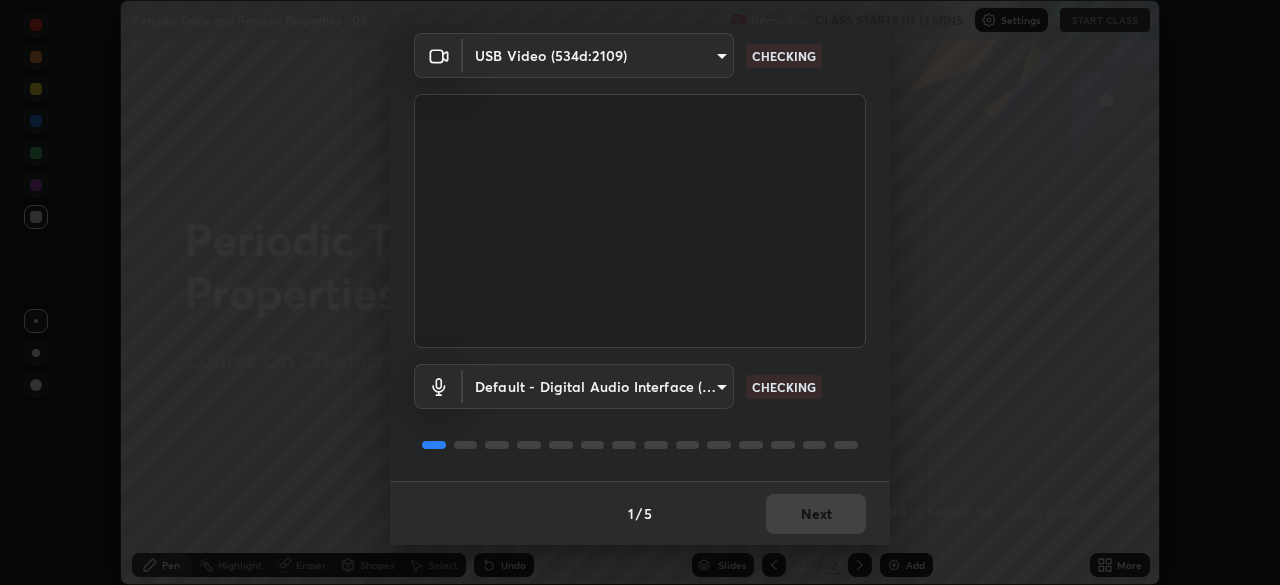click on "Erase all Periodic Table and Periodic Properties - 03 Recording CLASS STARTS IN 12 MINS Settings START CLASS Setting up your live class Periodic Table and Periodic Properties - 03 • L63 of Course On Chemistry for NEET -Conquer-2 - 2026 [PERSON] Pen Highlight Eraser Shapes Select Undo Slides 2 / 2 Add More No doubts shared Encourage your learners to ask a doubt for better clarity Report an issue Reason for reporting Buffering Chat not working Audio - Video sync issue Educator video quality low ​ Attach an image Report Media settings USB Video (534d:2109) ad23c5e1eec40c929e15baf649206283bee037f2ec2e6fc856d192bb2adaae55 CHECKING Default - Digital Audio Interface (USB Digital Audio) default CHECKING 1 / 5 Next" at bounding box center [640, 292] 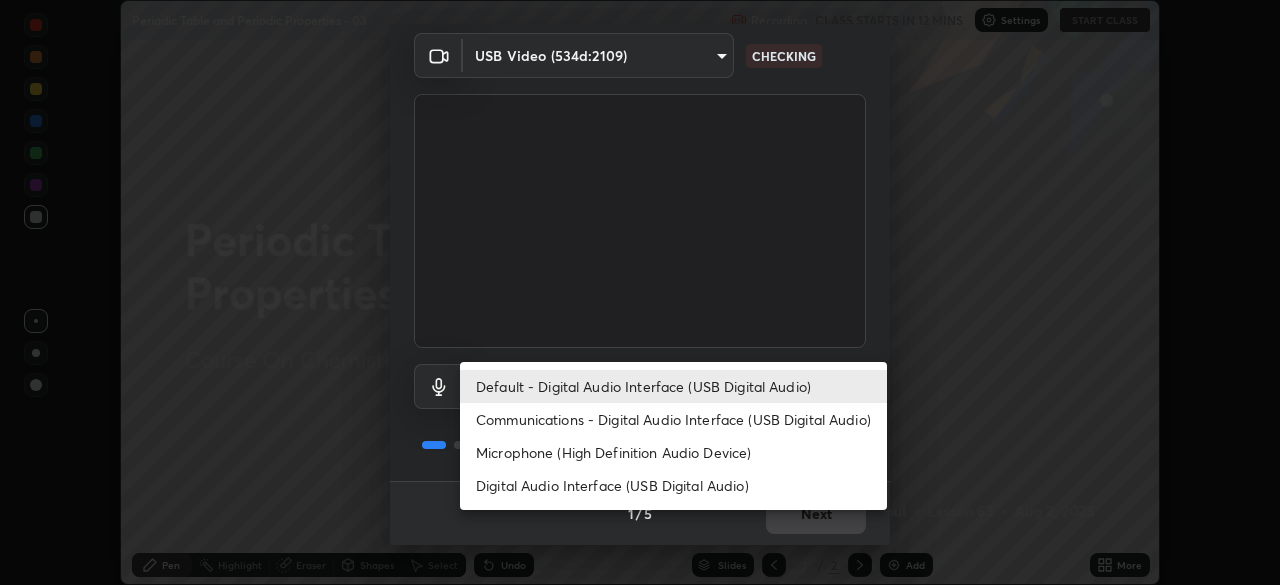 click on "Digital Audio Interface (USB Digital Audio)" at bounding box center [673, 485] 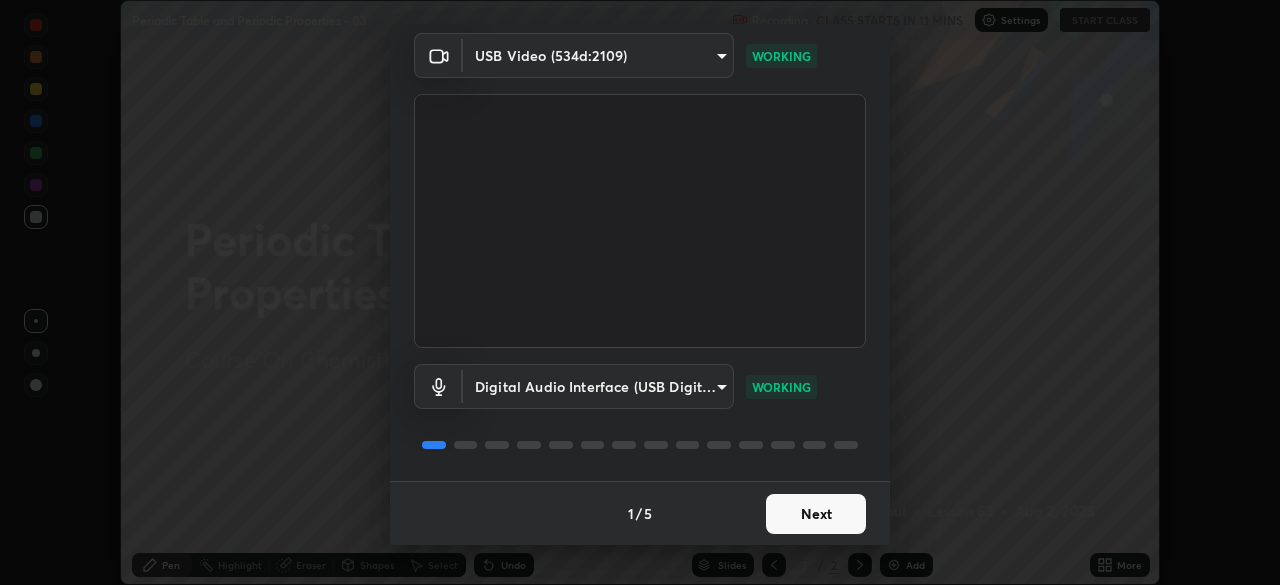 click on "Next" at bounding box center [816, 514] 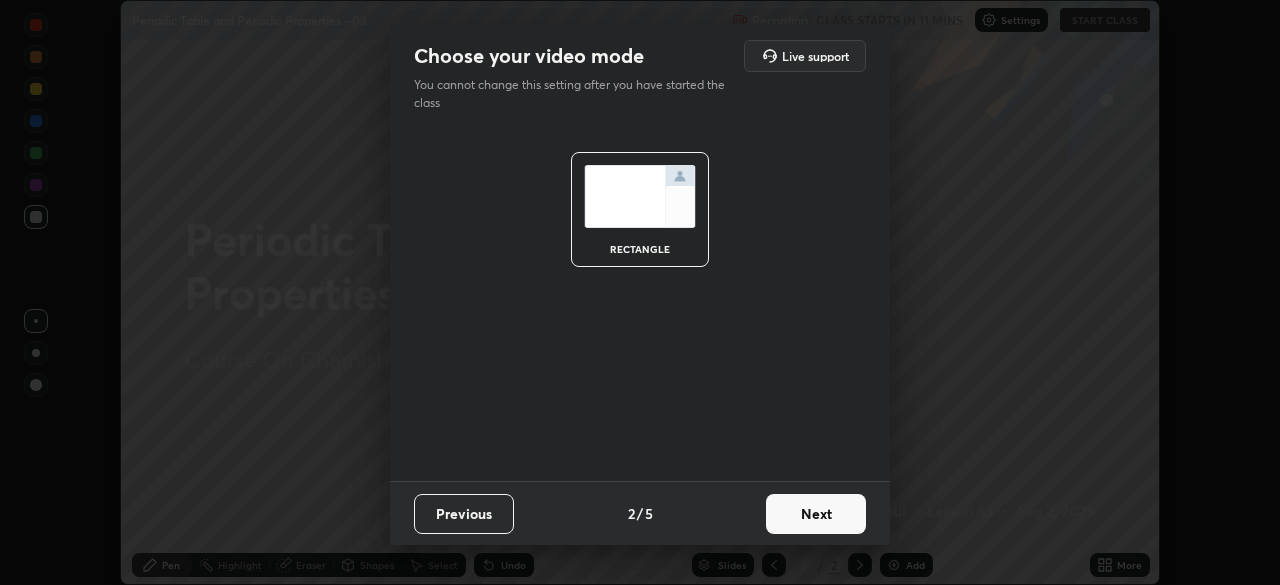 scroll, scrollTop: 0, scrollLeft: 0, axis: both 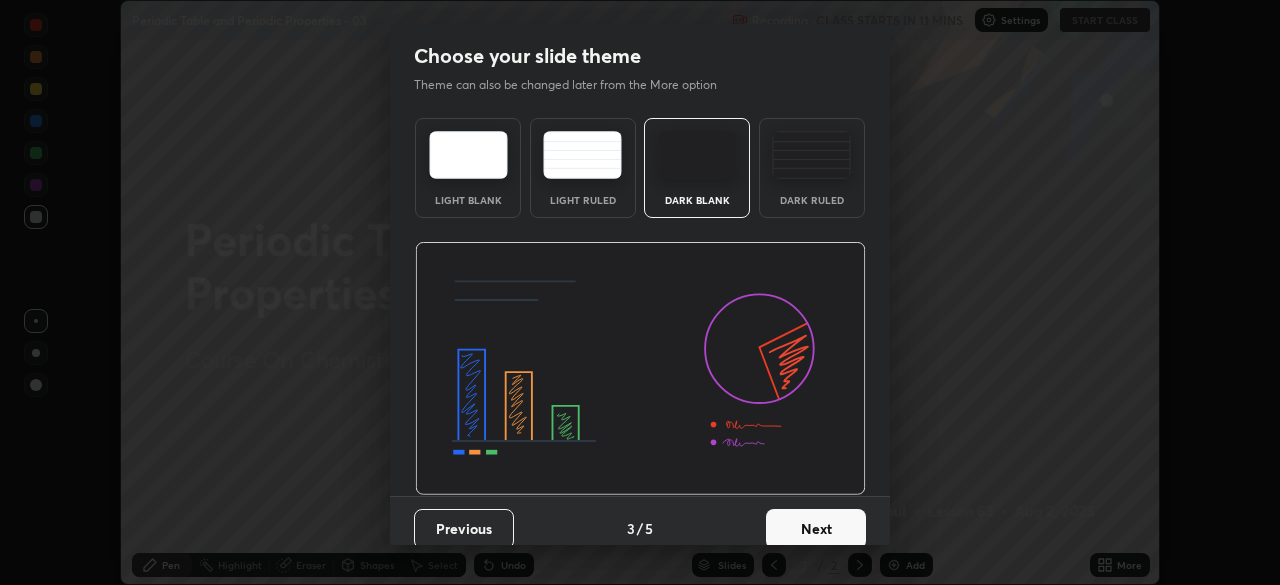 click on "Next" at bounding box center (816, 529) 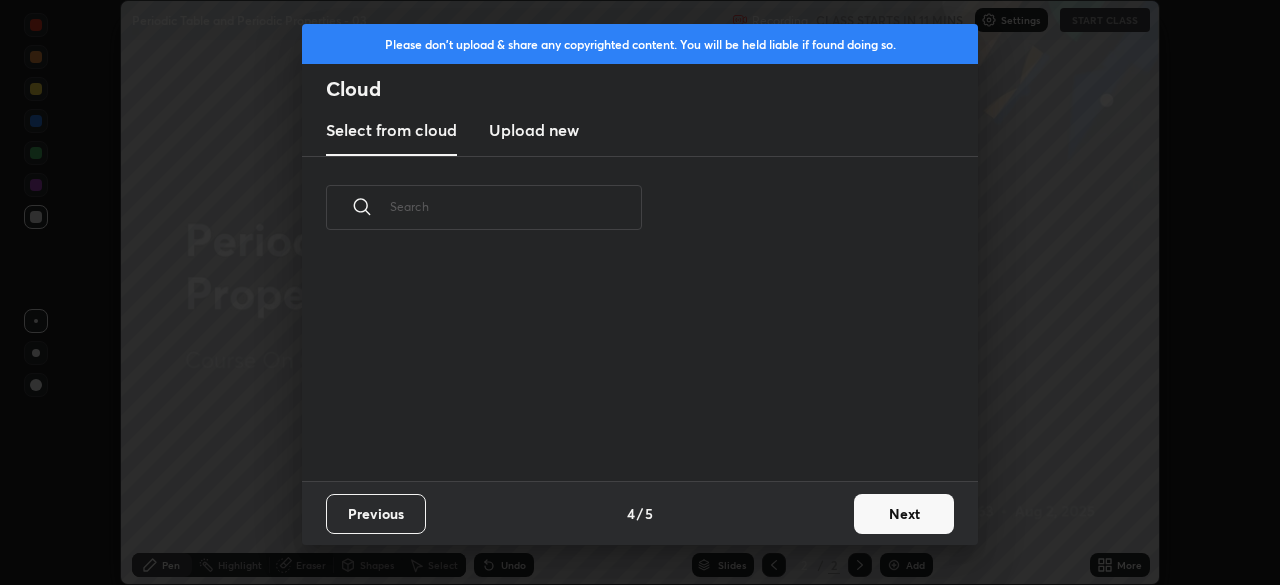 click on "Next" at bounding box center [904, 514] 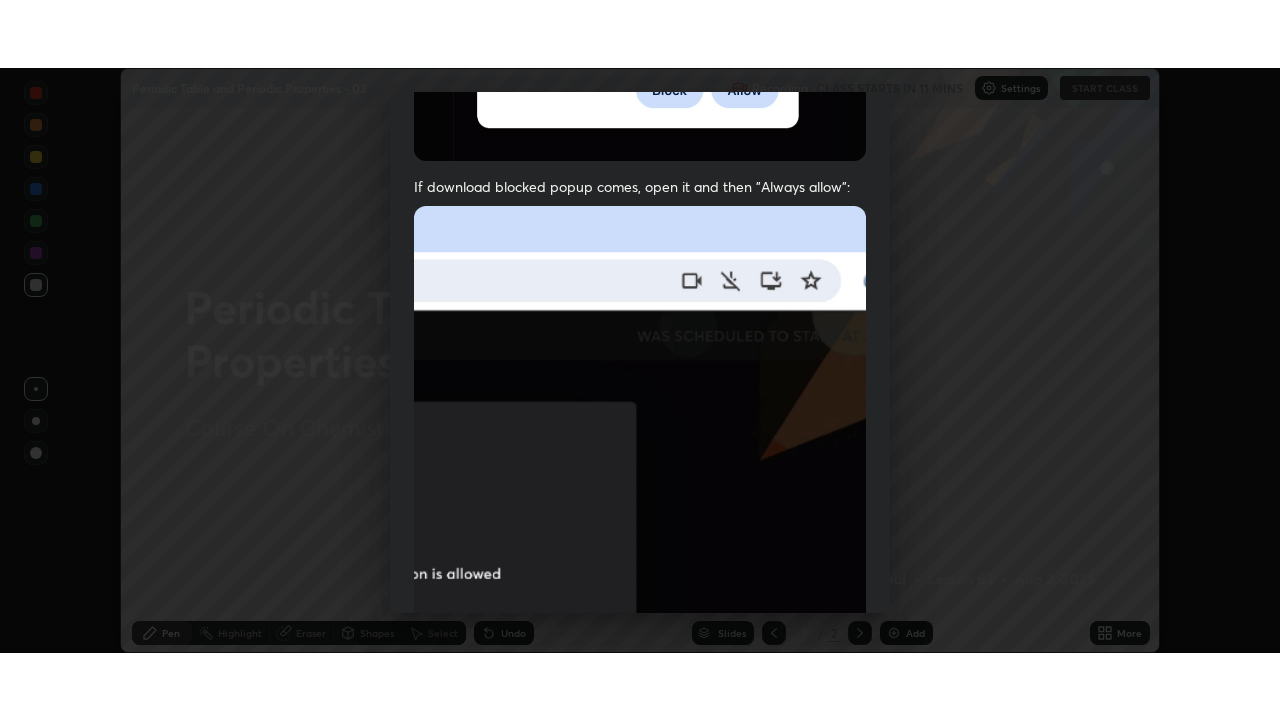 scroll, scrollTop: 479, scrollLeft: 0, axis: vertical 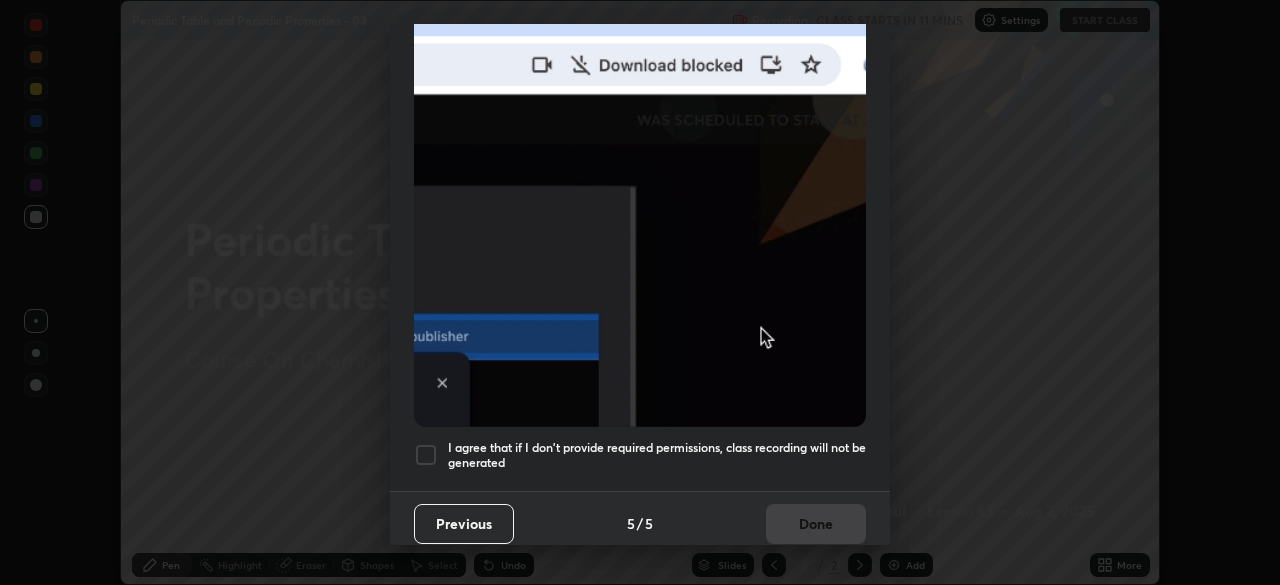 click at bounding box center [426, 455] 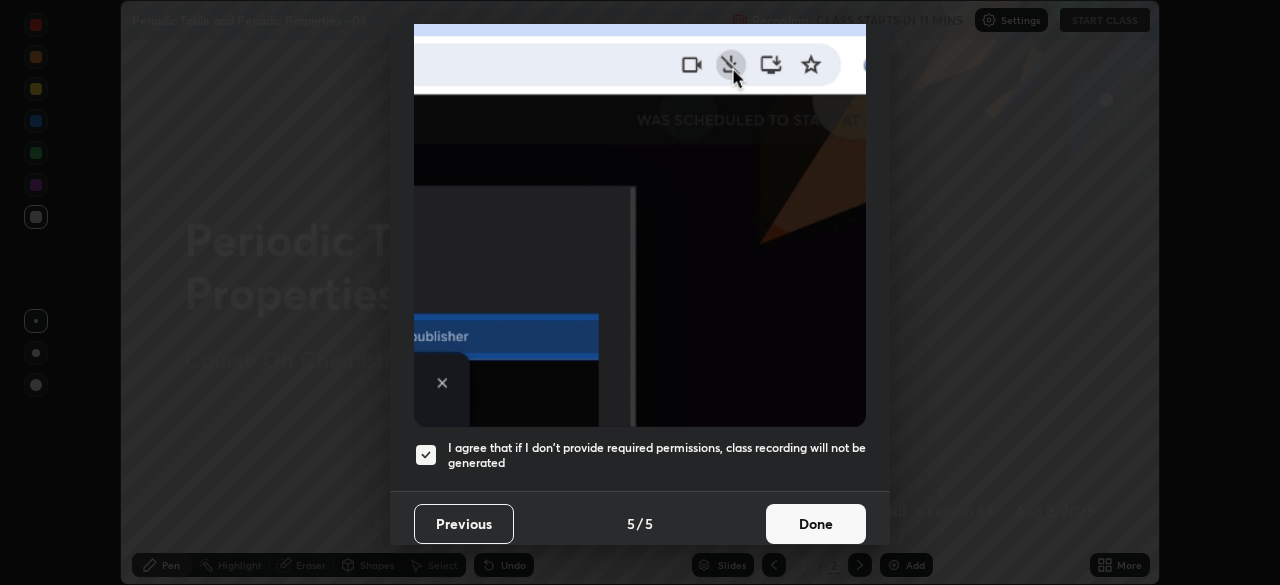 click on "Done" at bounding box center (816, 524) 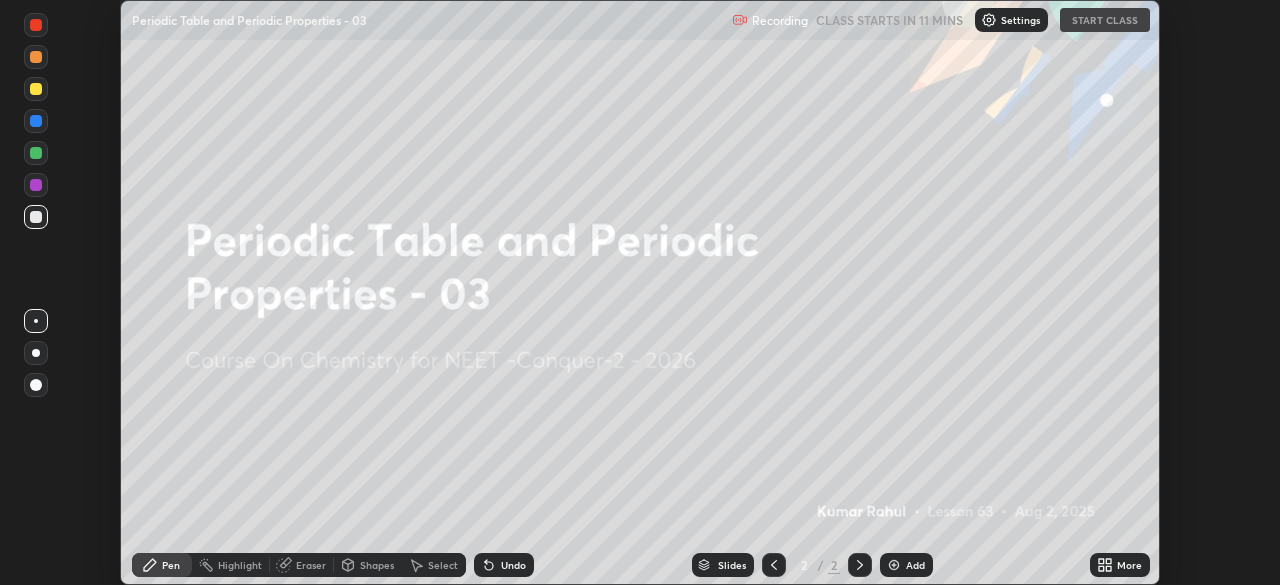 click 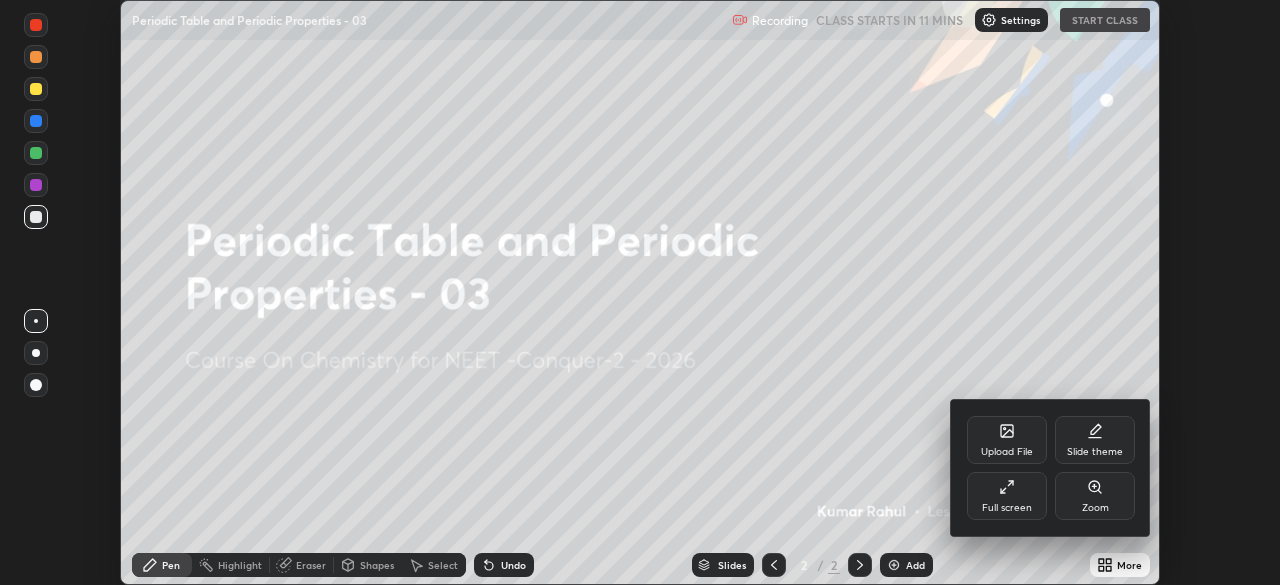 click on "Full screen" at bounding box center (1007, 508) 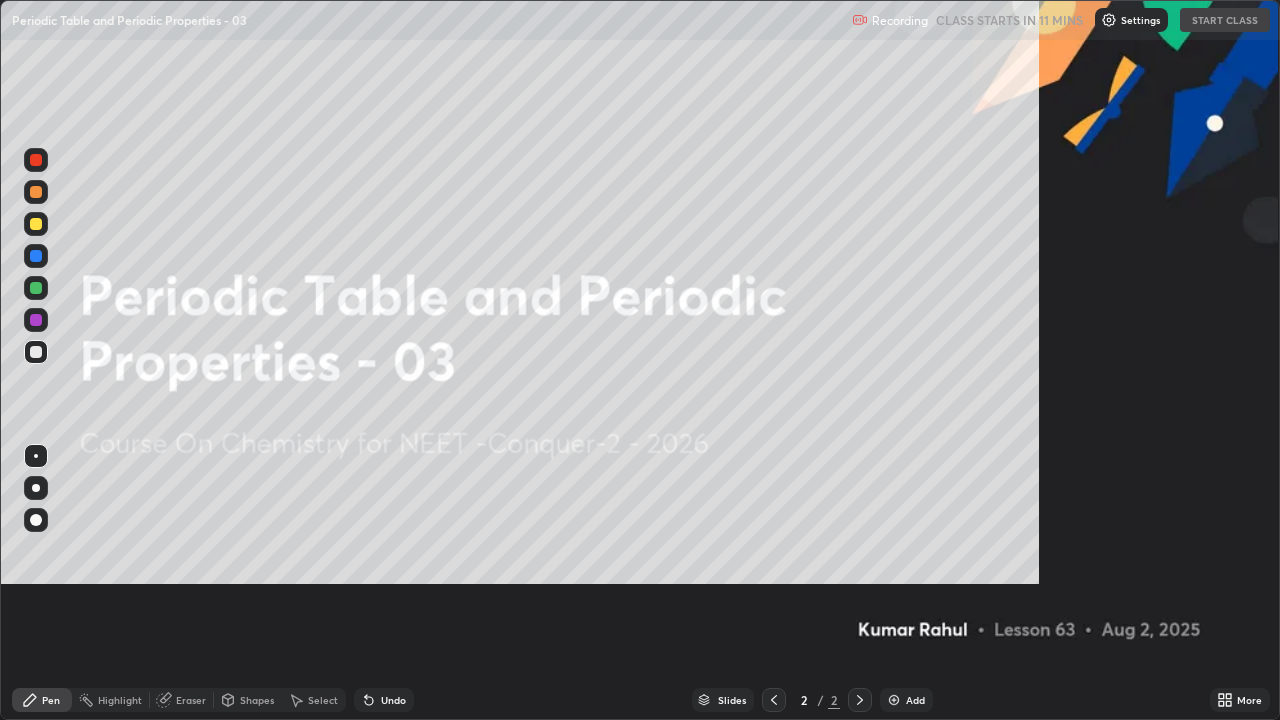 scroll, scrollTop: 99280, scrollLeft: 98720, axis: both 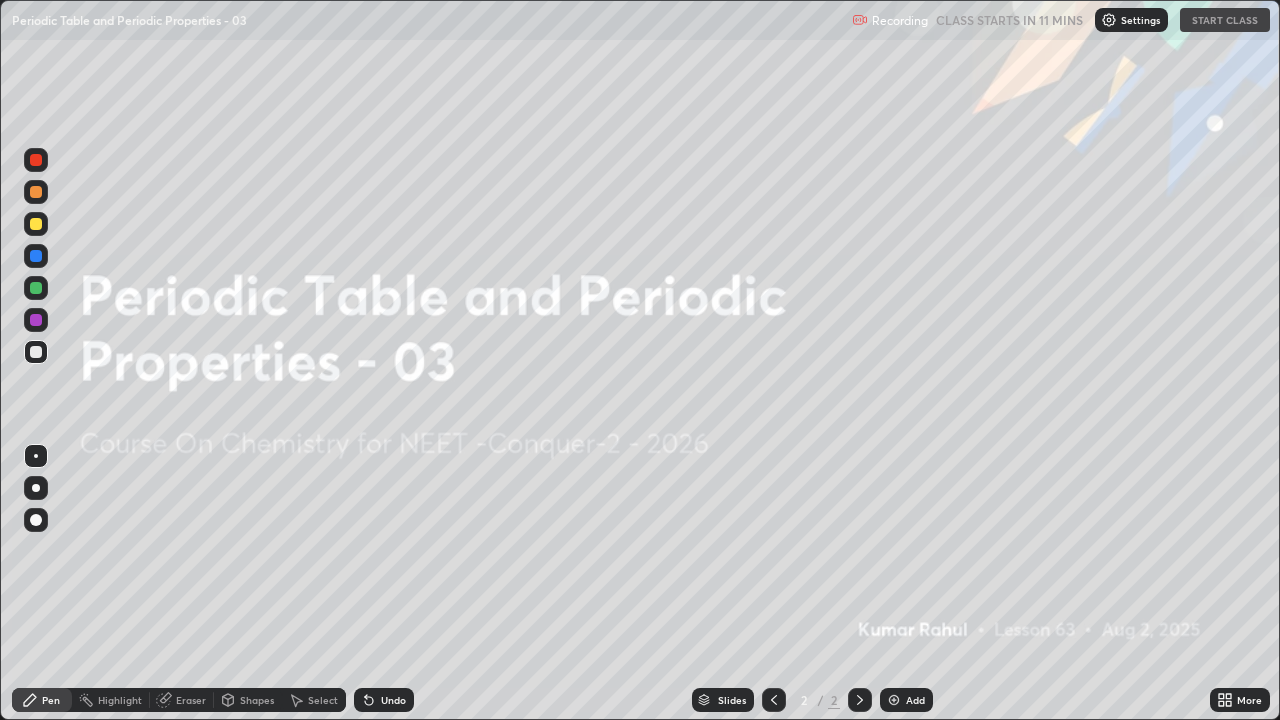 click at bounding box center [1109, 20] 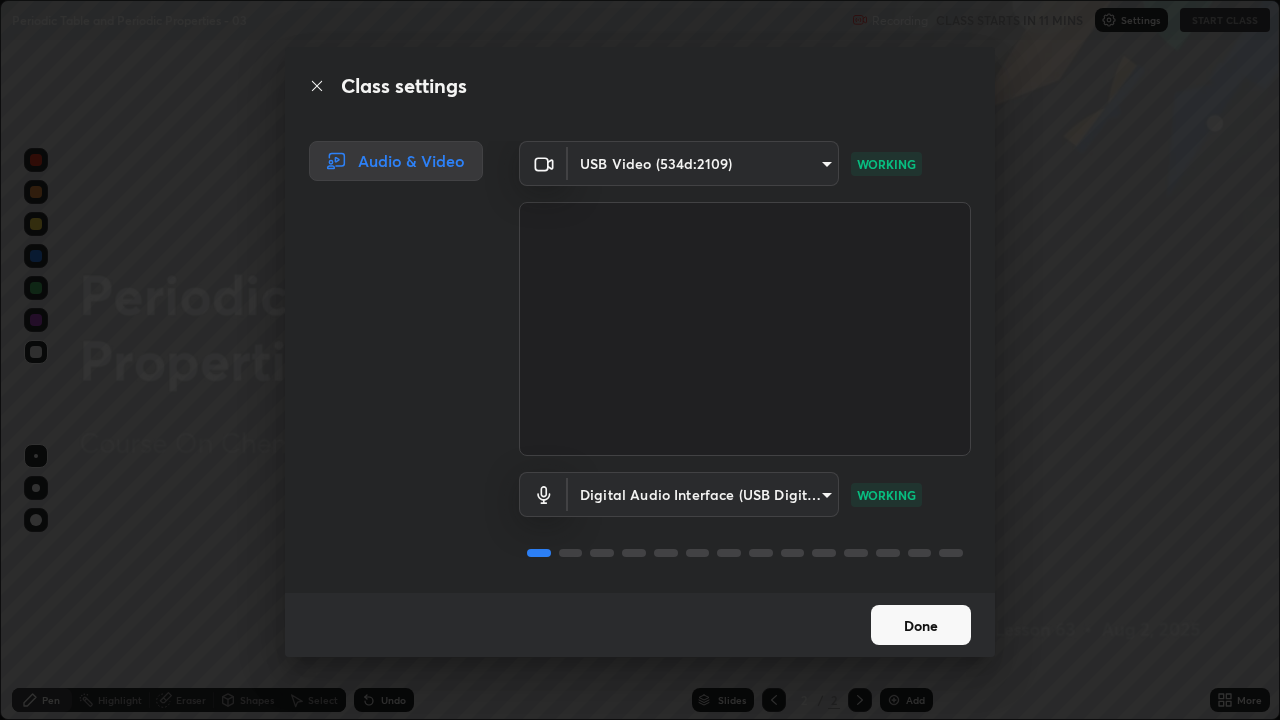click on "Done" at bounding box center (921, 625) 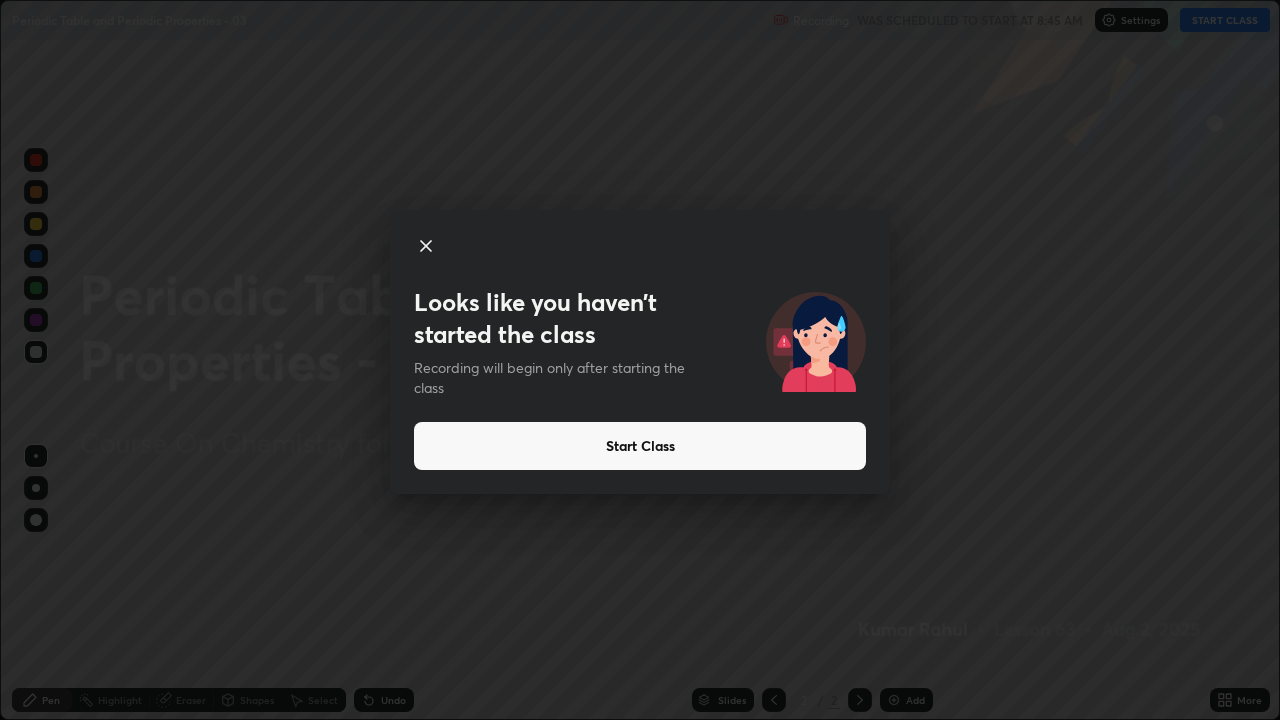 click on "Start Class" at bounding box center [640, 446] 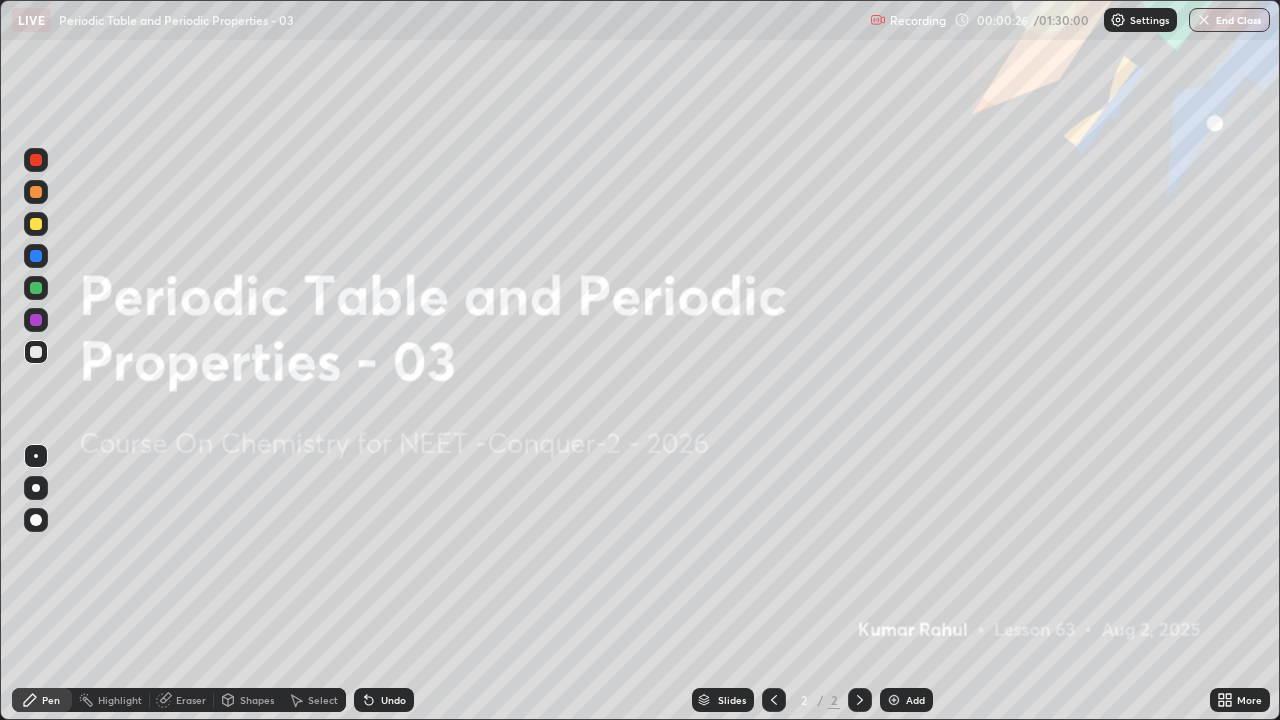 click on "Add" at bounding box center [915, 700] 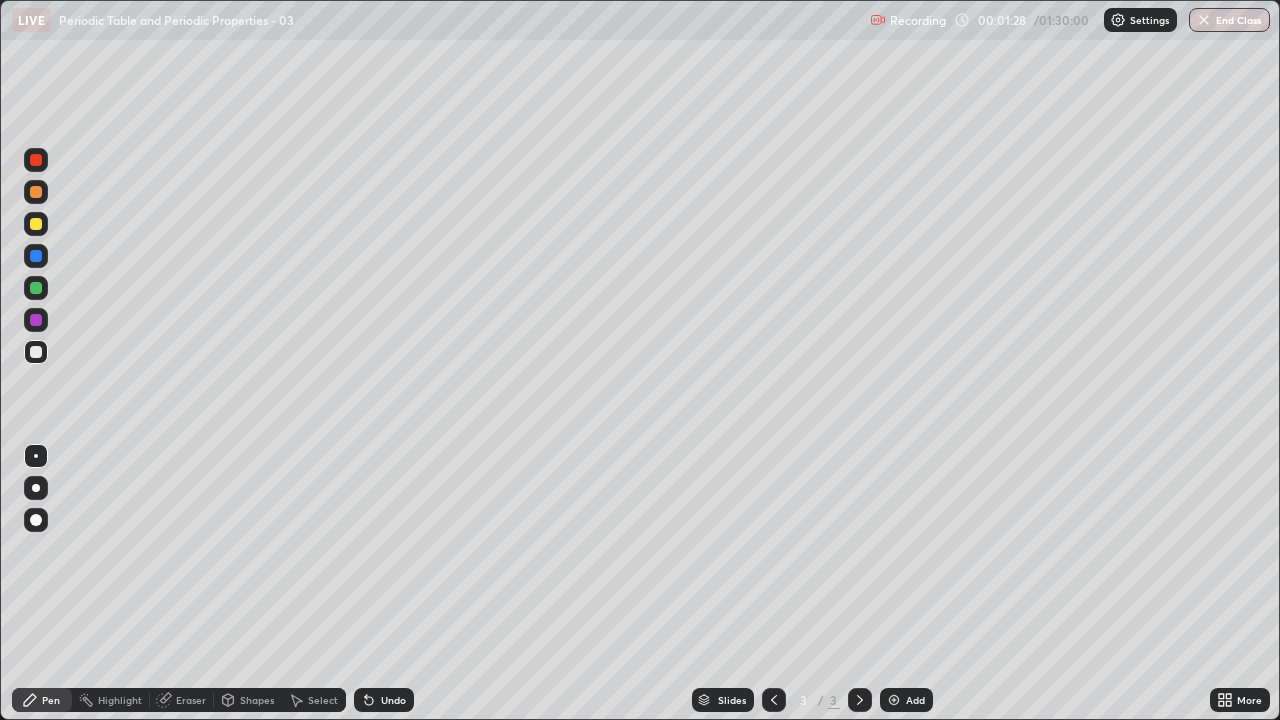 click at bounding box center (36, 488) 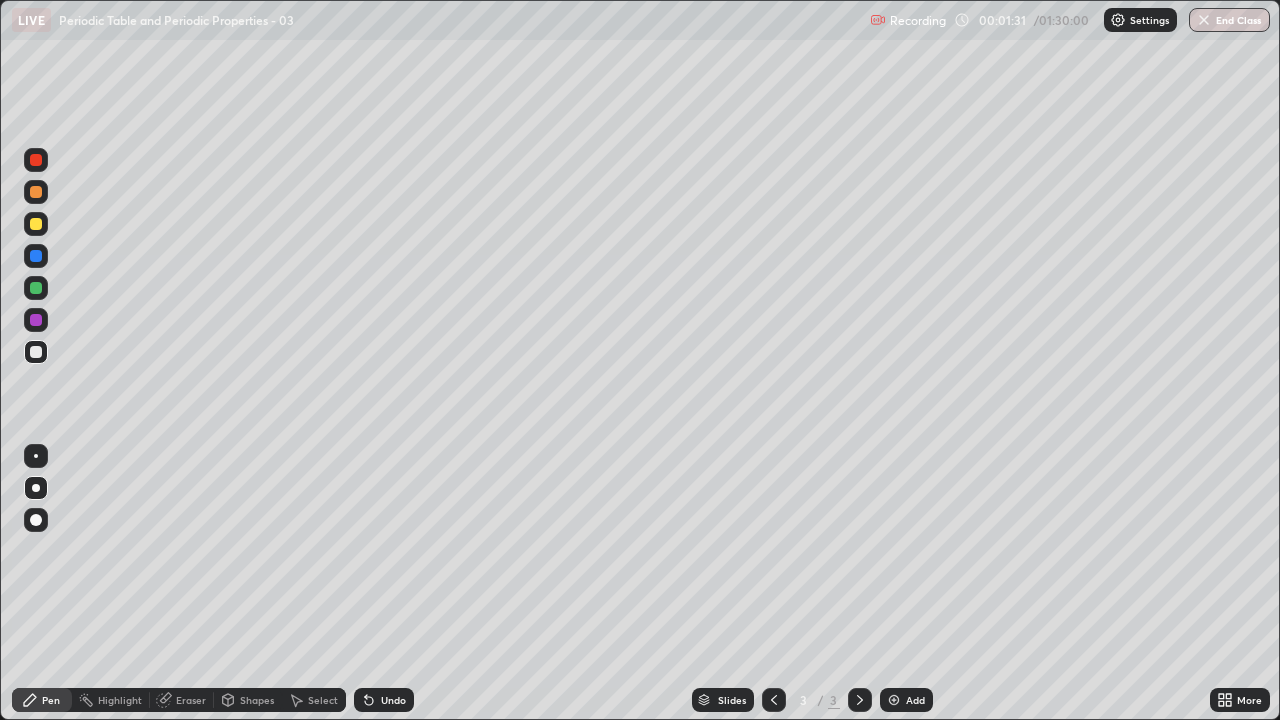 click at bounding box center (36, 488) 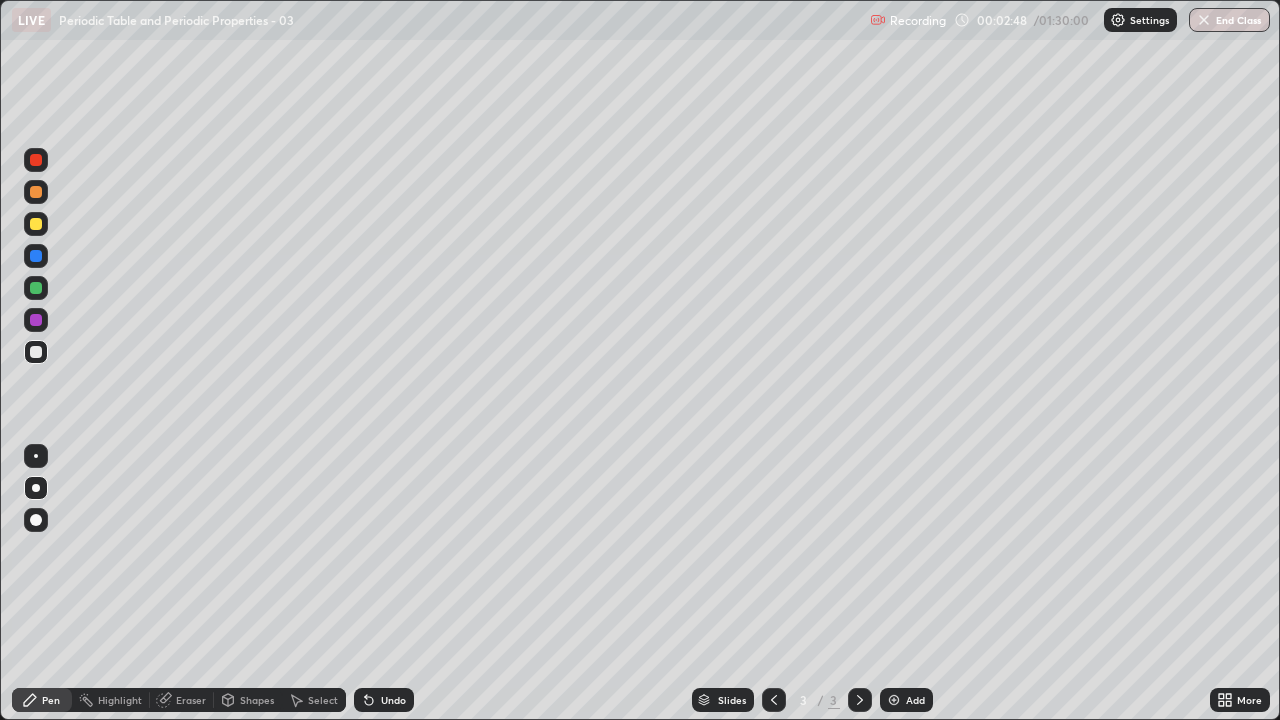 click at bounding box center (36, 352) 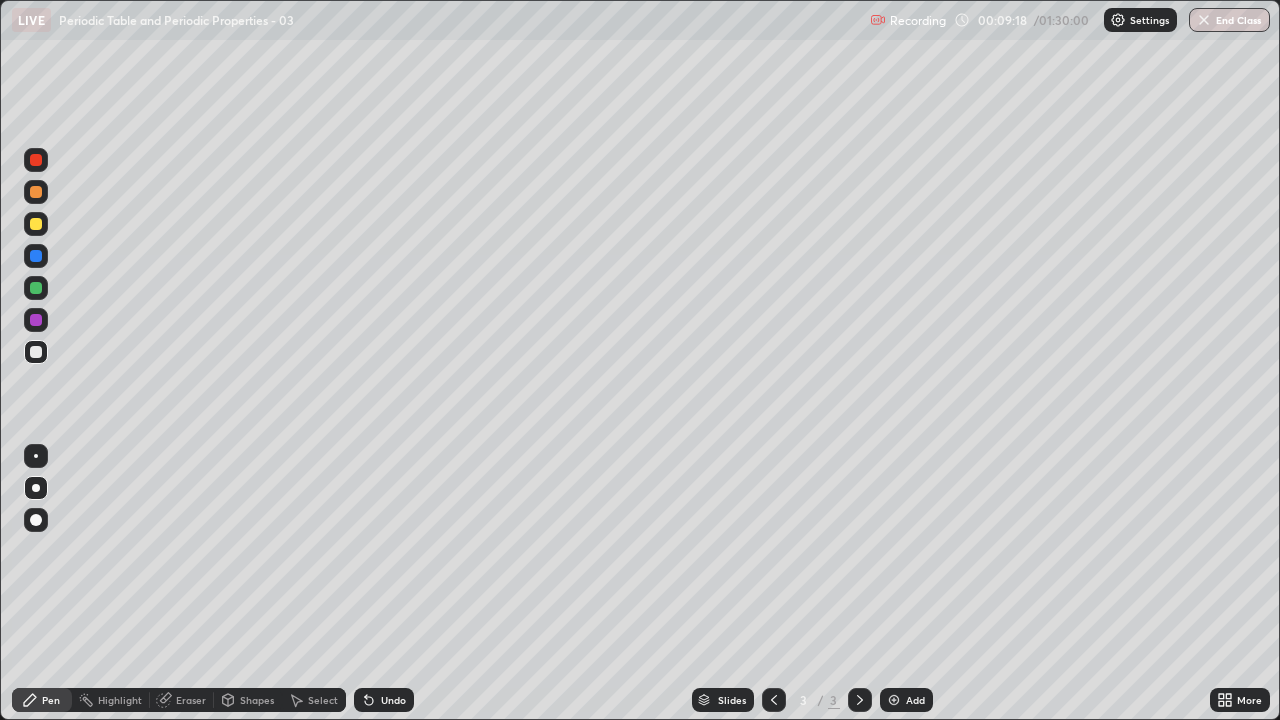 click at bounding box center (36, 224) 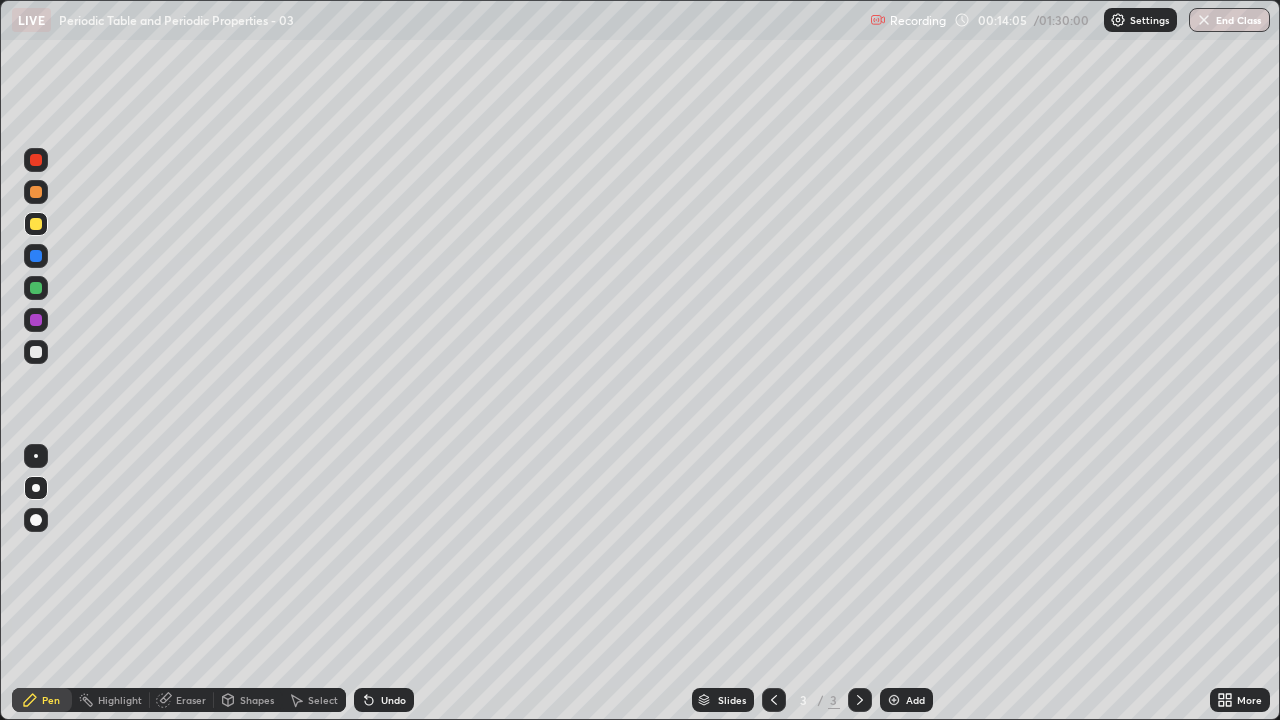 click 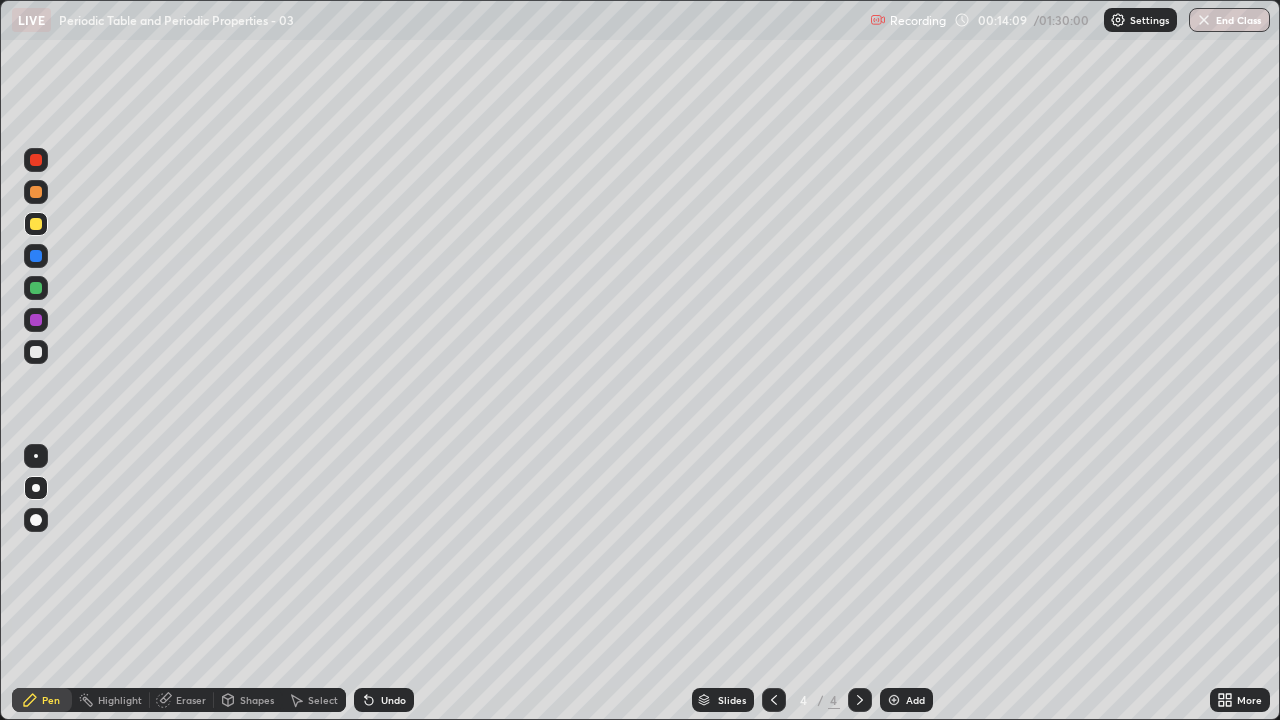 click 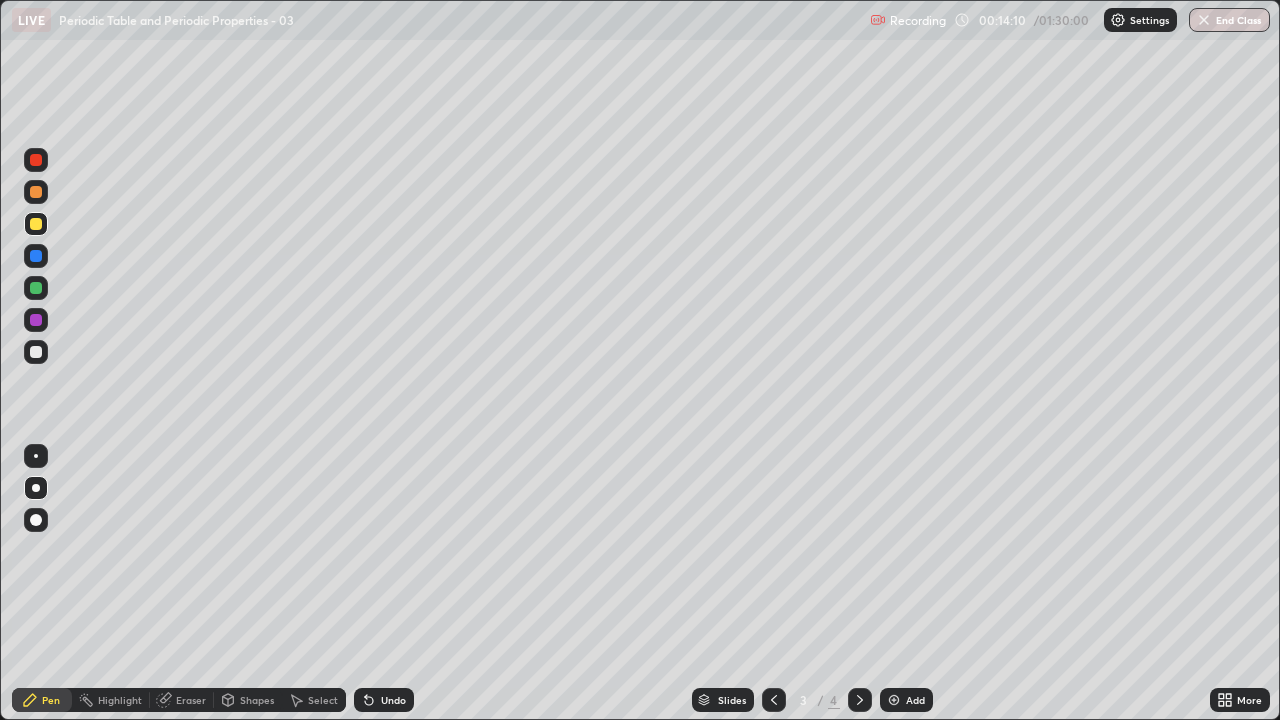 click at bounding box center (860, 700) 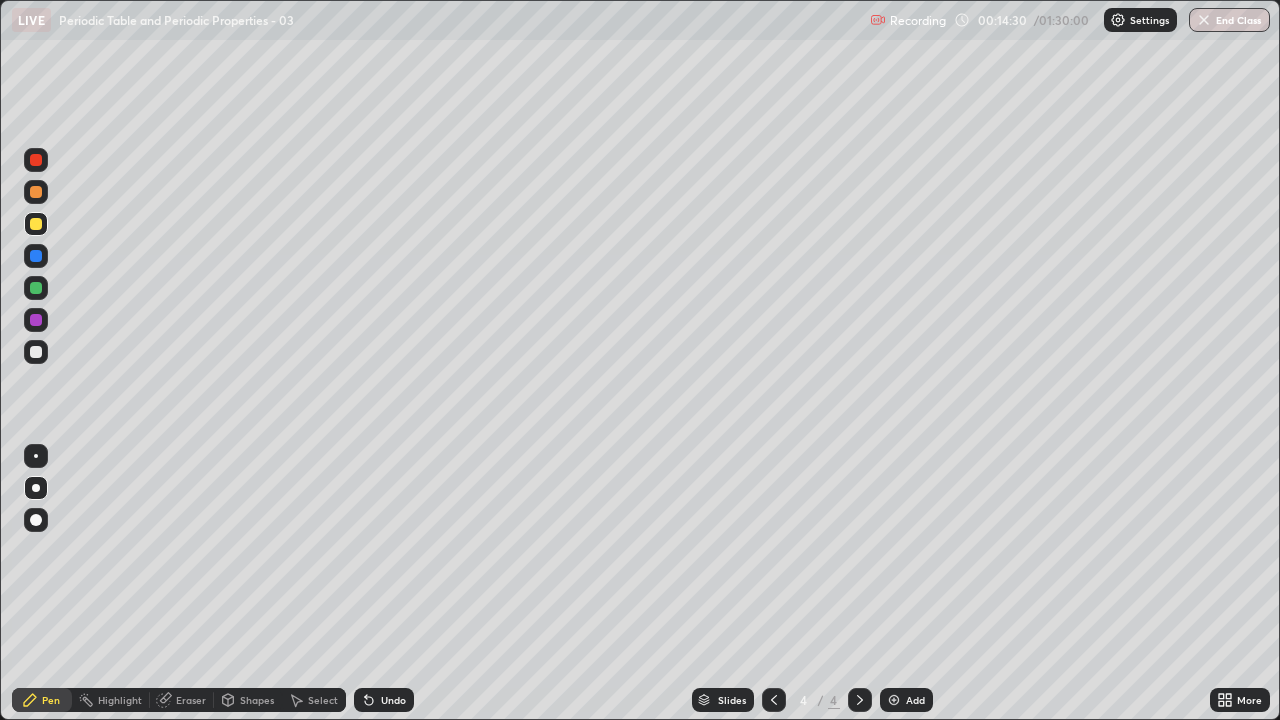 click on "Eraser" at bounding box center [191, 700] 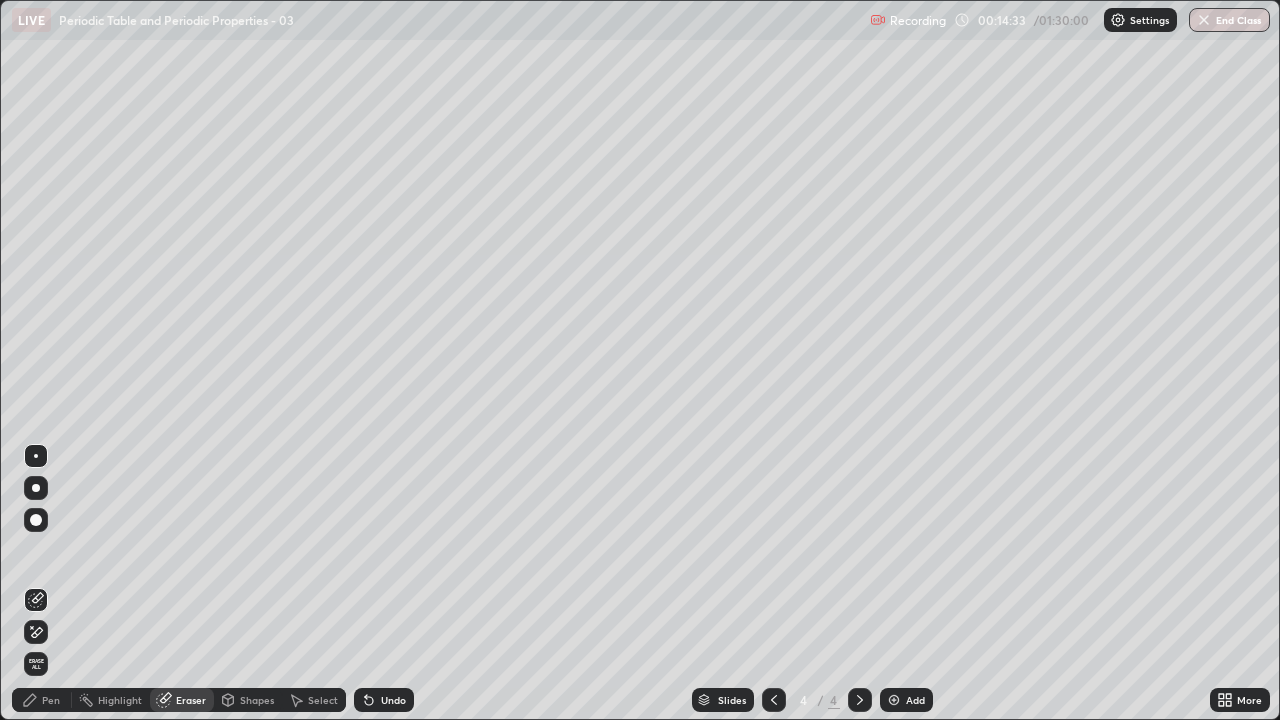 click on "Pen" at bounding box center (42, 700) 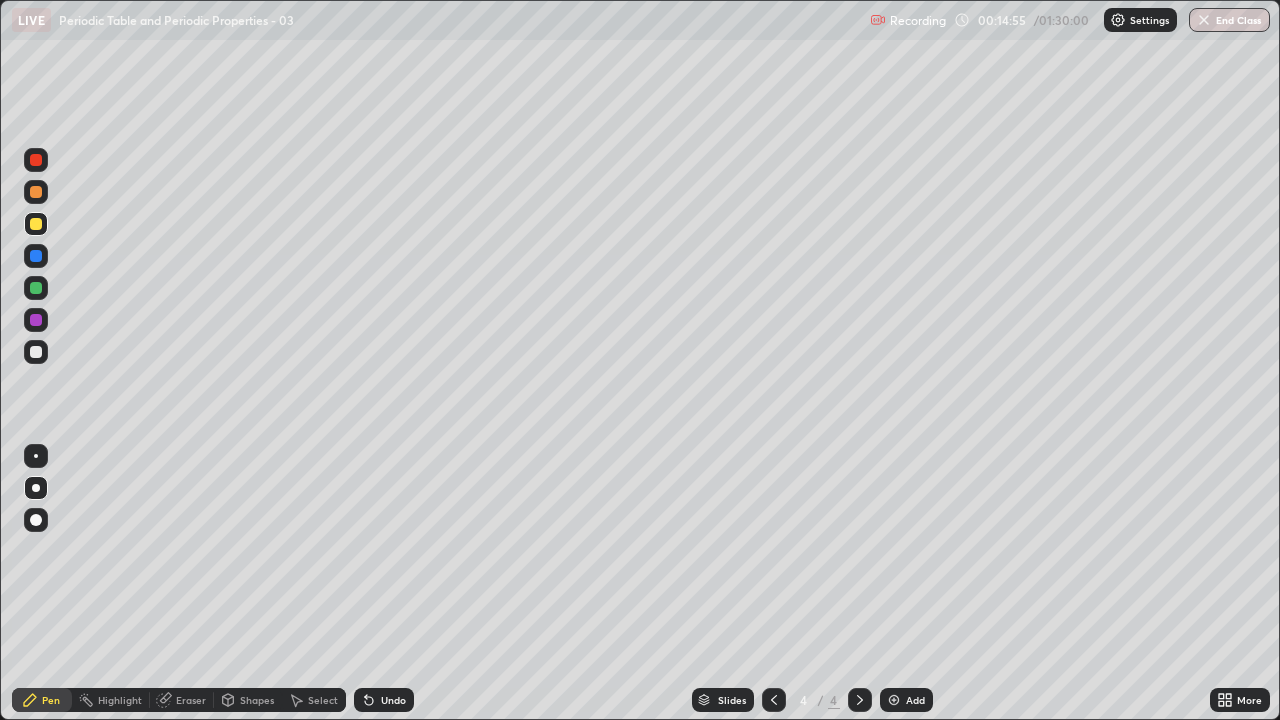click 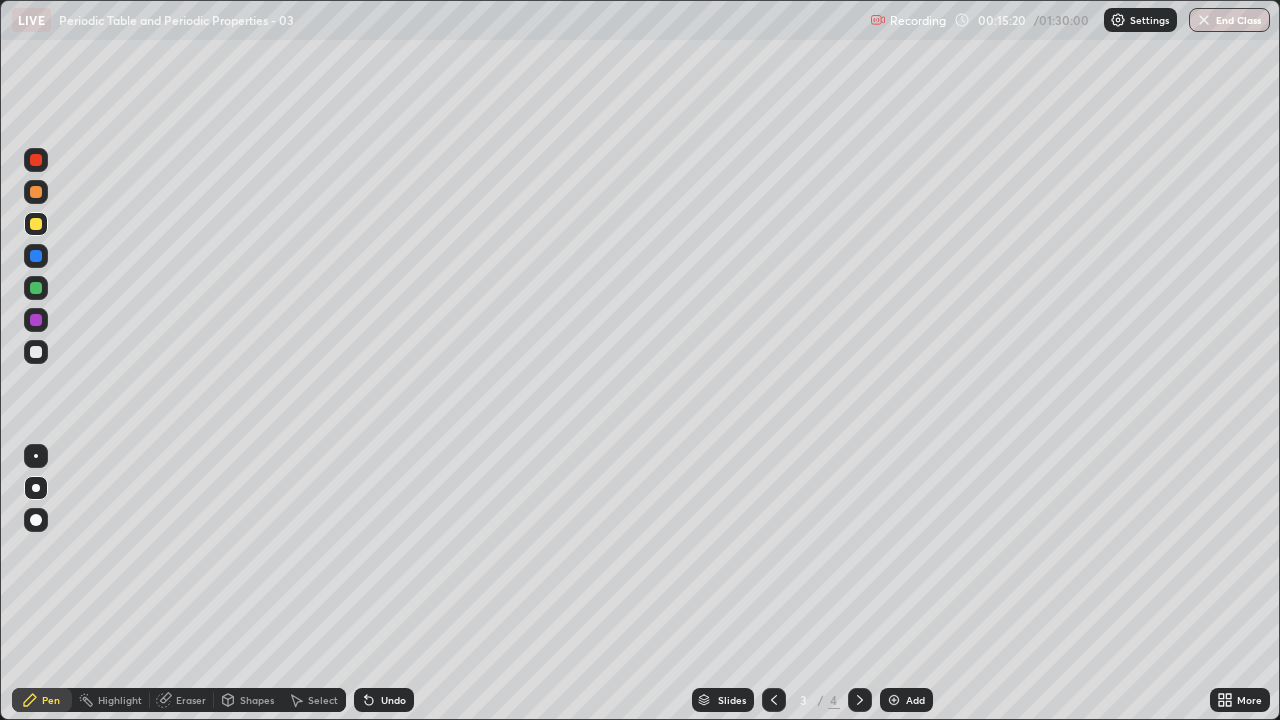 click at bounding box center (860, 700) 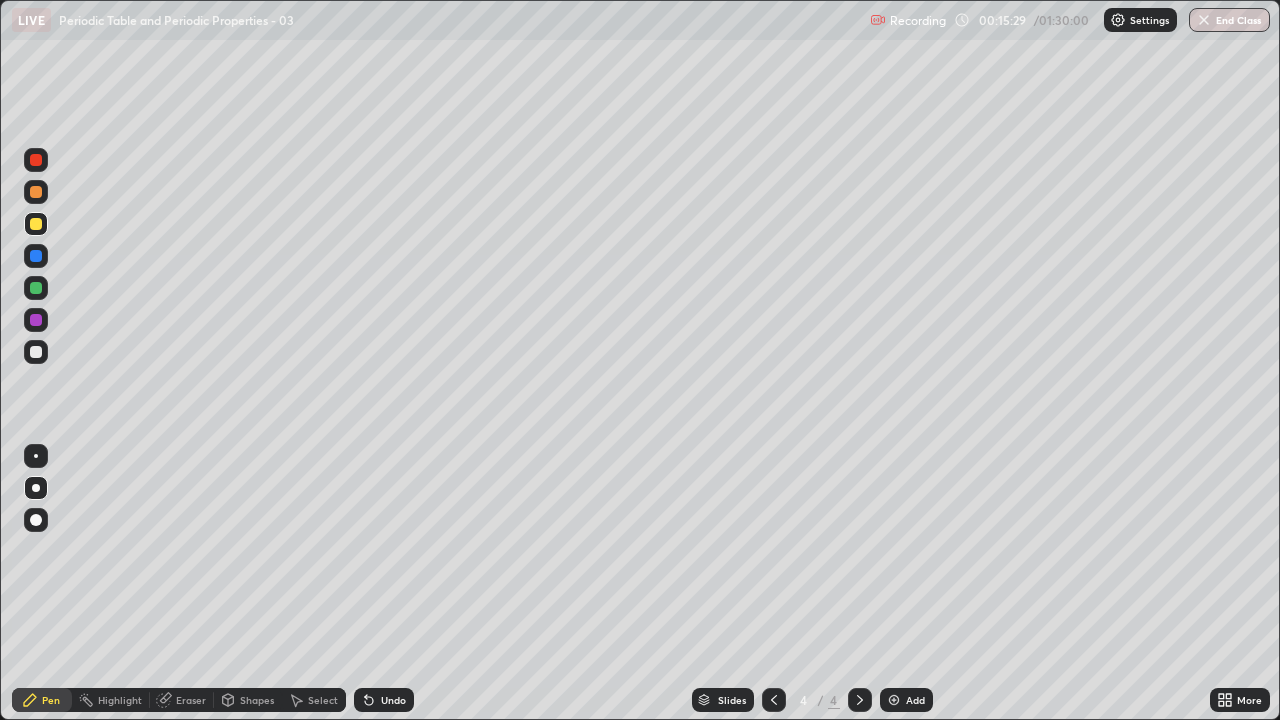 click 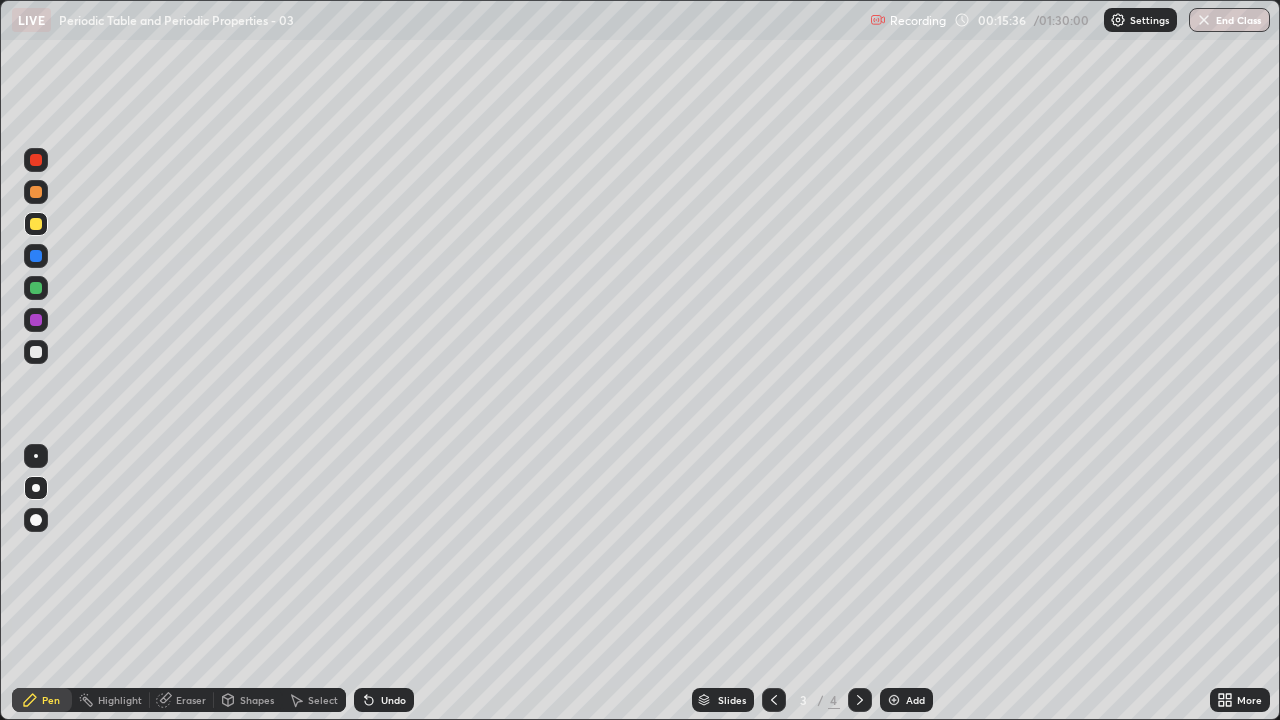 click 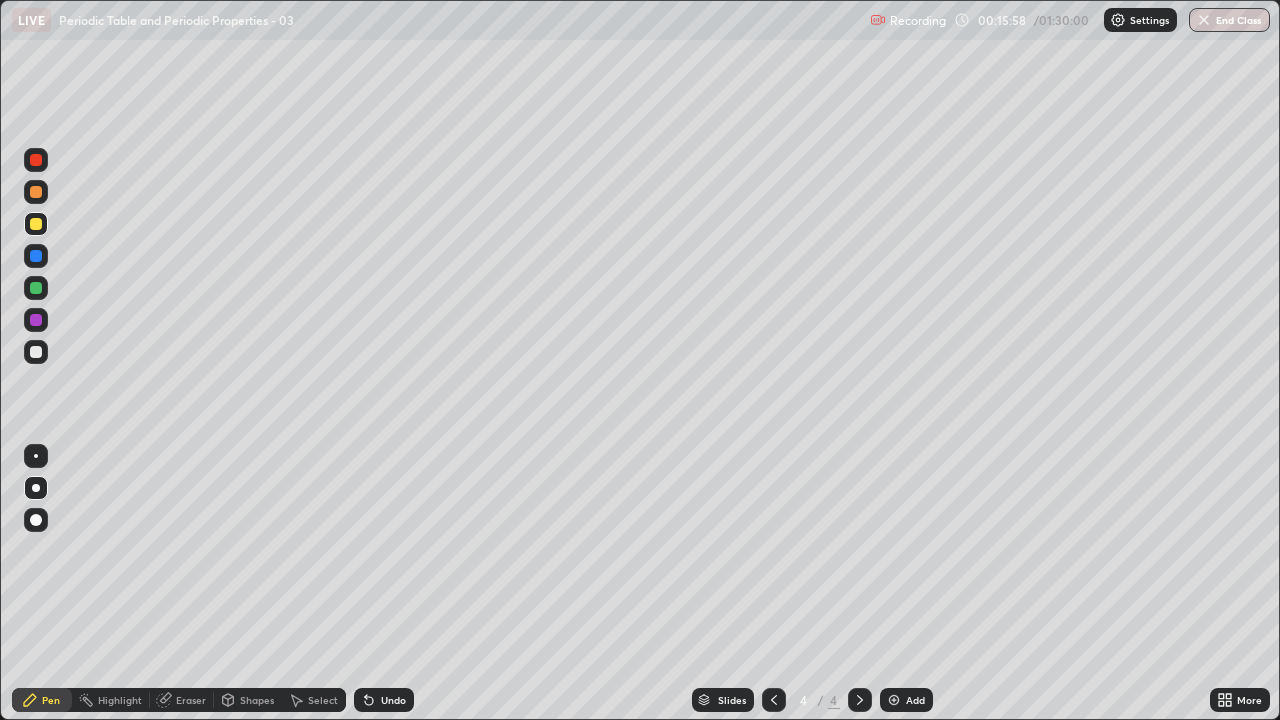 click 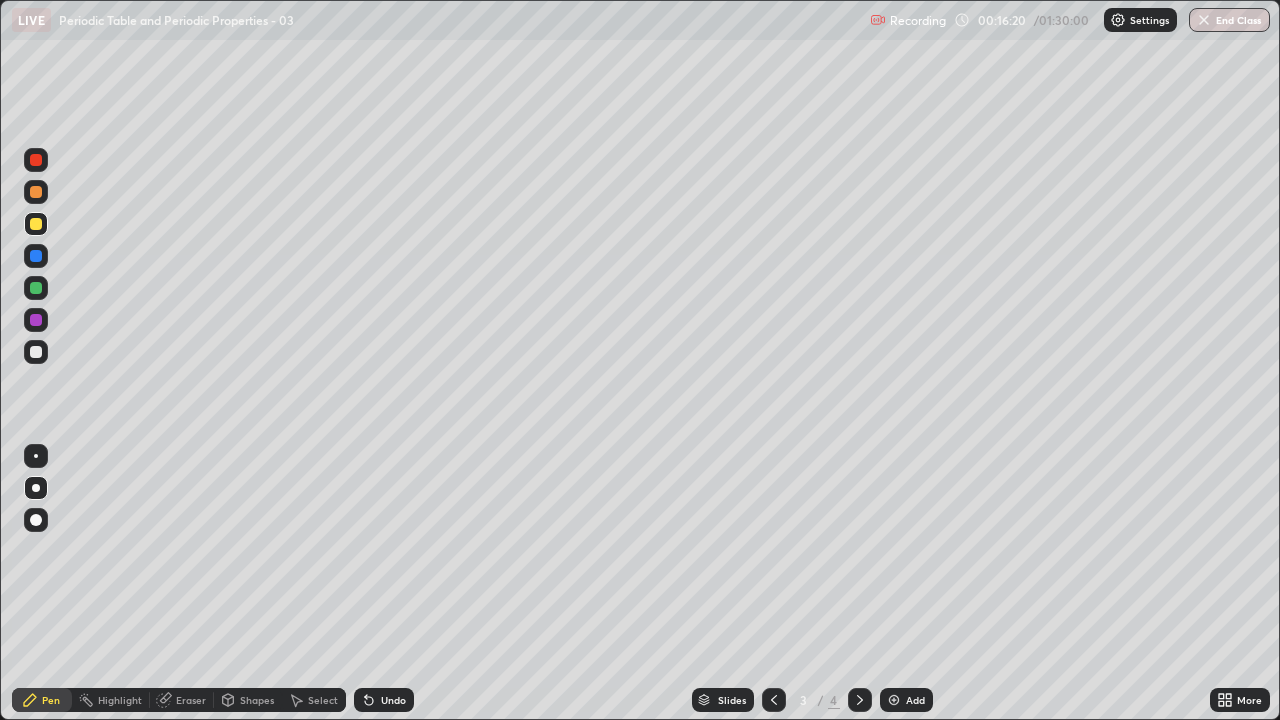 click 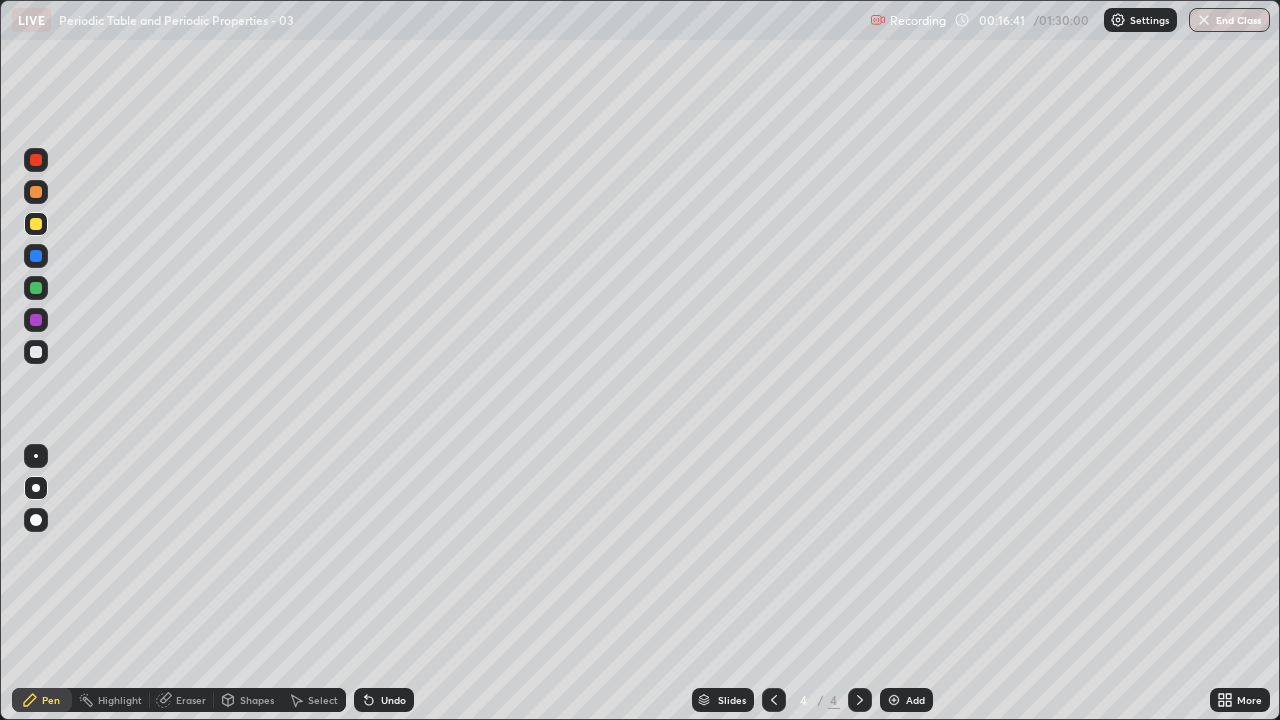 click 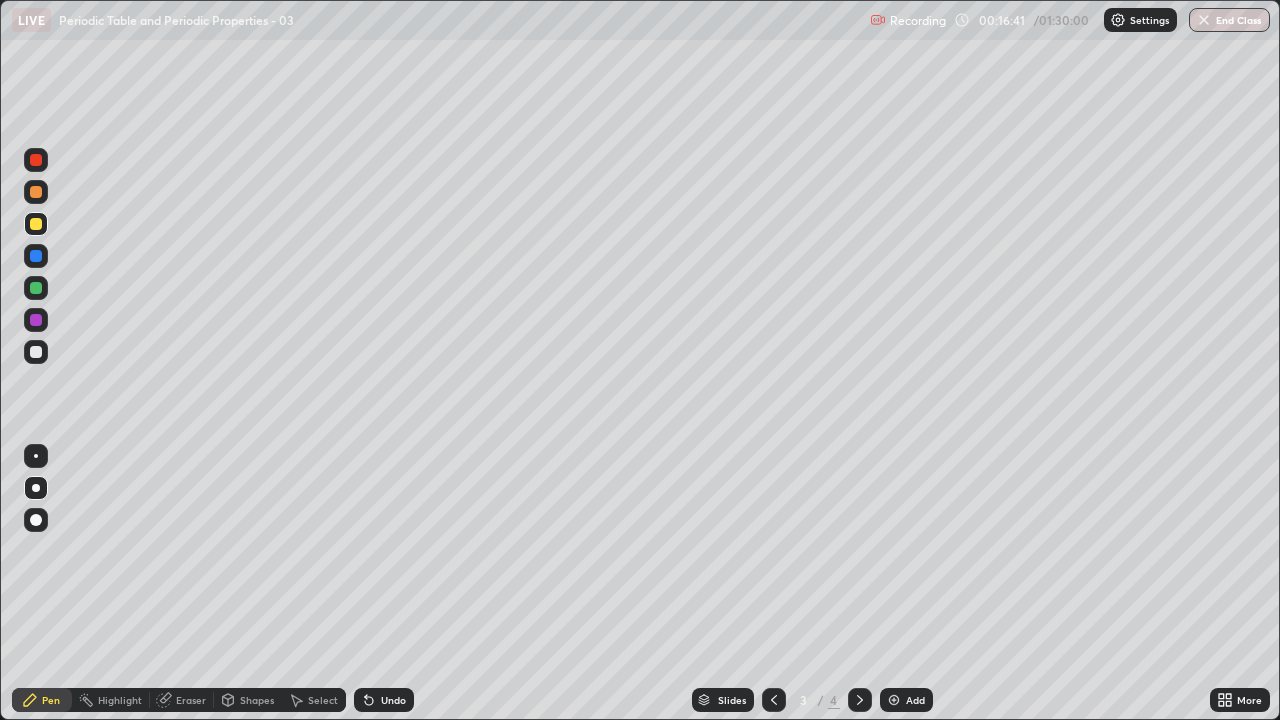 click 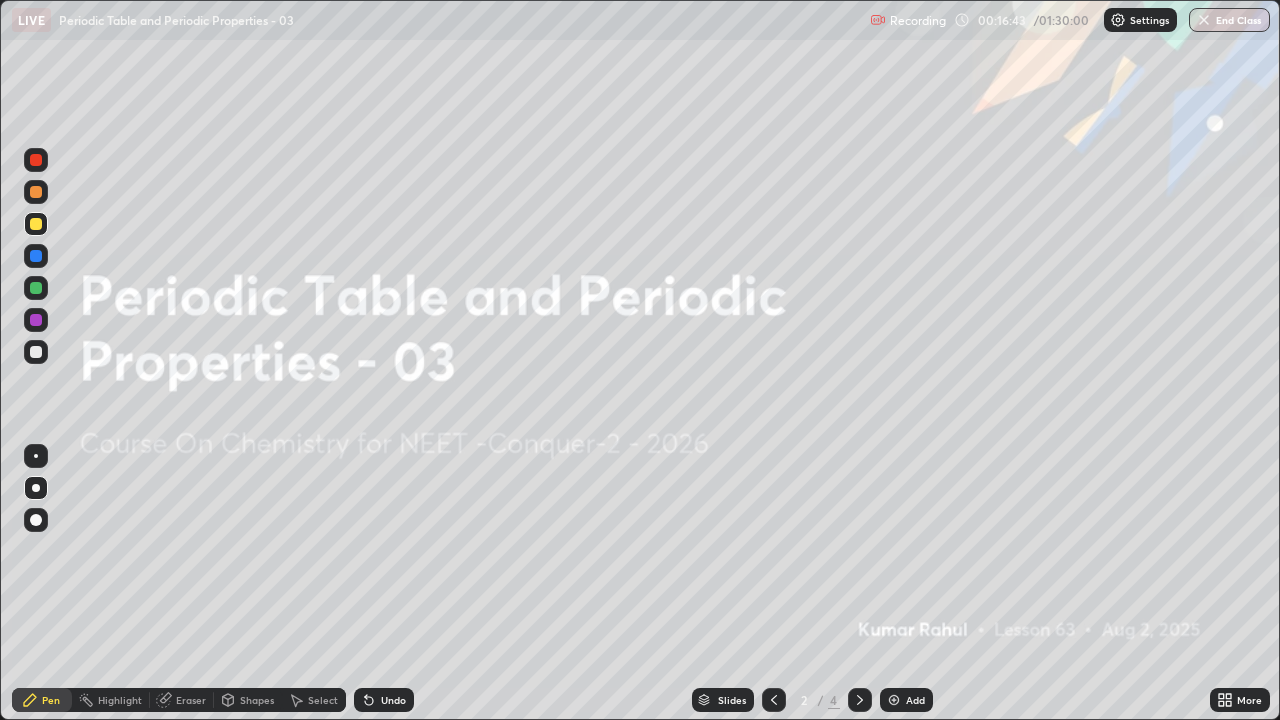 click 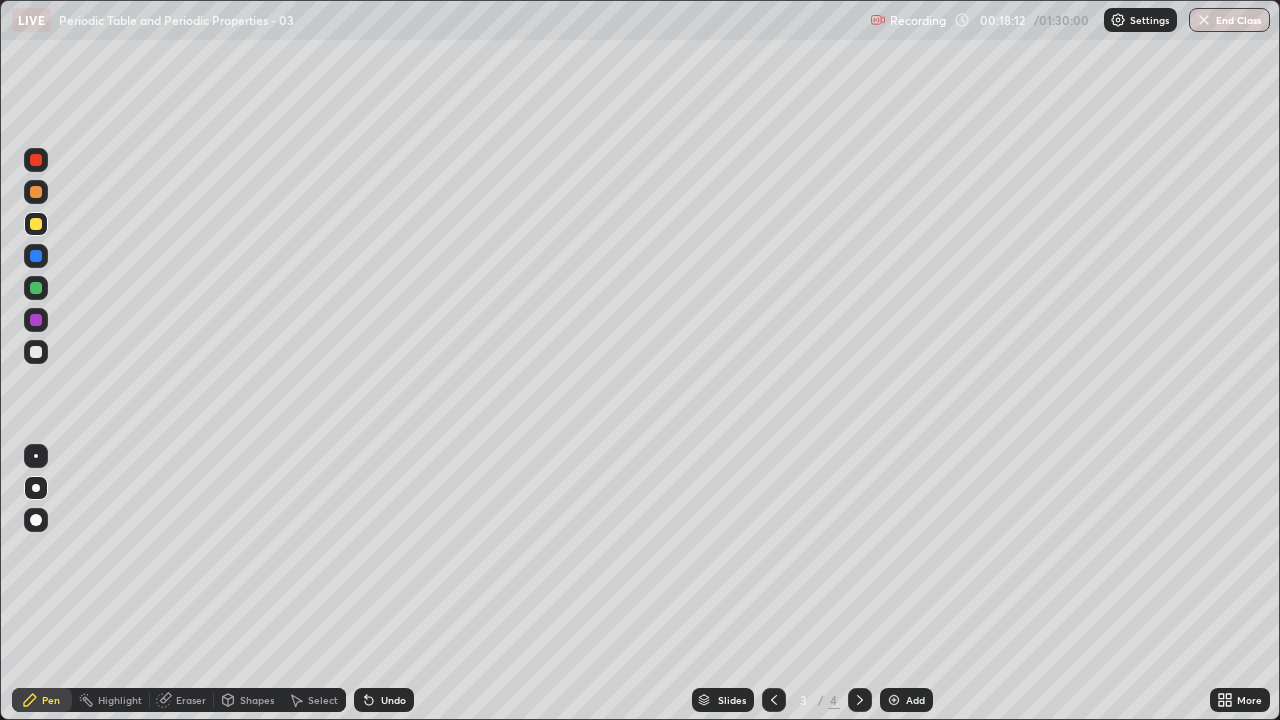 click 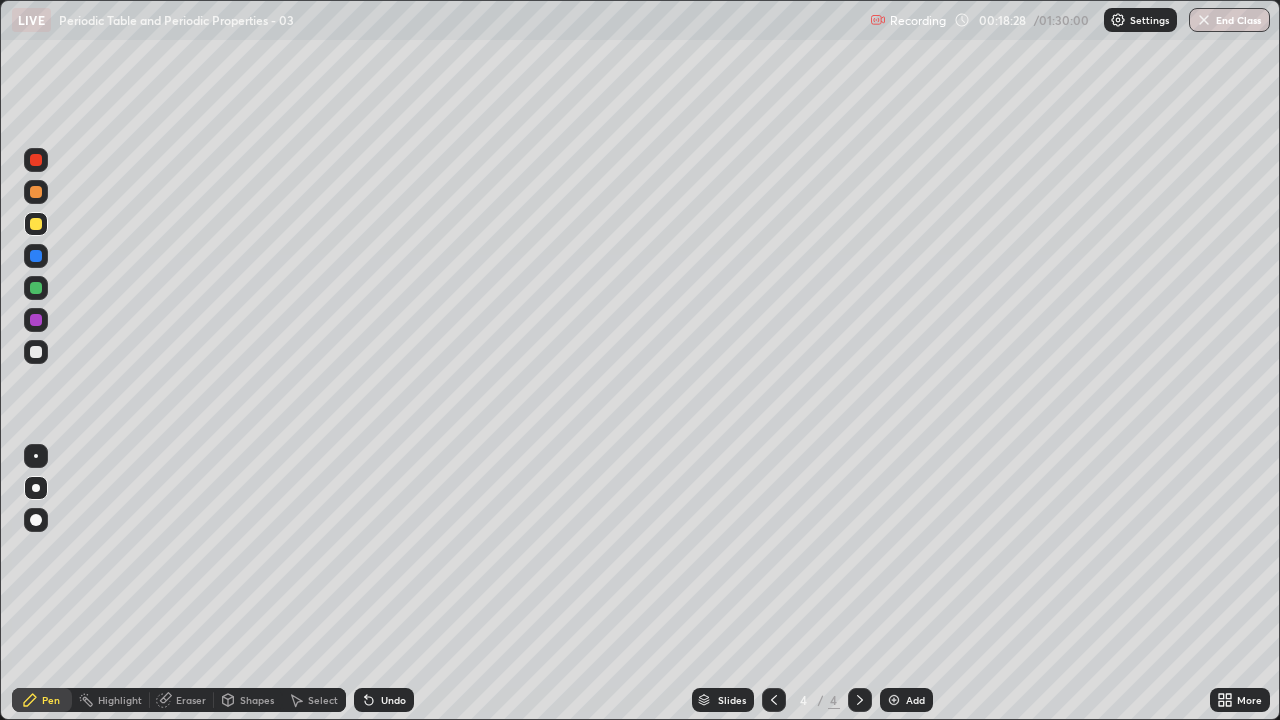 click 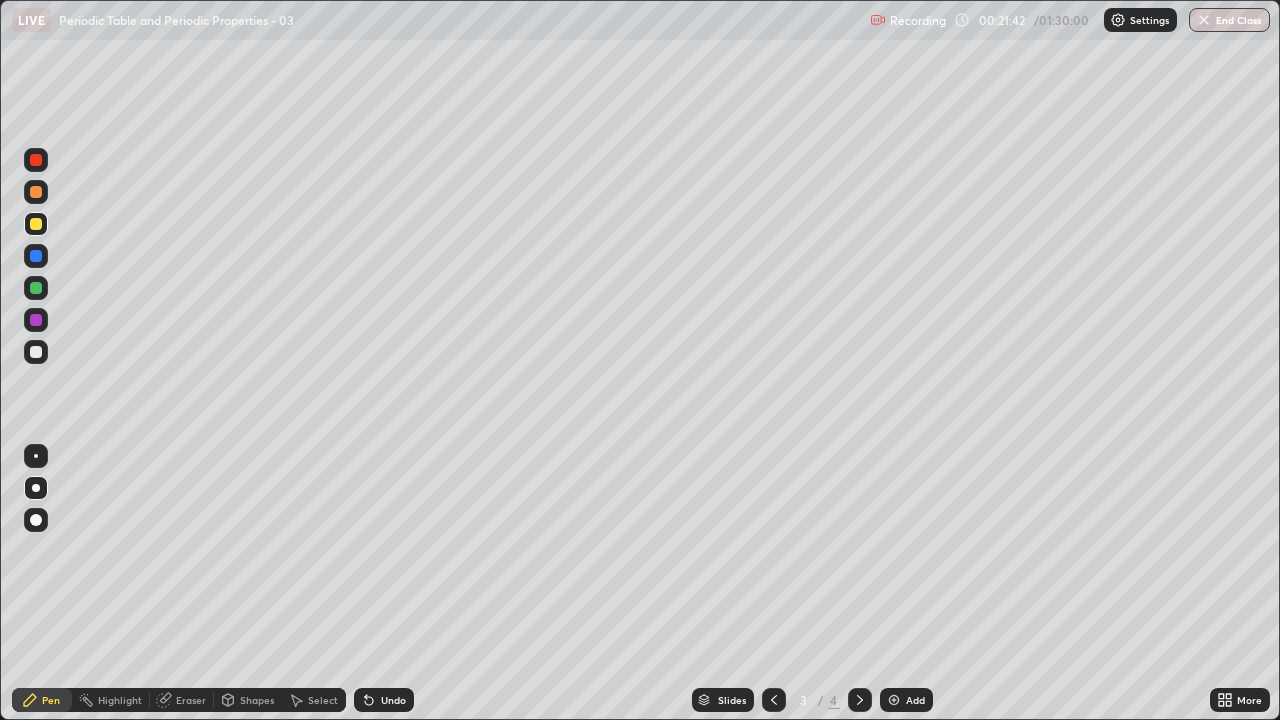 click at bounding box center [860, 700] 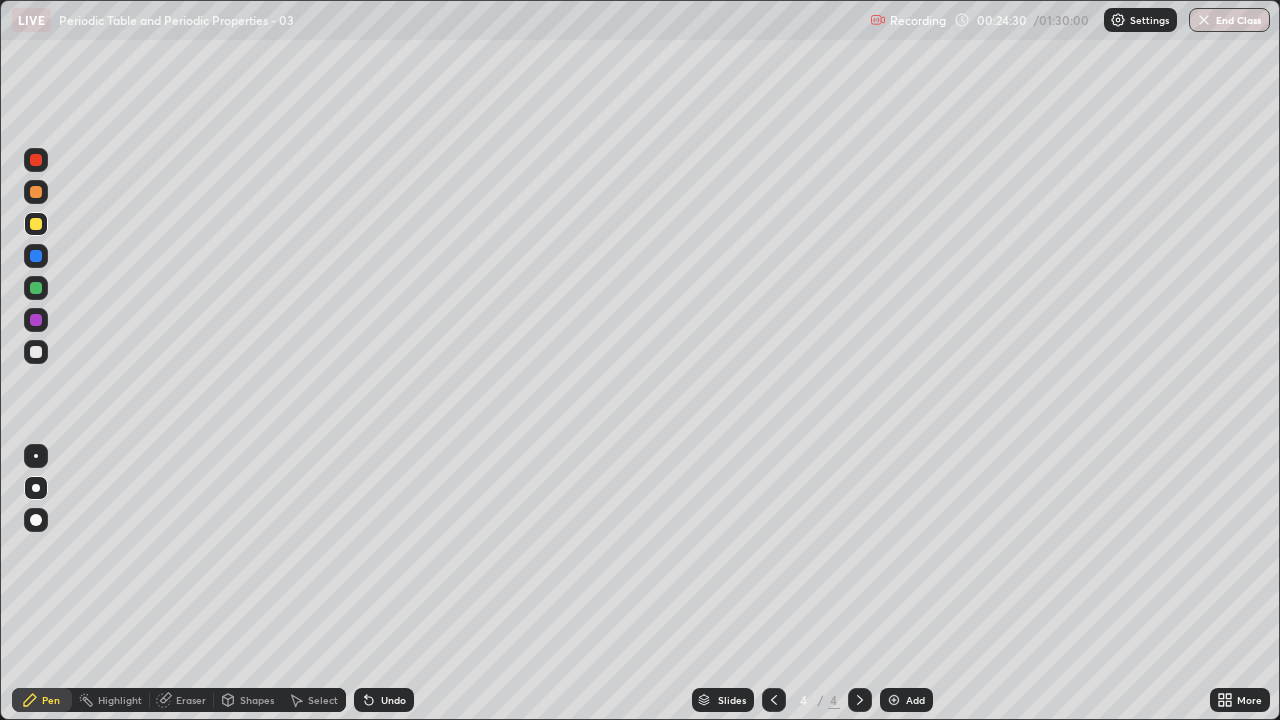 click 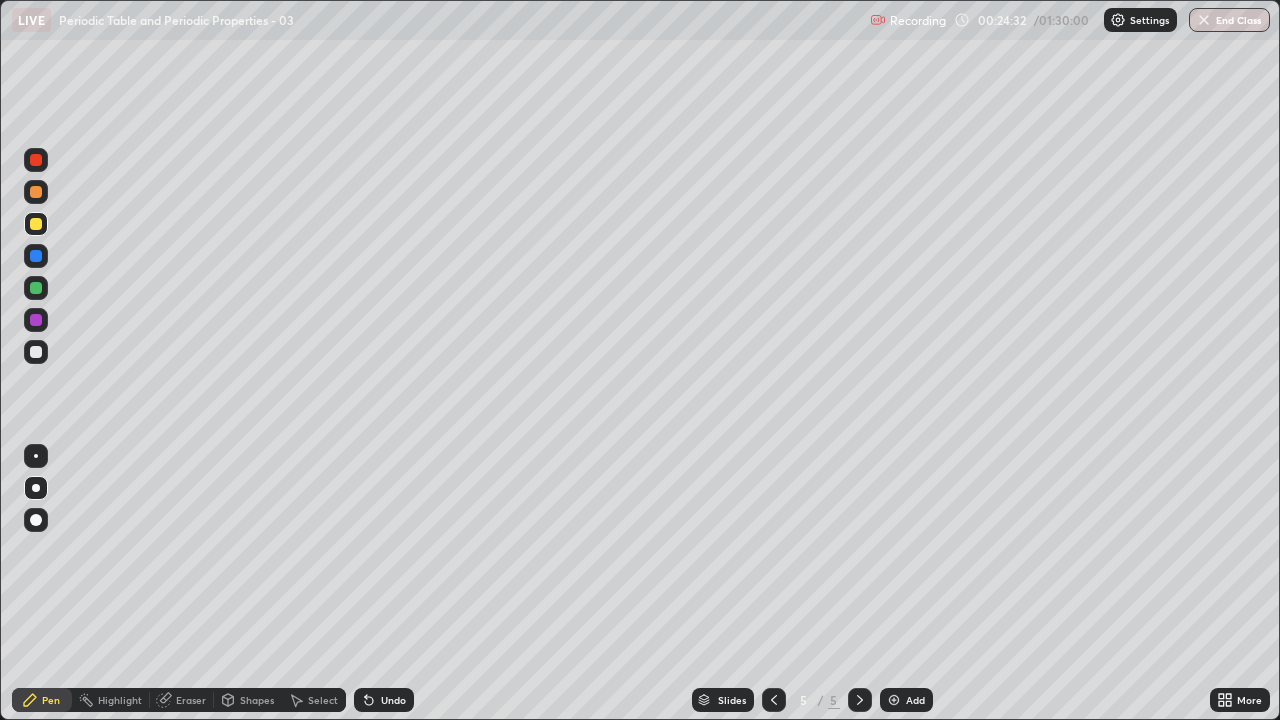 click at bounding box center [36, 352] 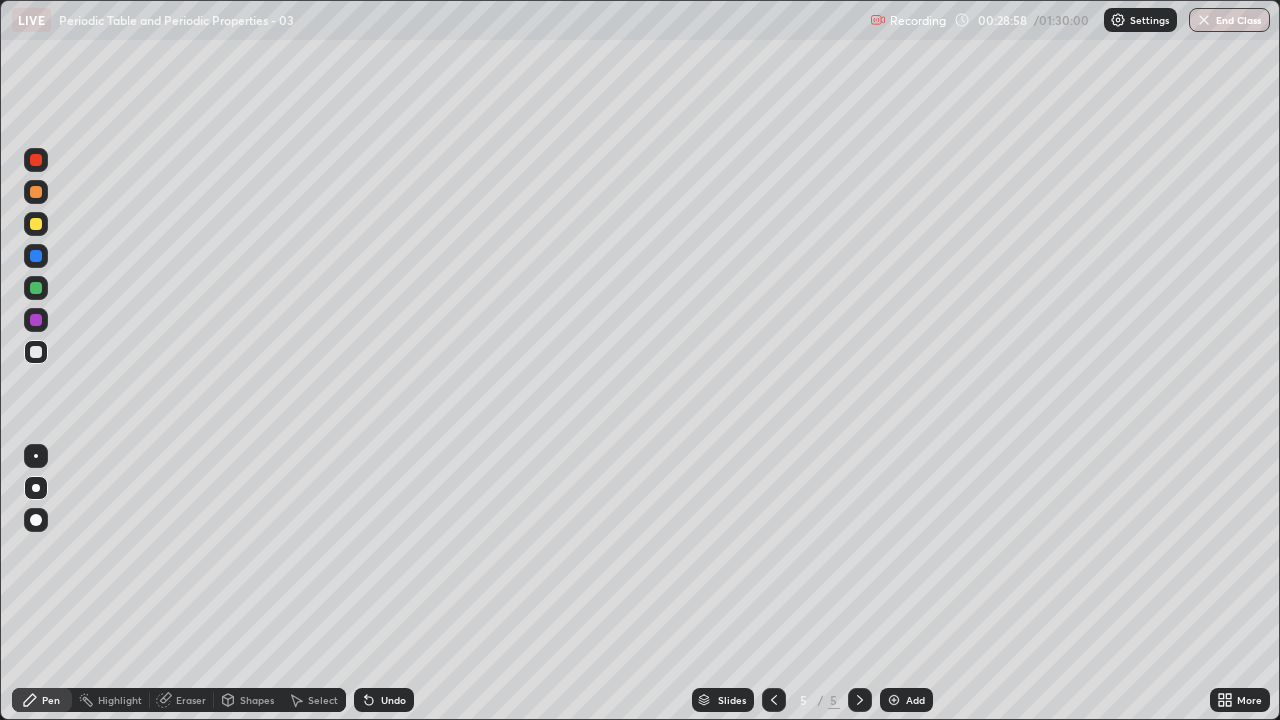 click on "Eraser" at bounding box center [191, 700] 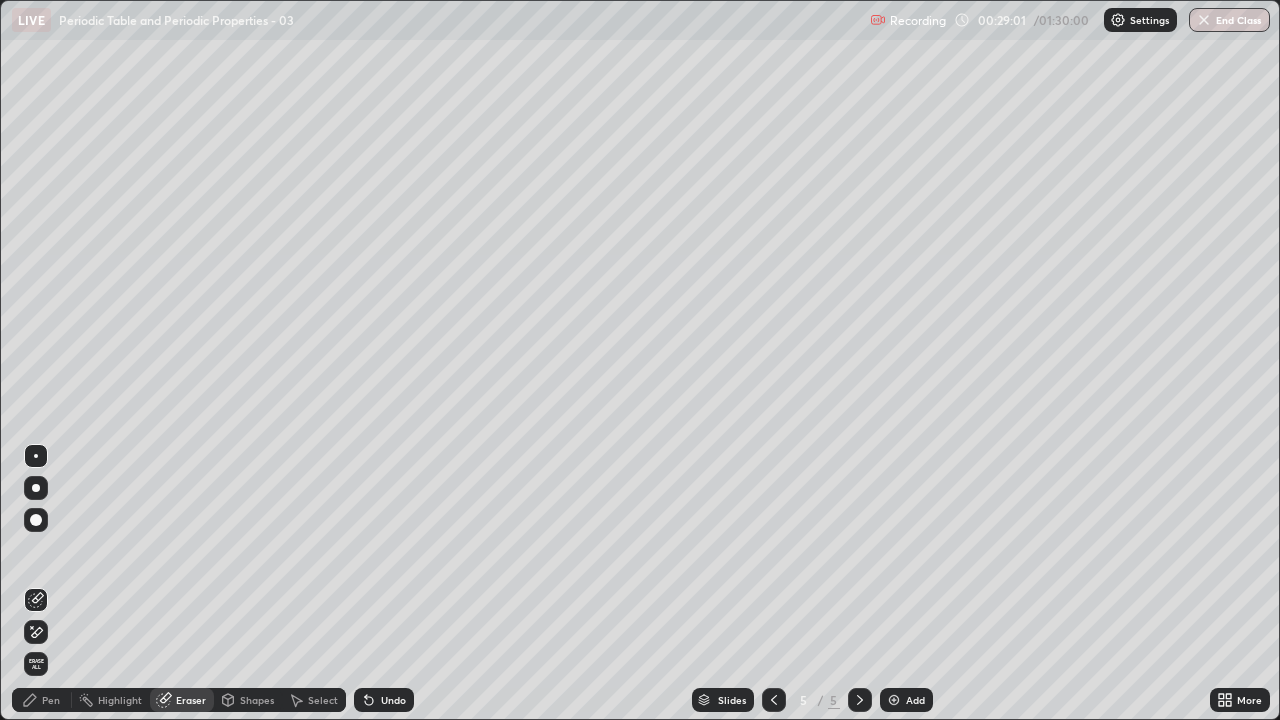 click 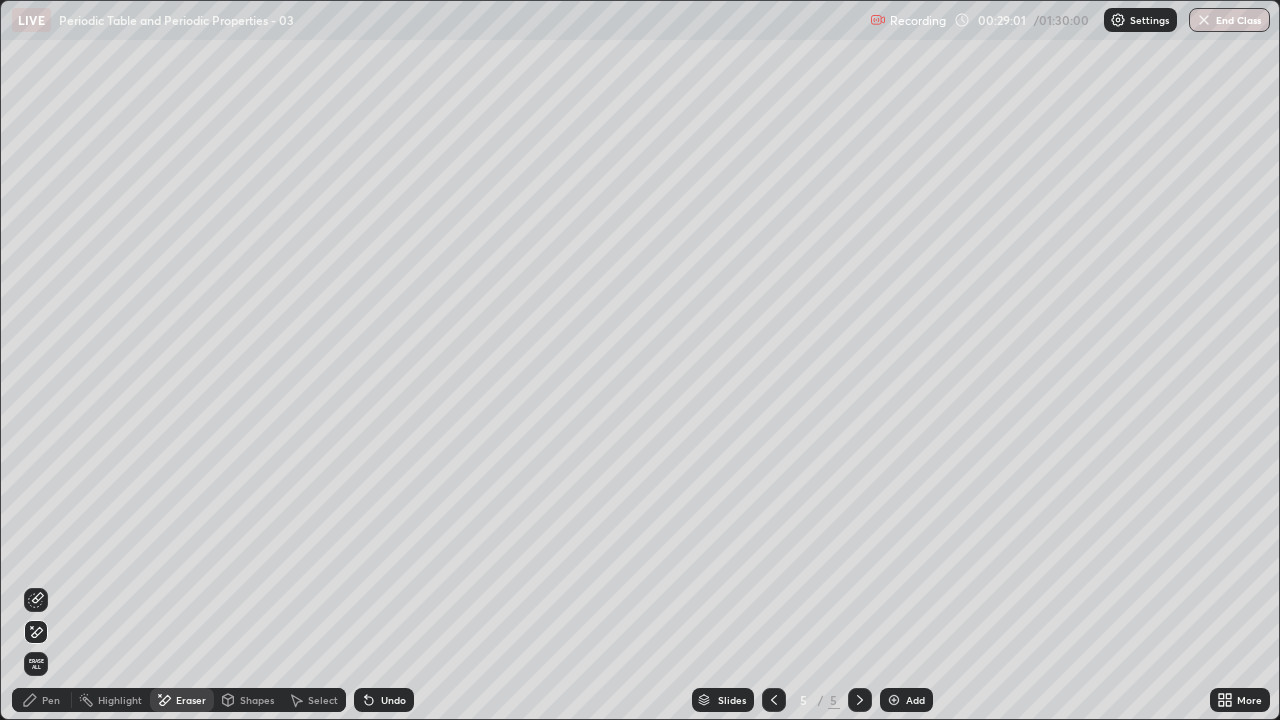 click 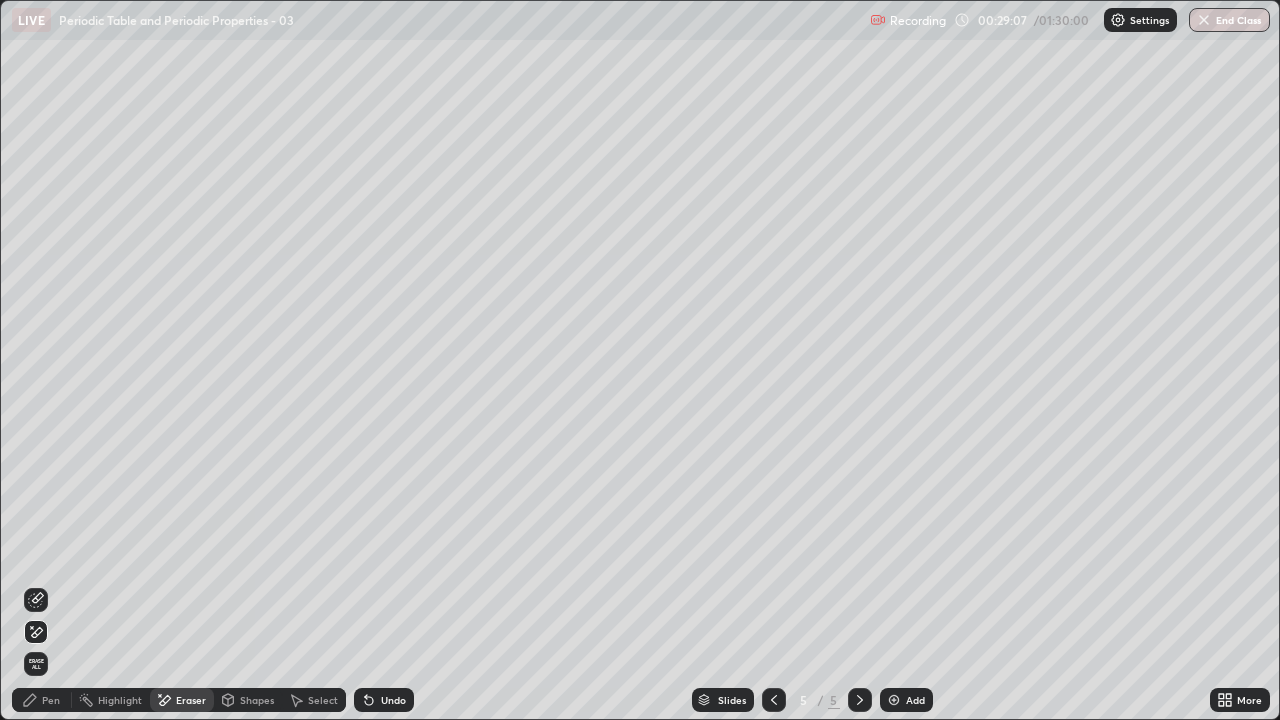 click on "Pen" at bounding box center (51, 700) 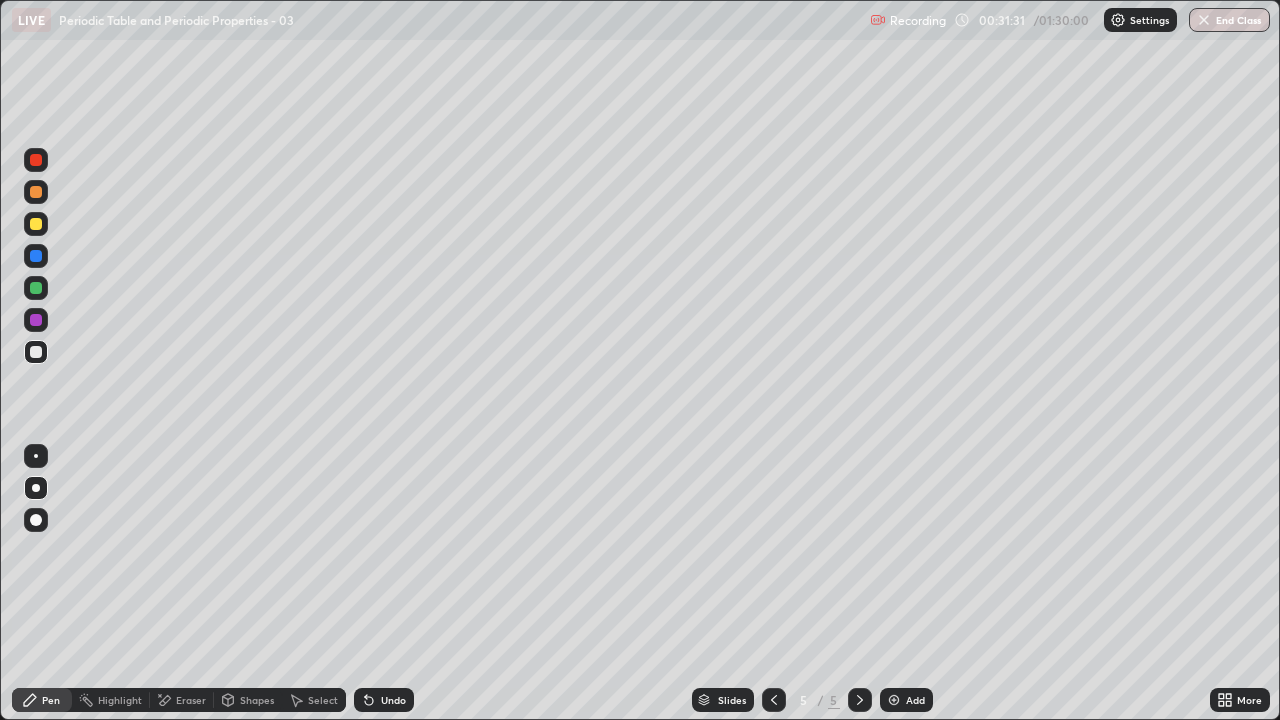 click 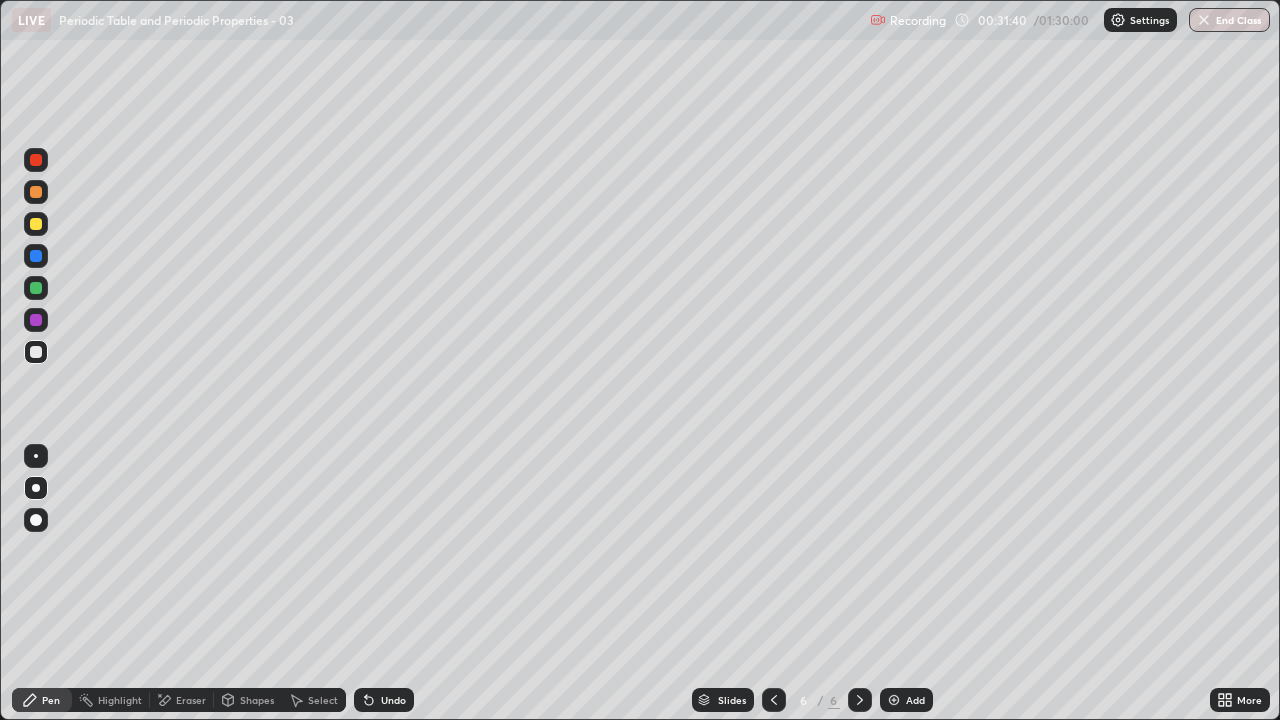 click at bounding box center (774, 700) 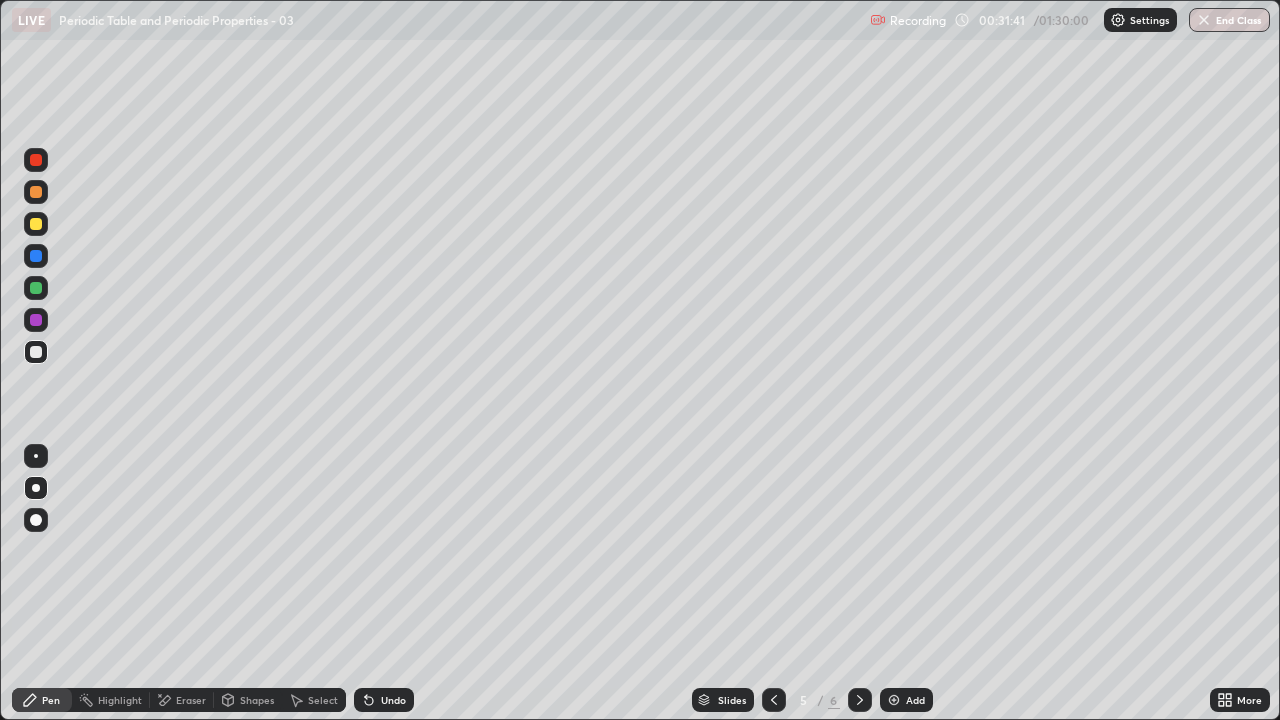 click 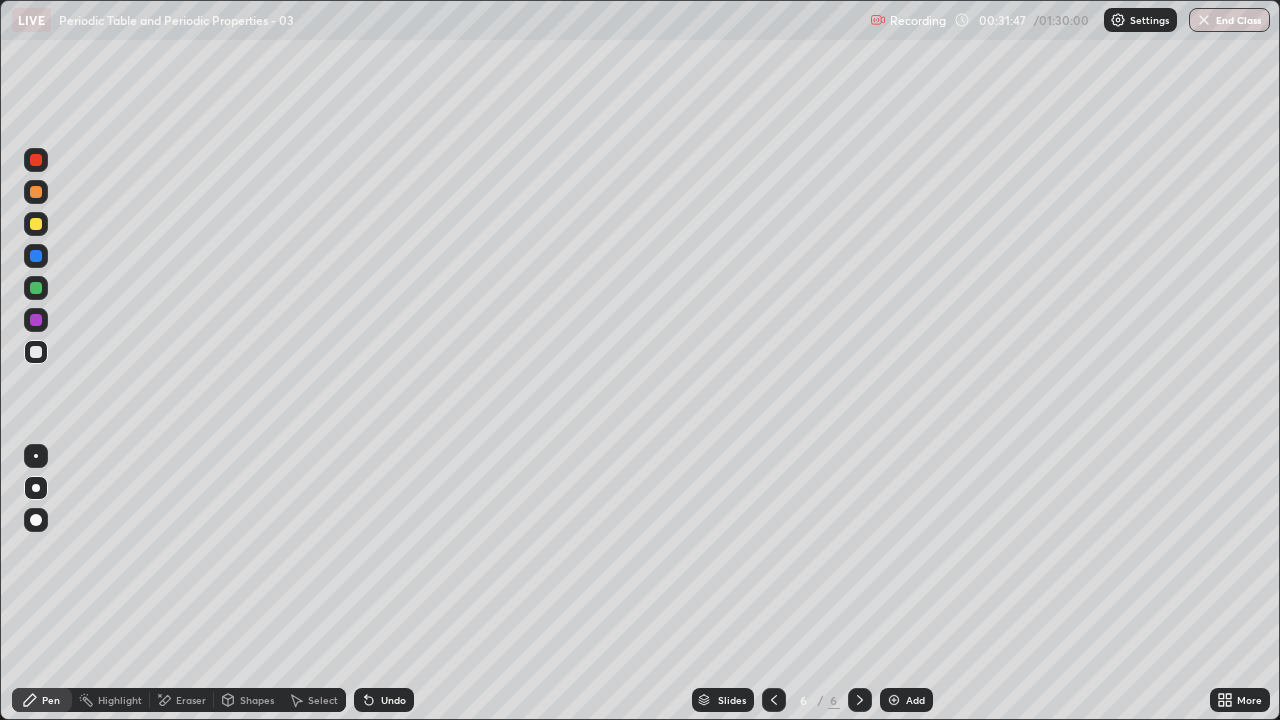 click 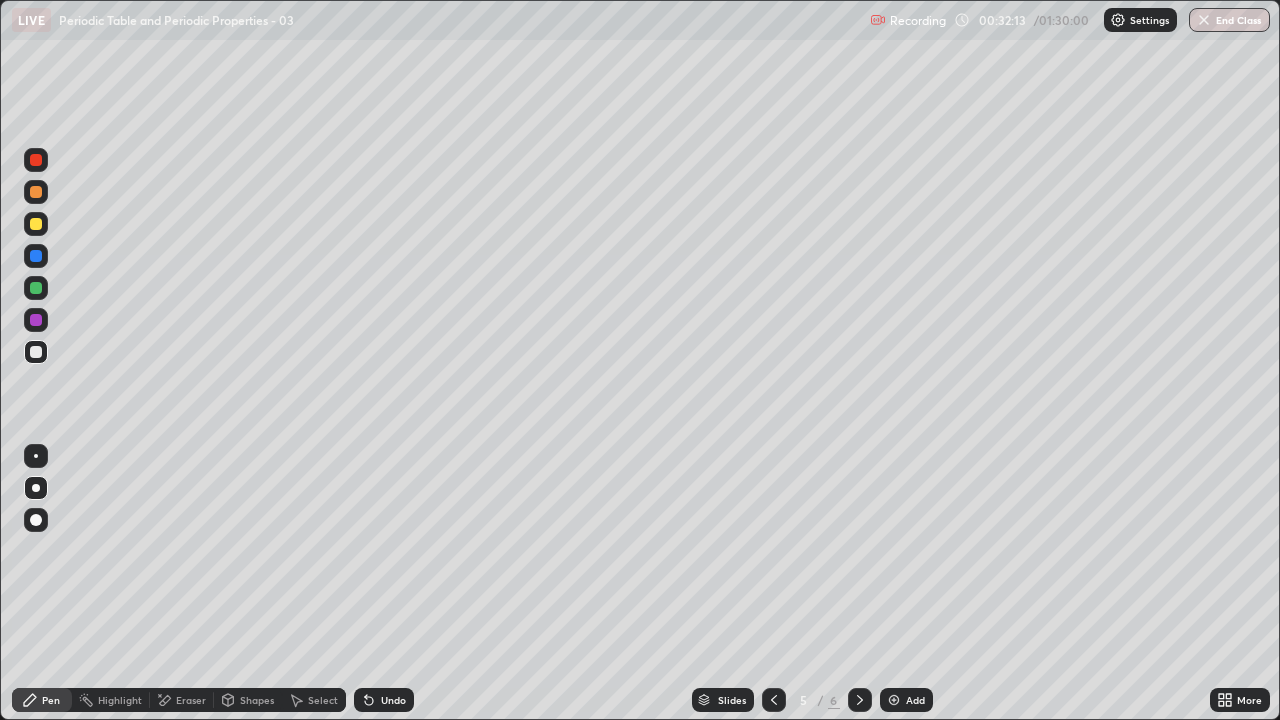click 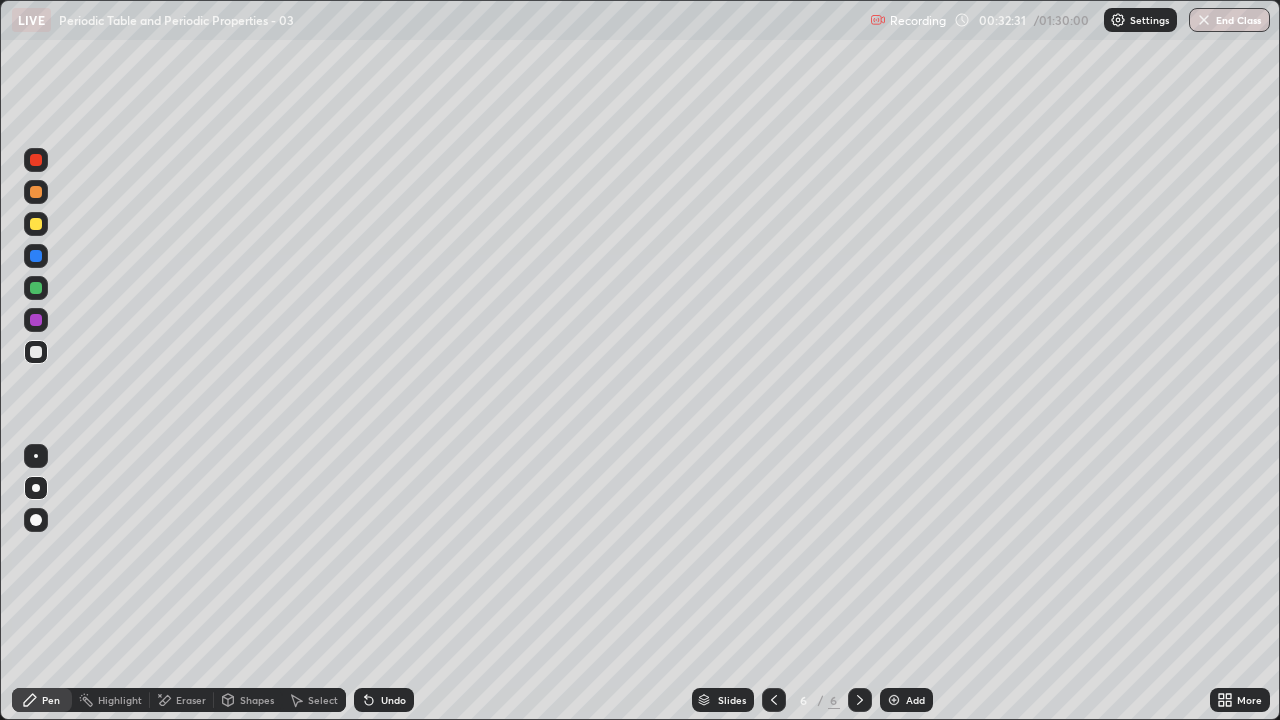 click on "Eraser" at bounding box center [191, 700] 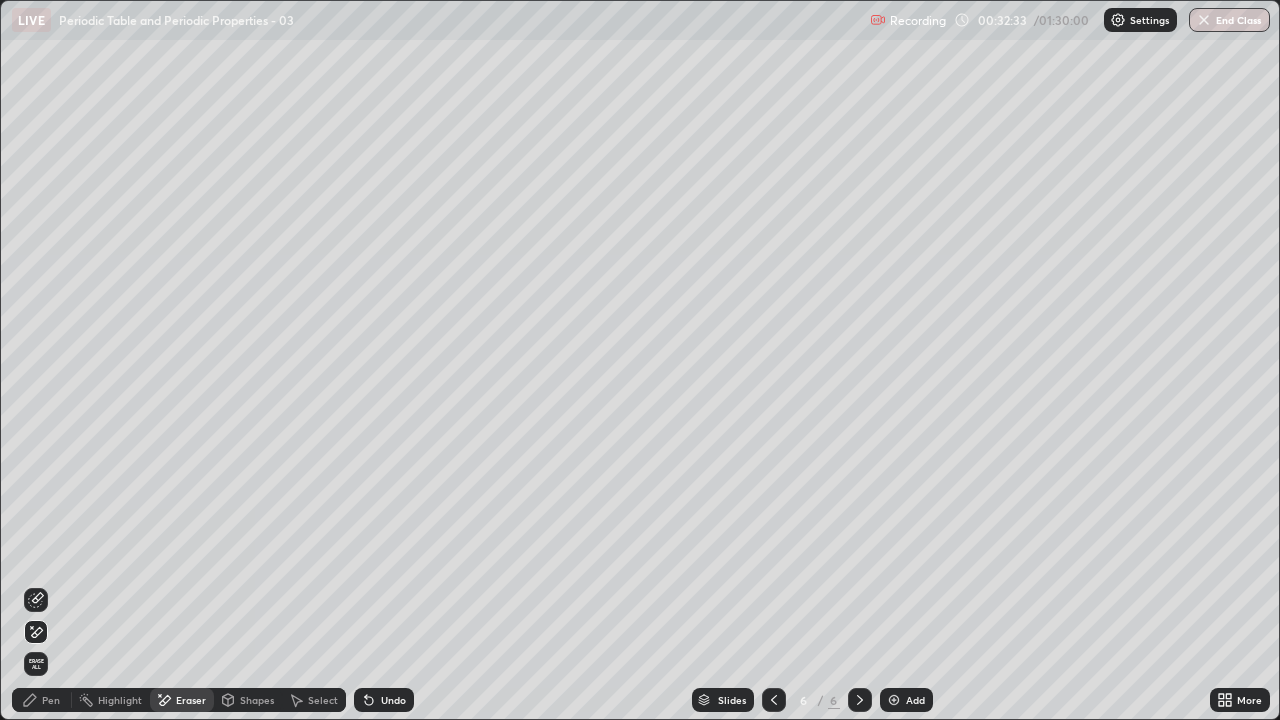 click on "Pen" at bounding box center (51, 700) 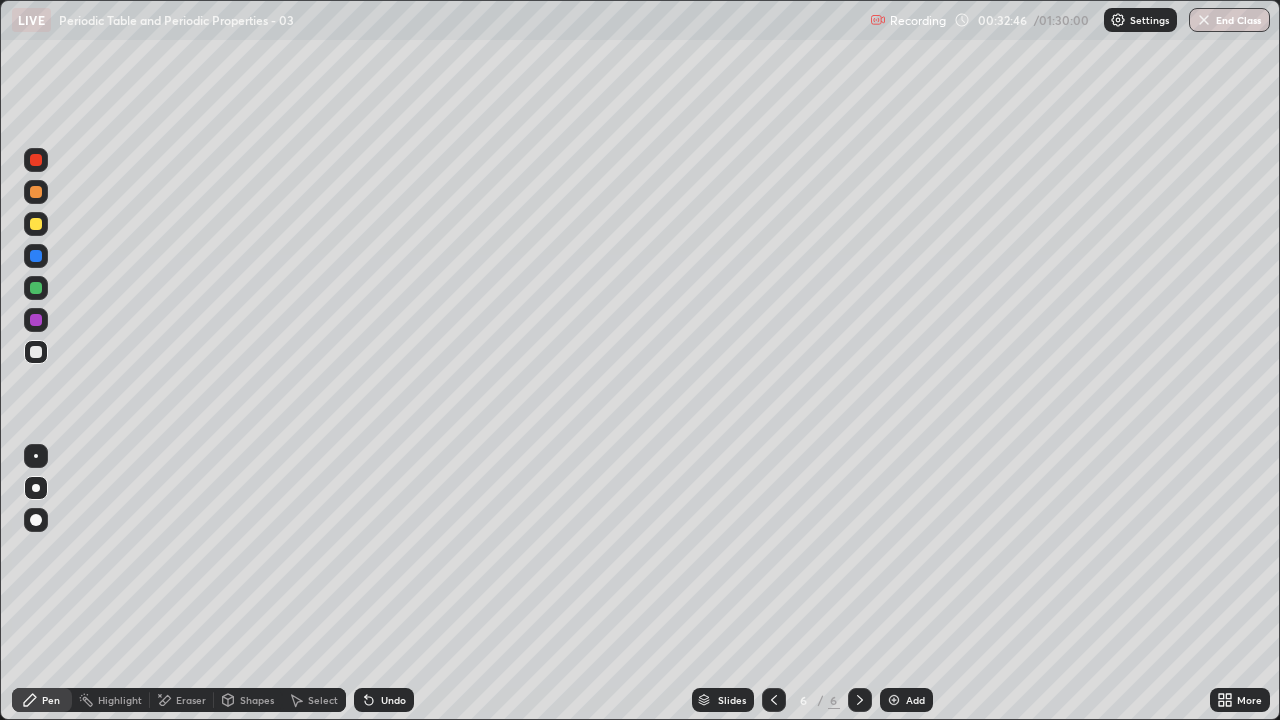 click on "Eraser" at bounding box center [191, 700] 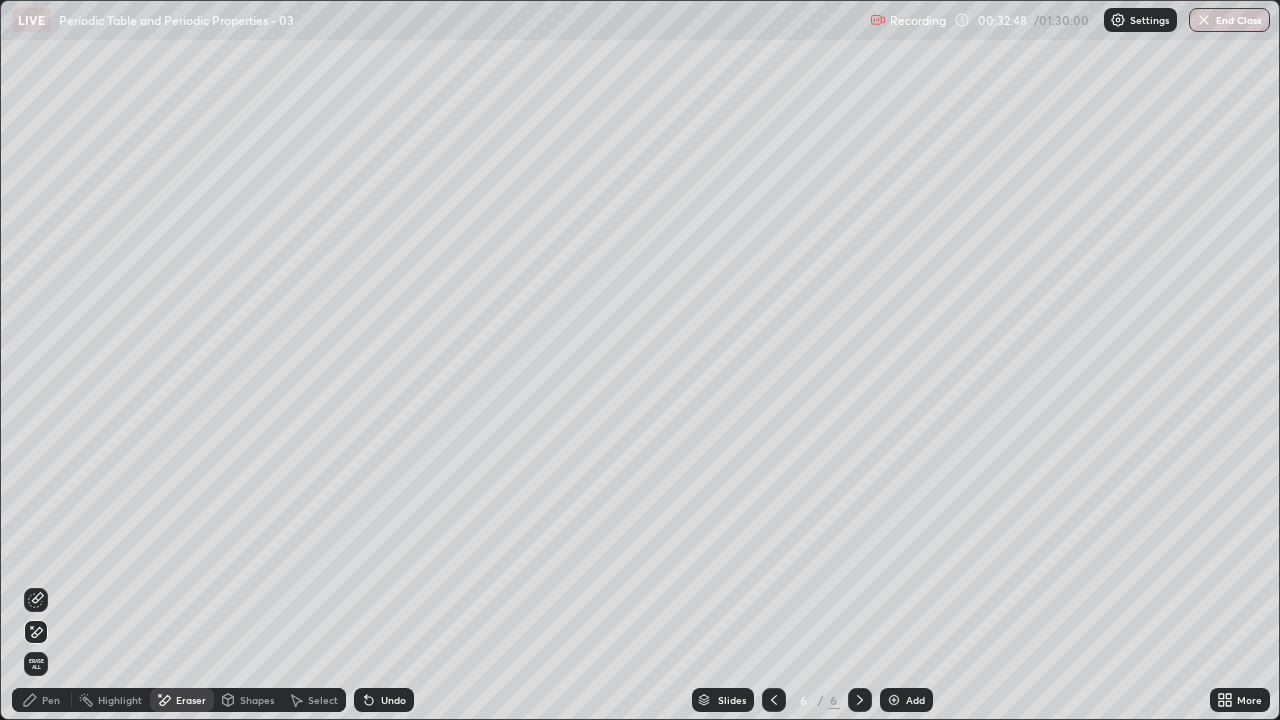 click on "Pen" at bounding box center [51, 700] 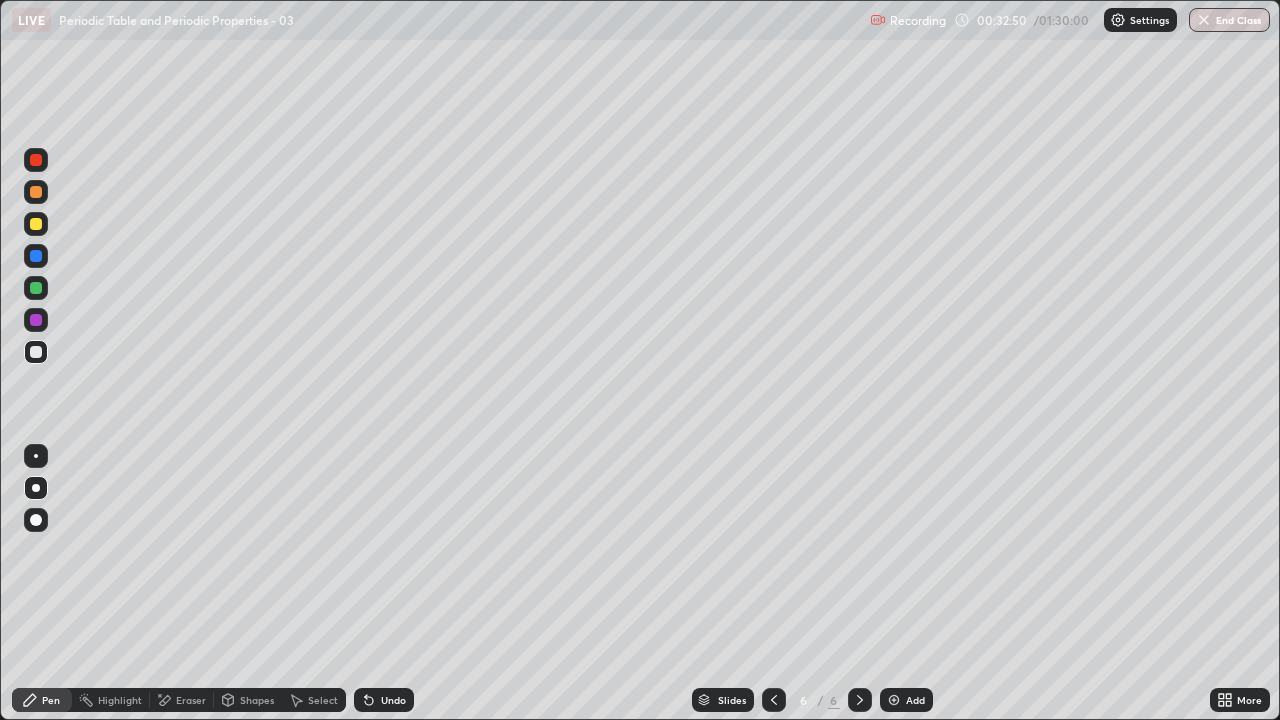 click 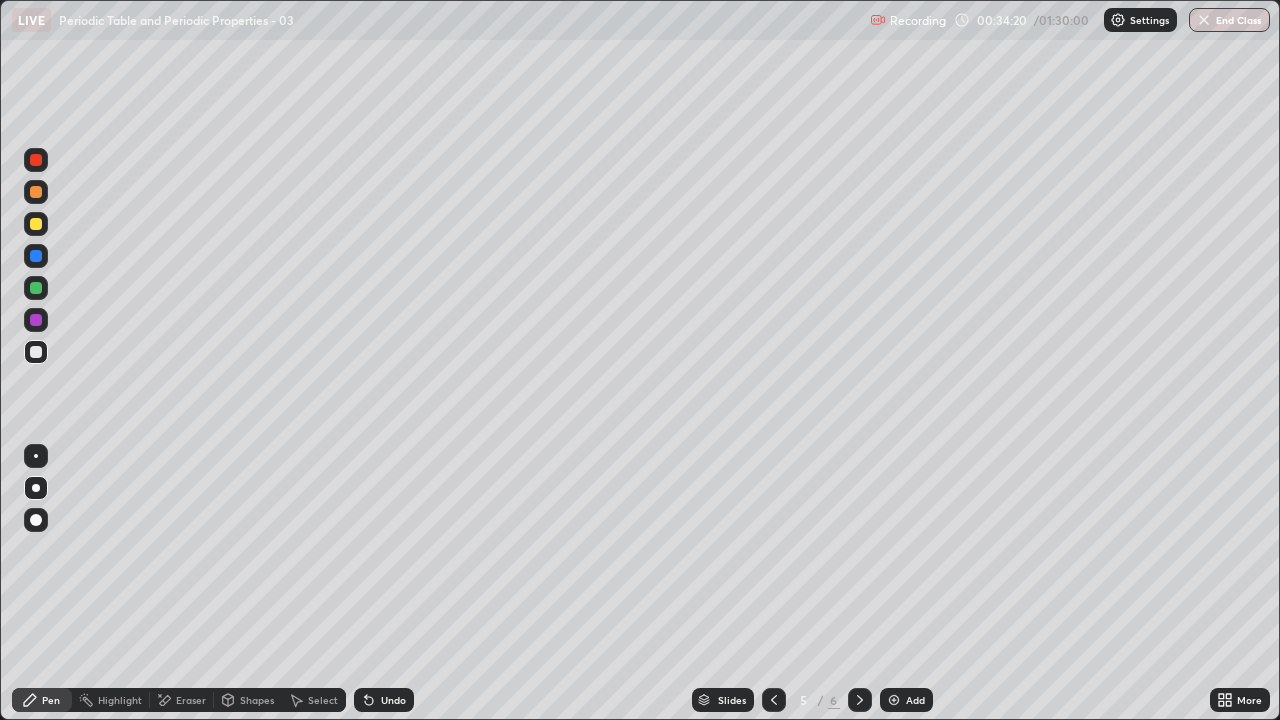 click 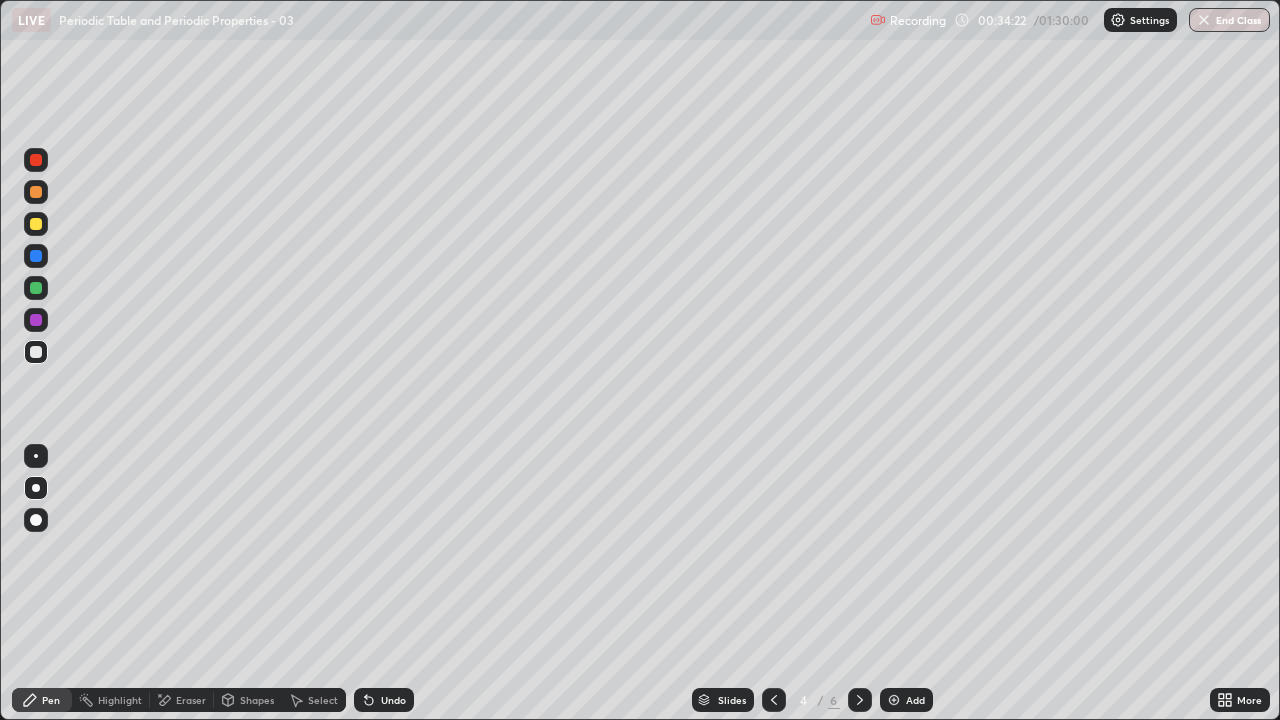 click 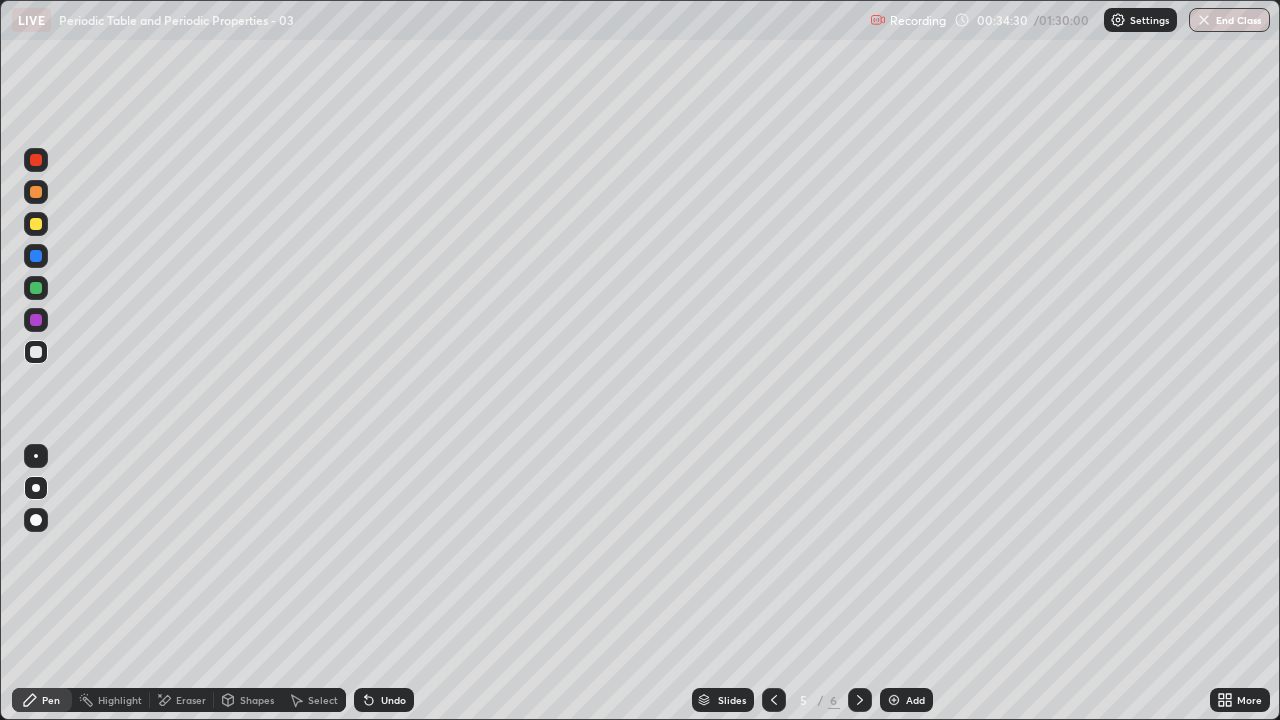 click 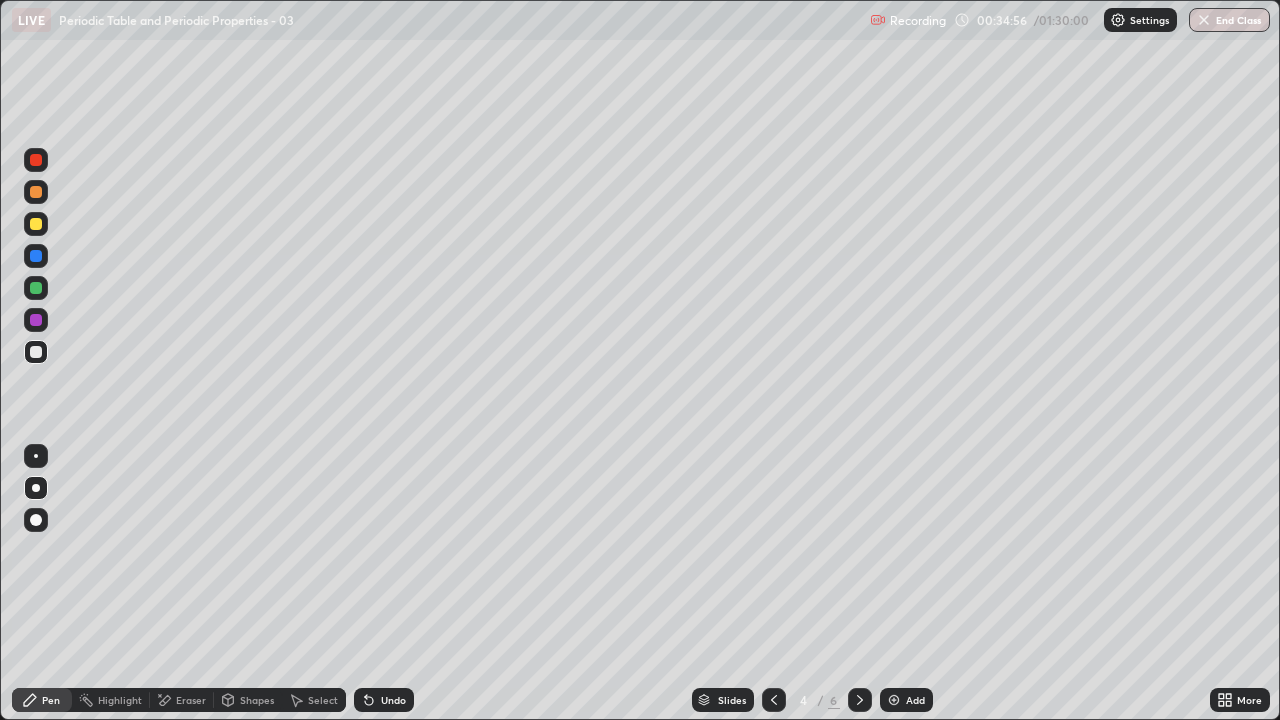 click 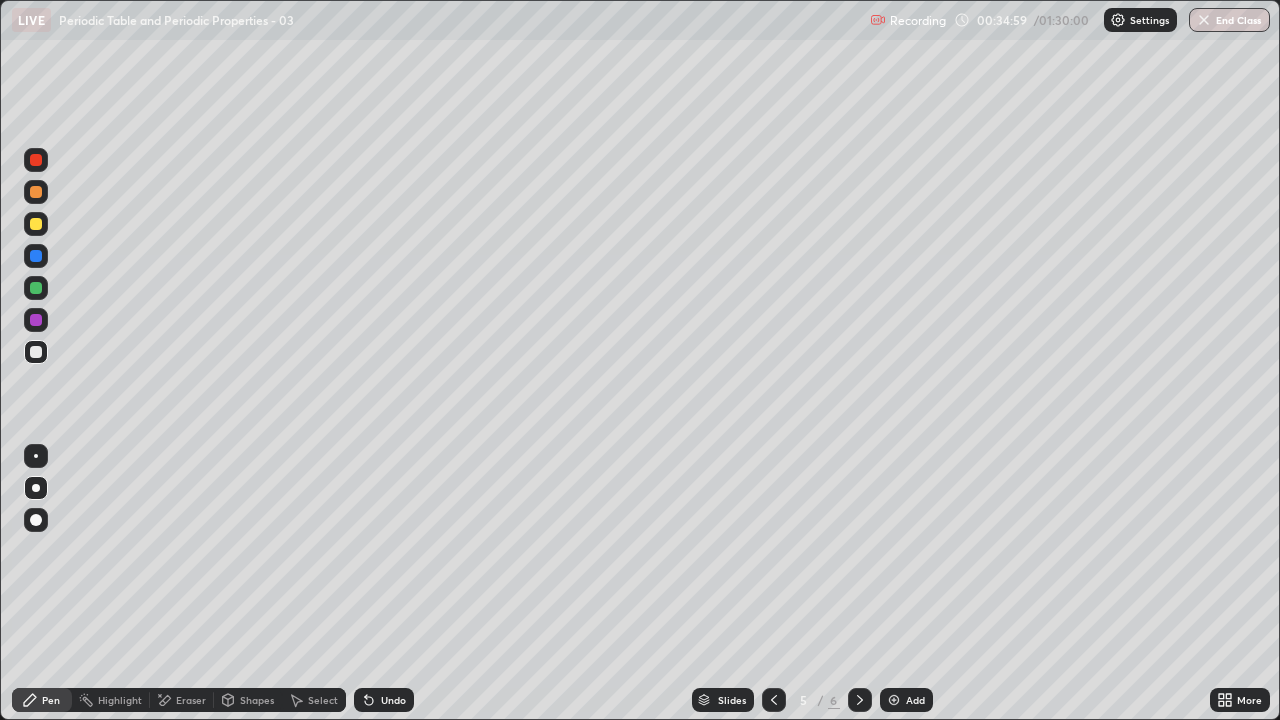 click on "Eraser" at bounding box center [182, 700] 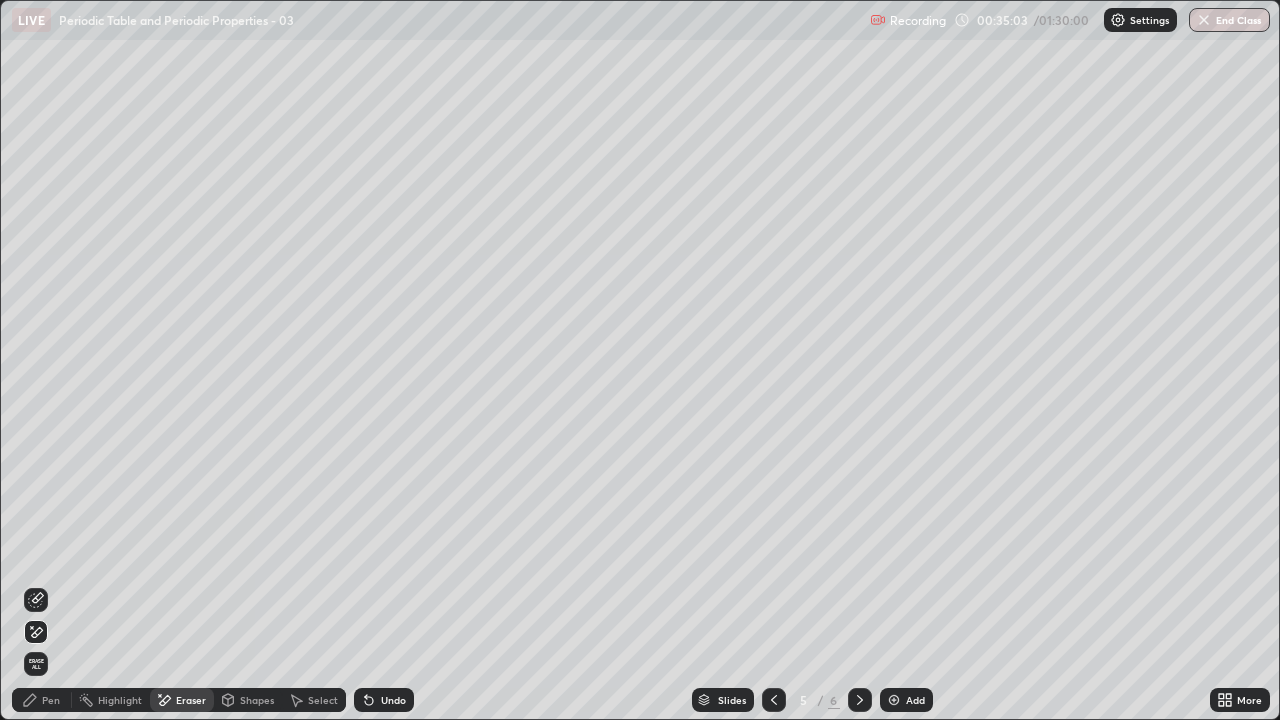 click on "Pen" at bounding box center [51, 700] 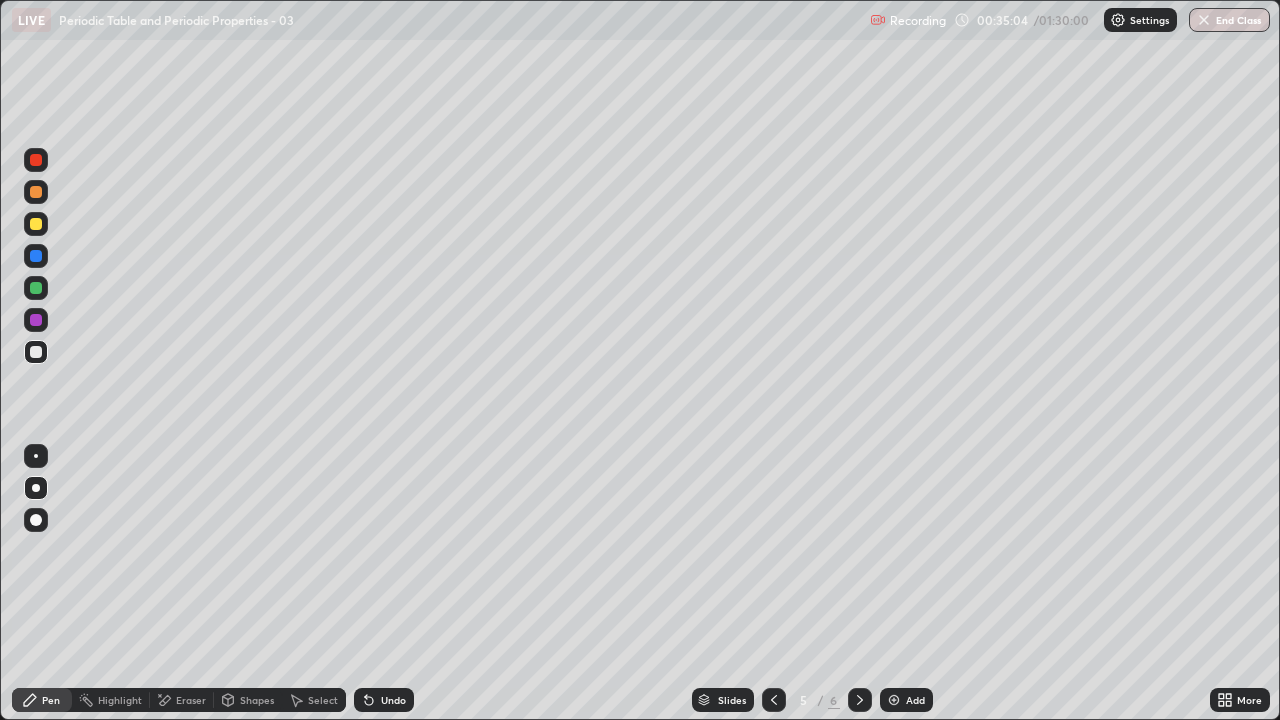 click on "Pen" at bounding box center (51, 700) 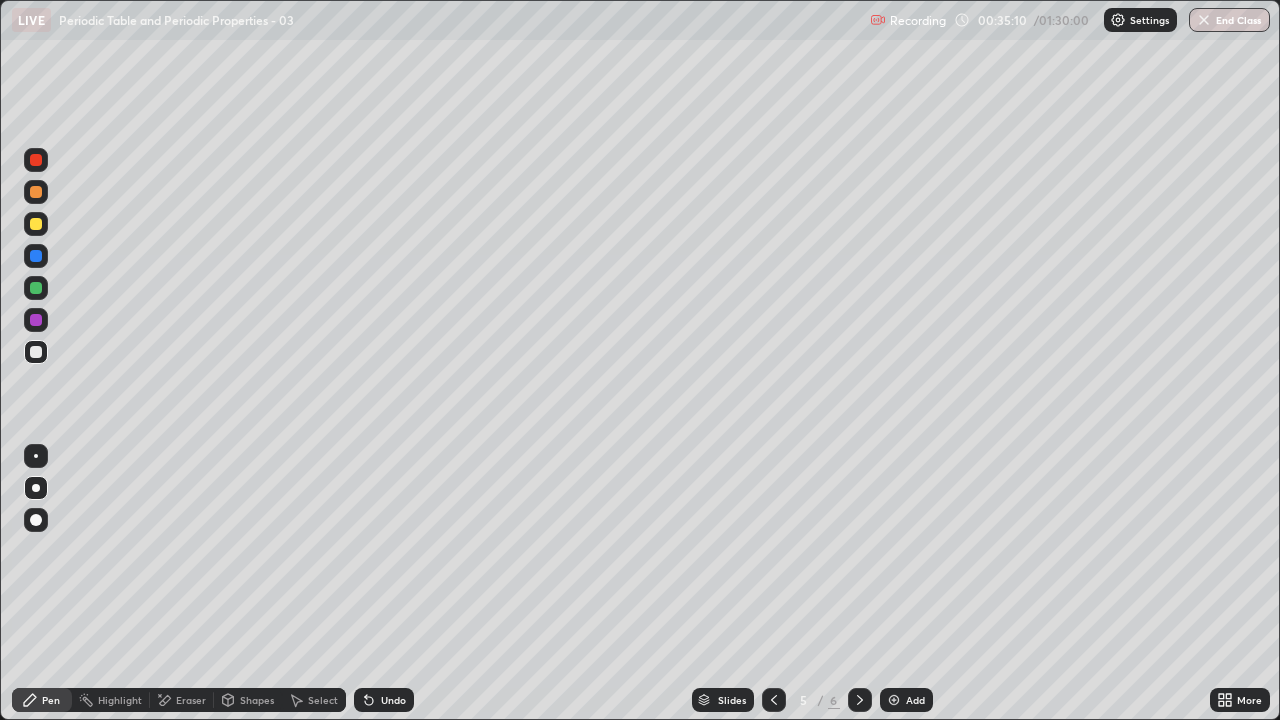 click on "Eraser" at bounding box center [191, 700] 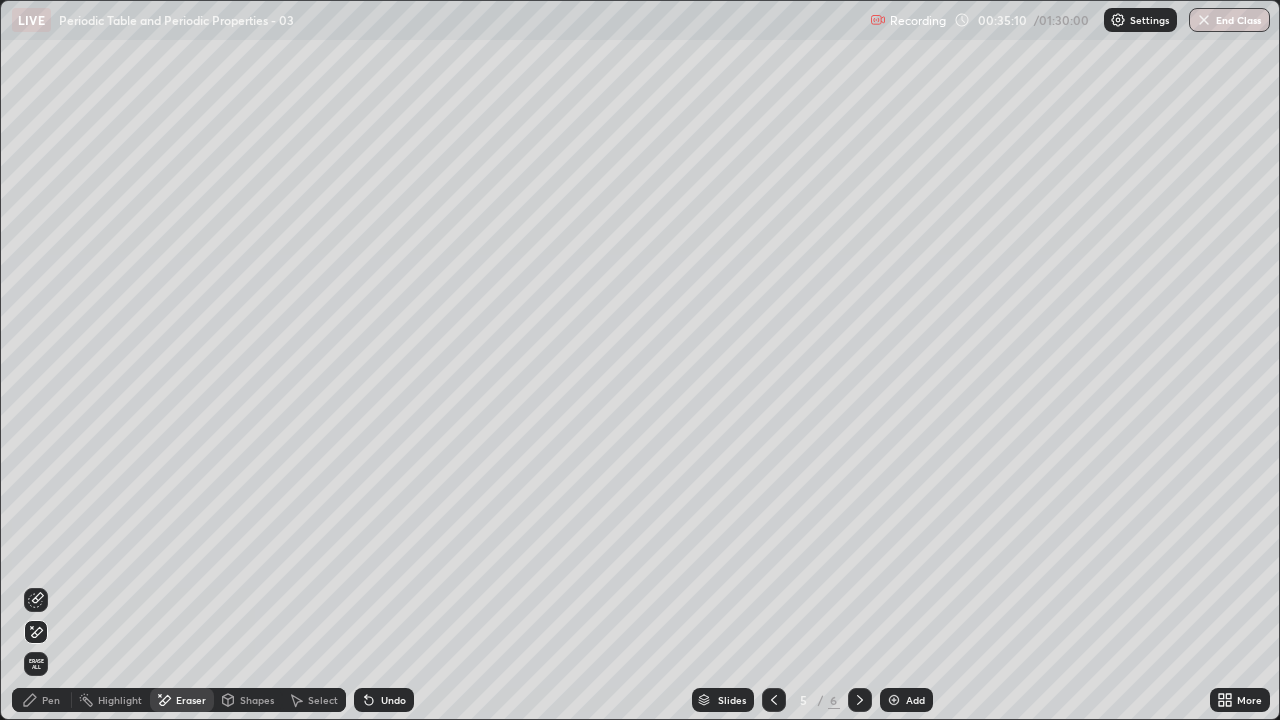 click 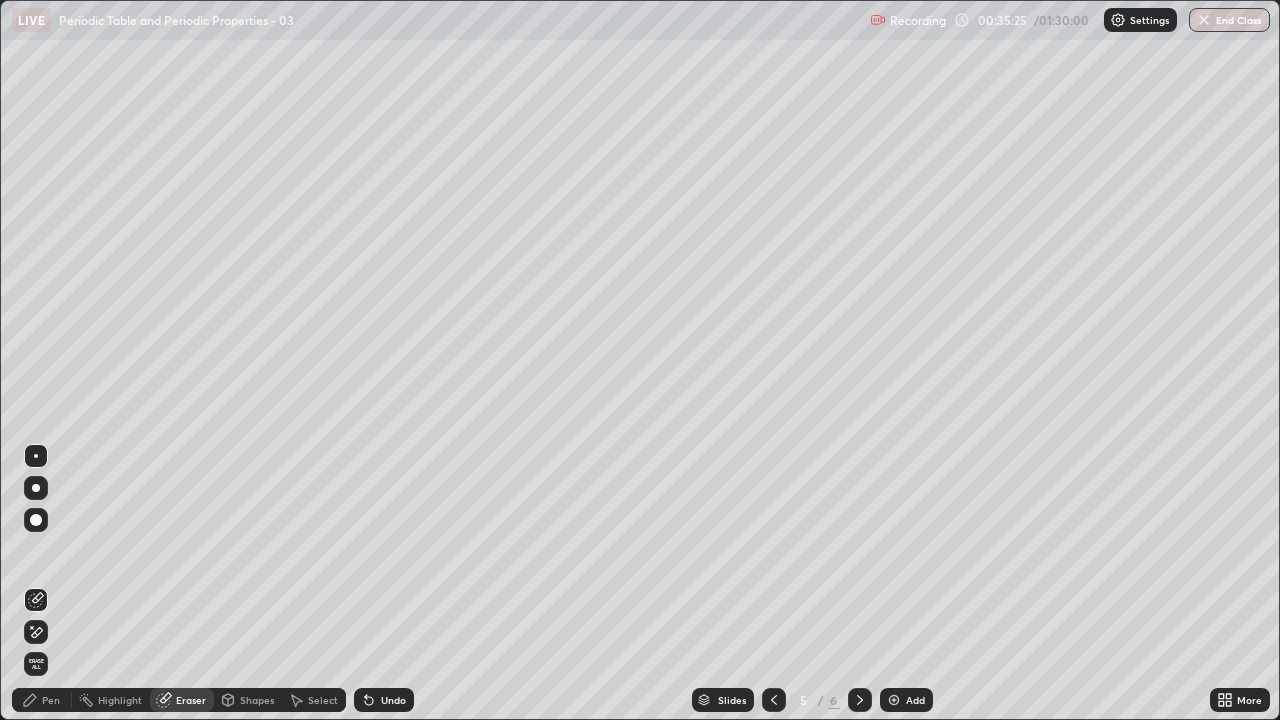 click on "Pen" at bounding box center [51, 700] 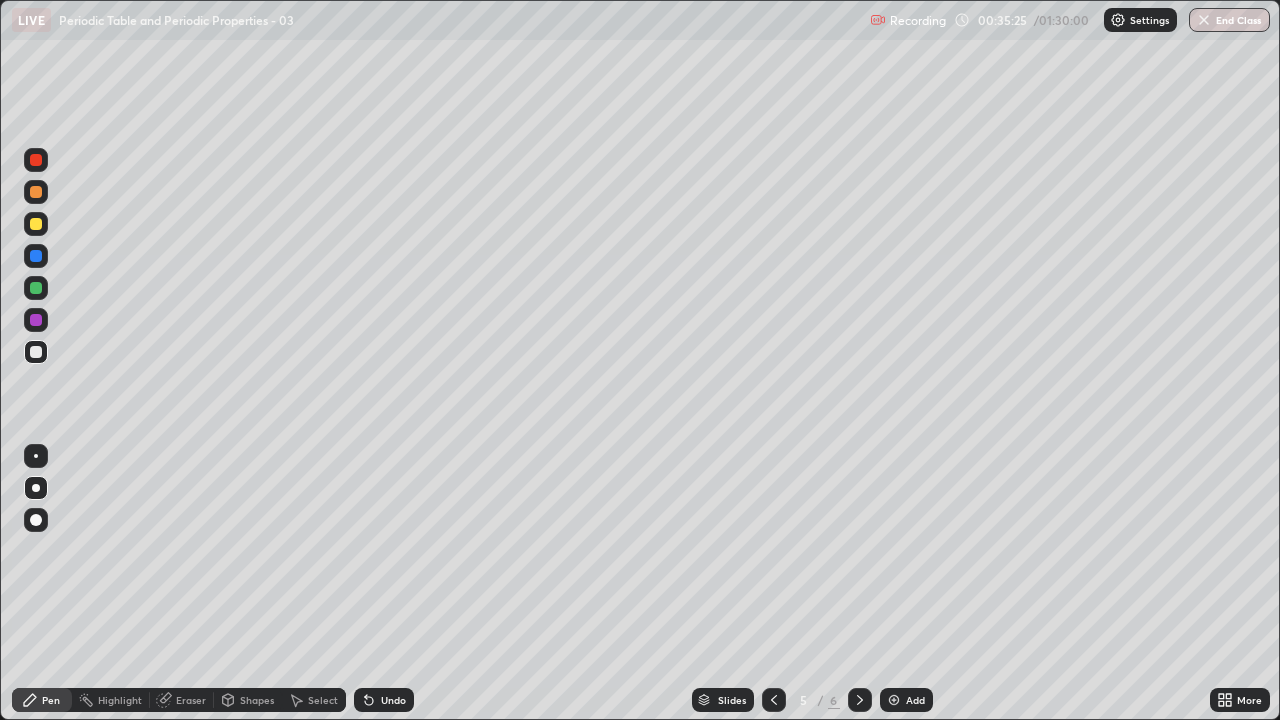 click on "Pen" at bounding box center [51, 700] 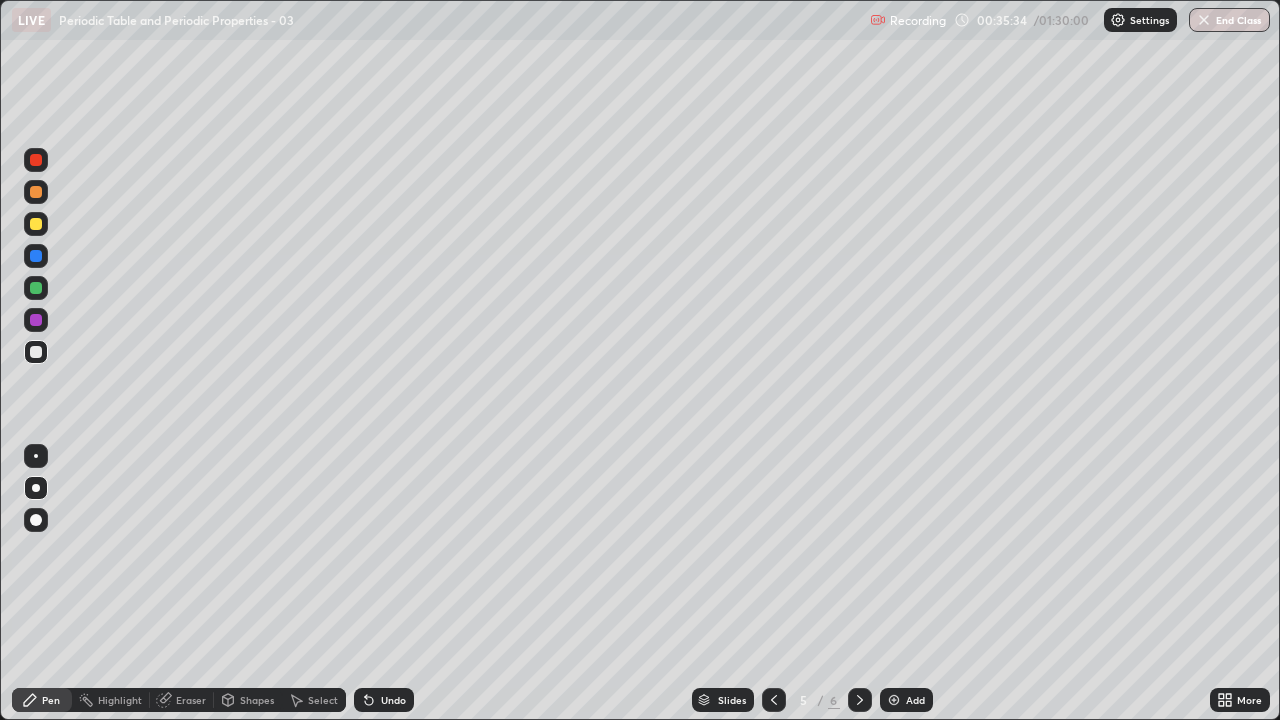 click on "Eraser" at bounding box center [191, 700] 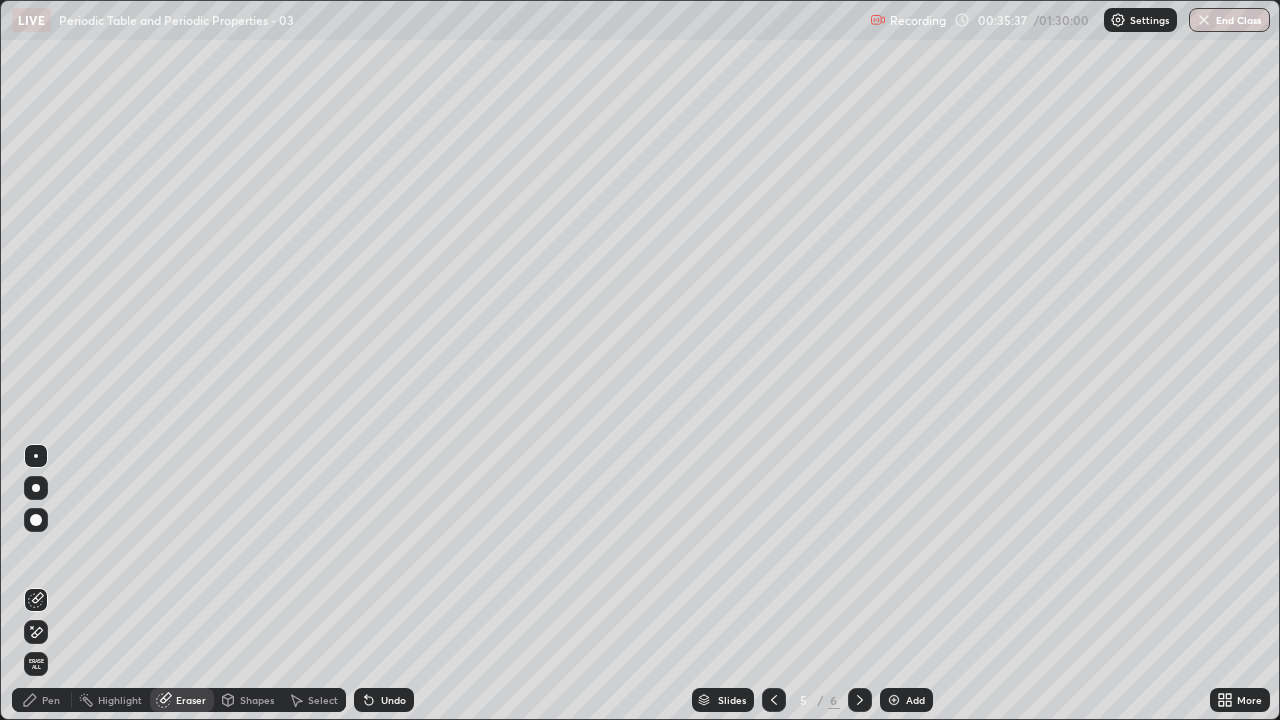 click on "Pen" at bounding box center (51, 700) 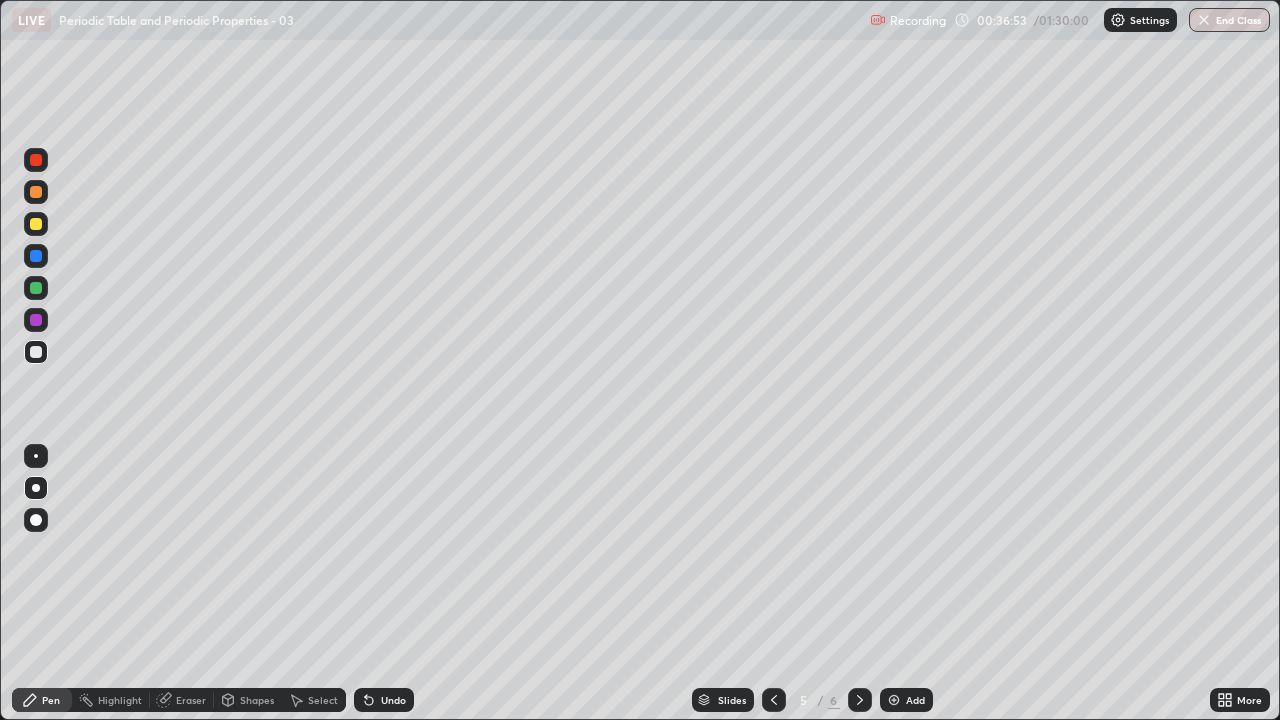 click 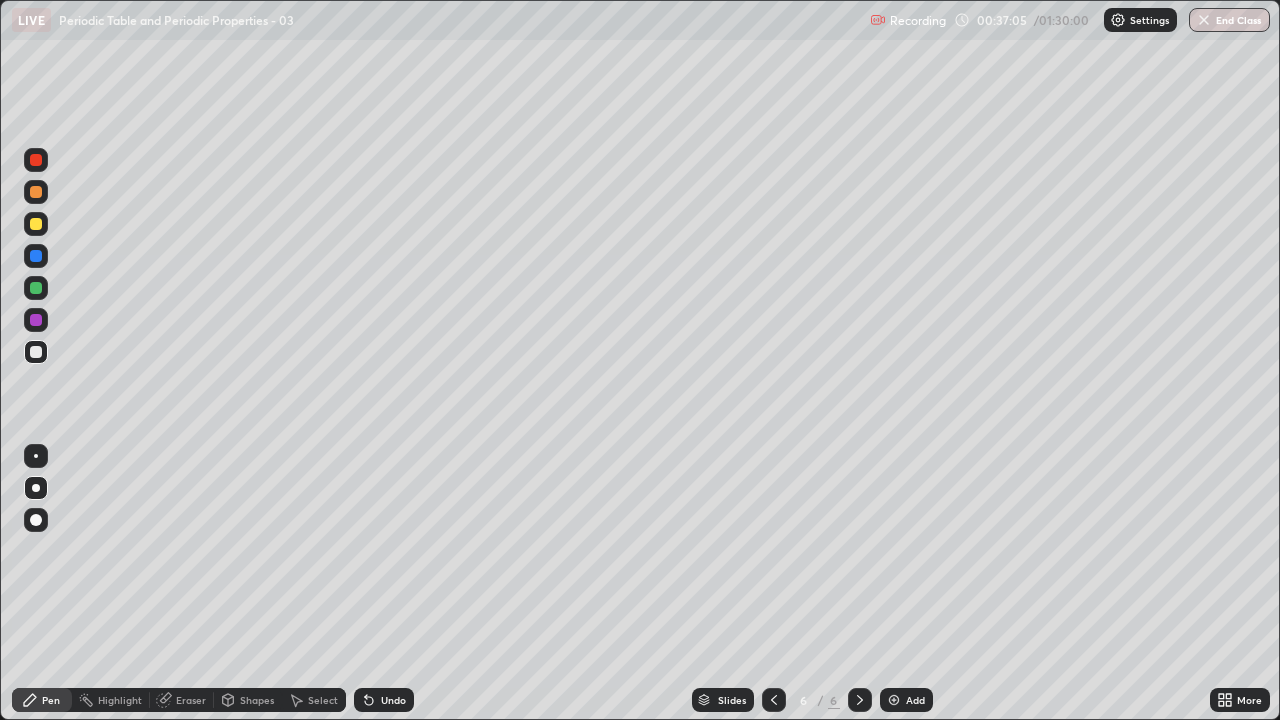 click on "Eraser" at bounding box center [182, 700] 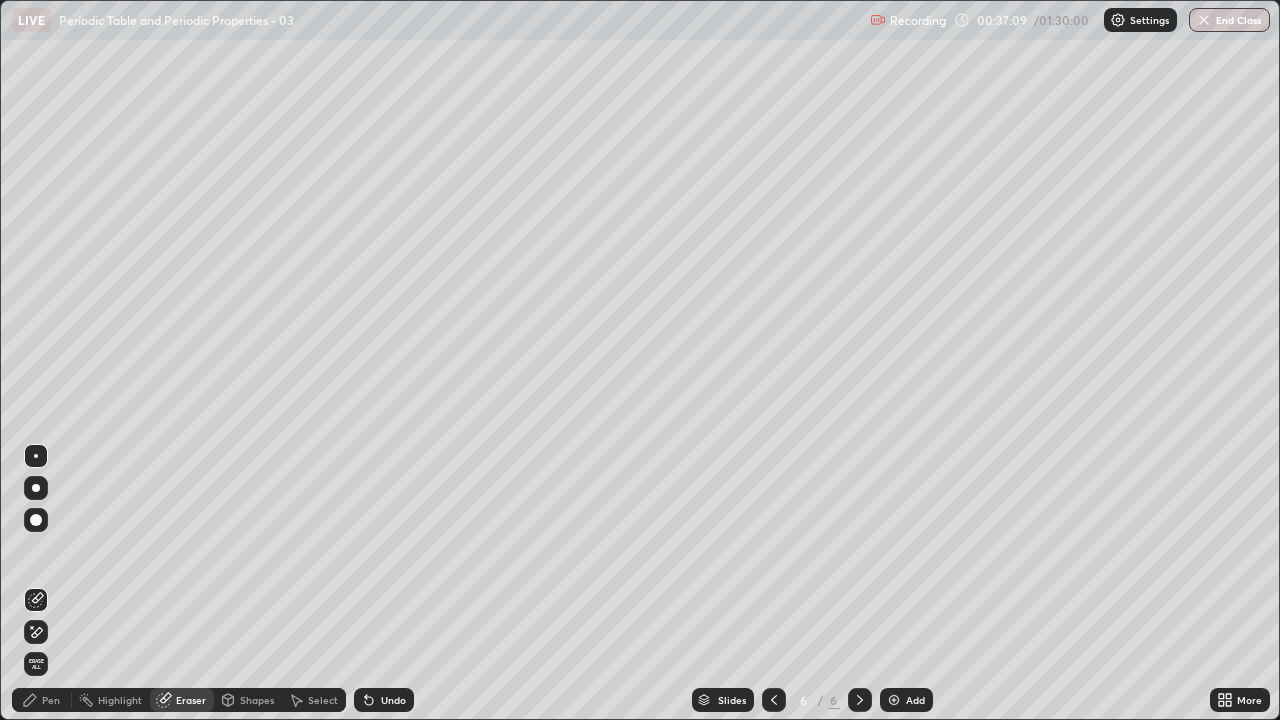 click on "Pen" at bounding box center (42, 700) 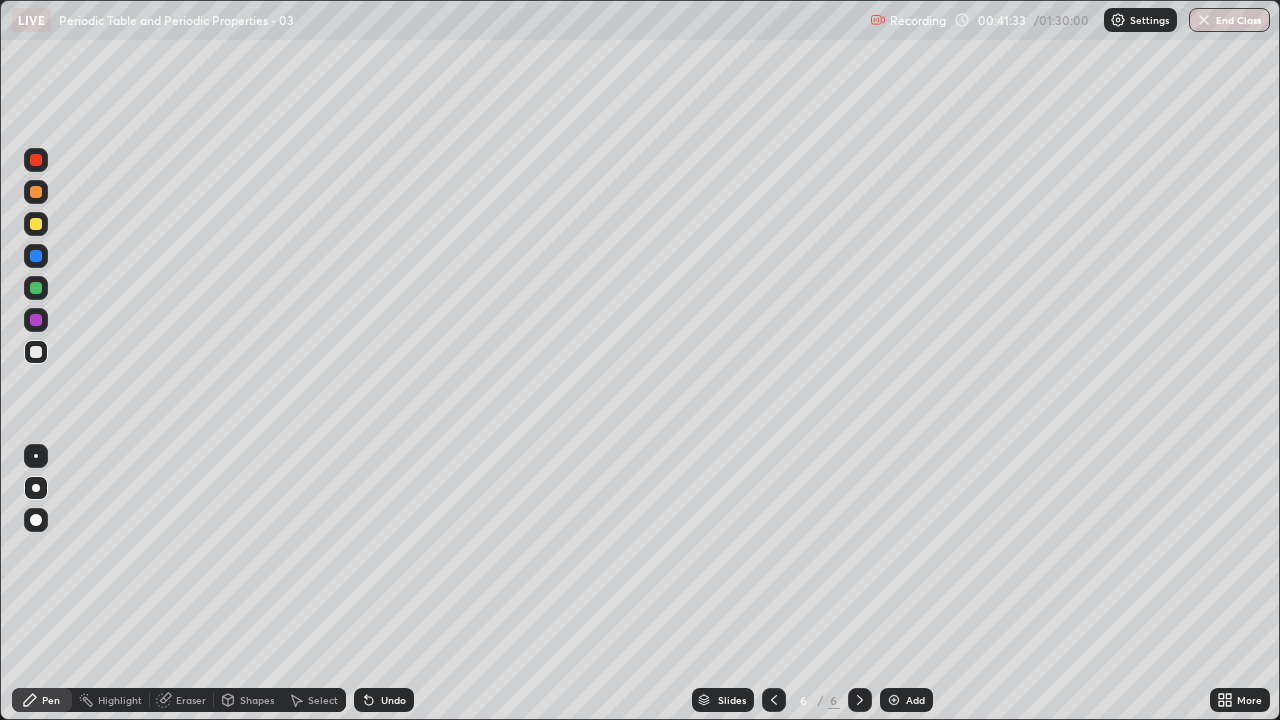 click 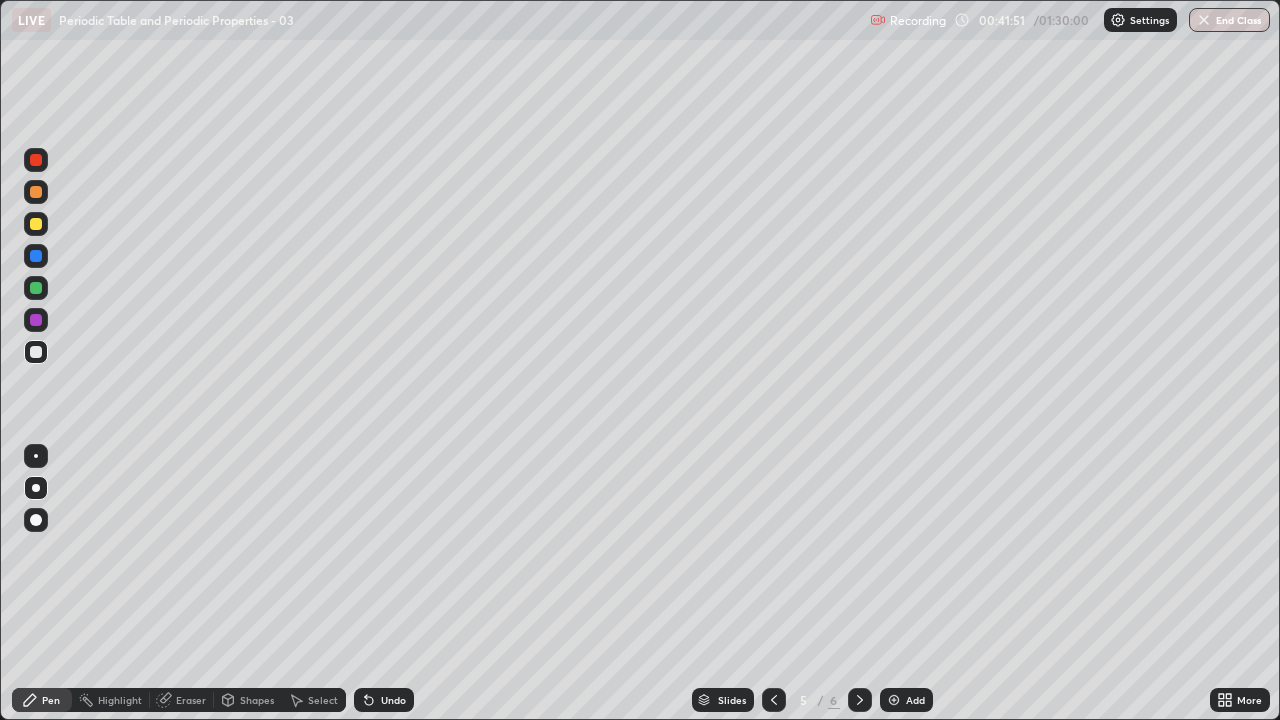 click 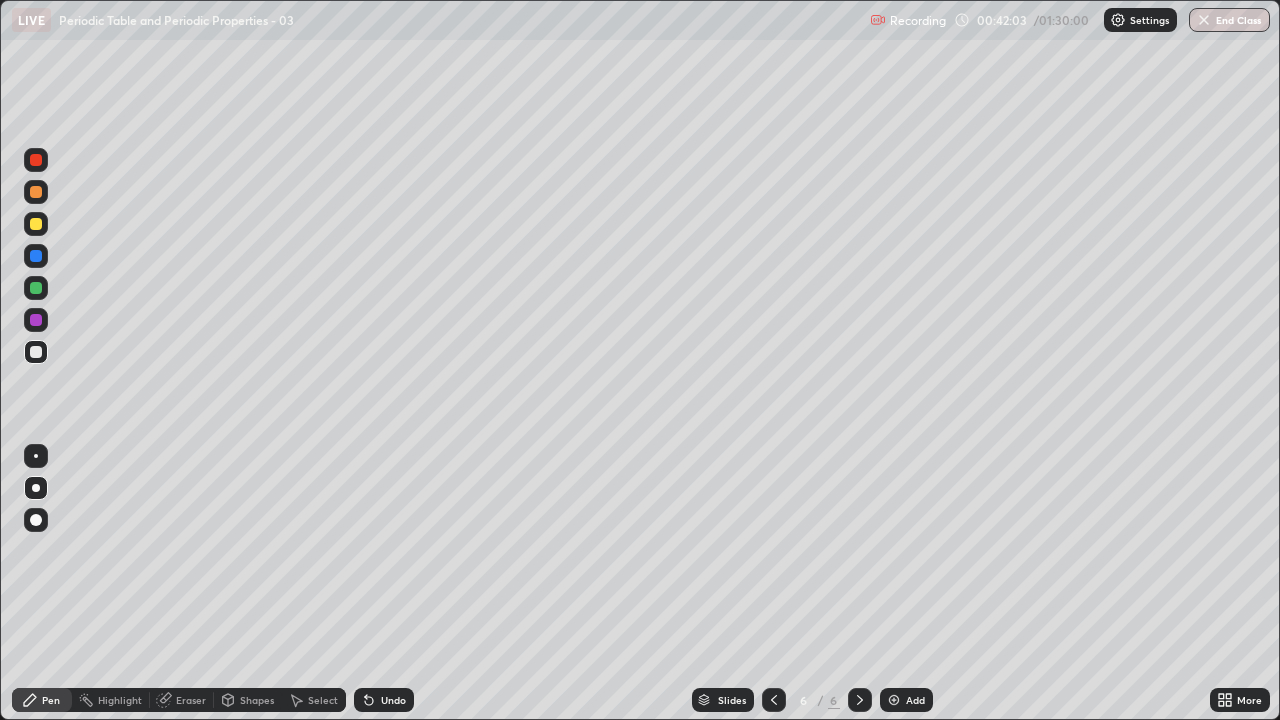click on "Eraser" at bounding box center [191, 700] 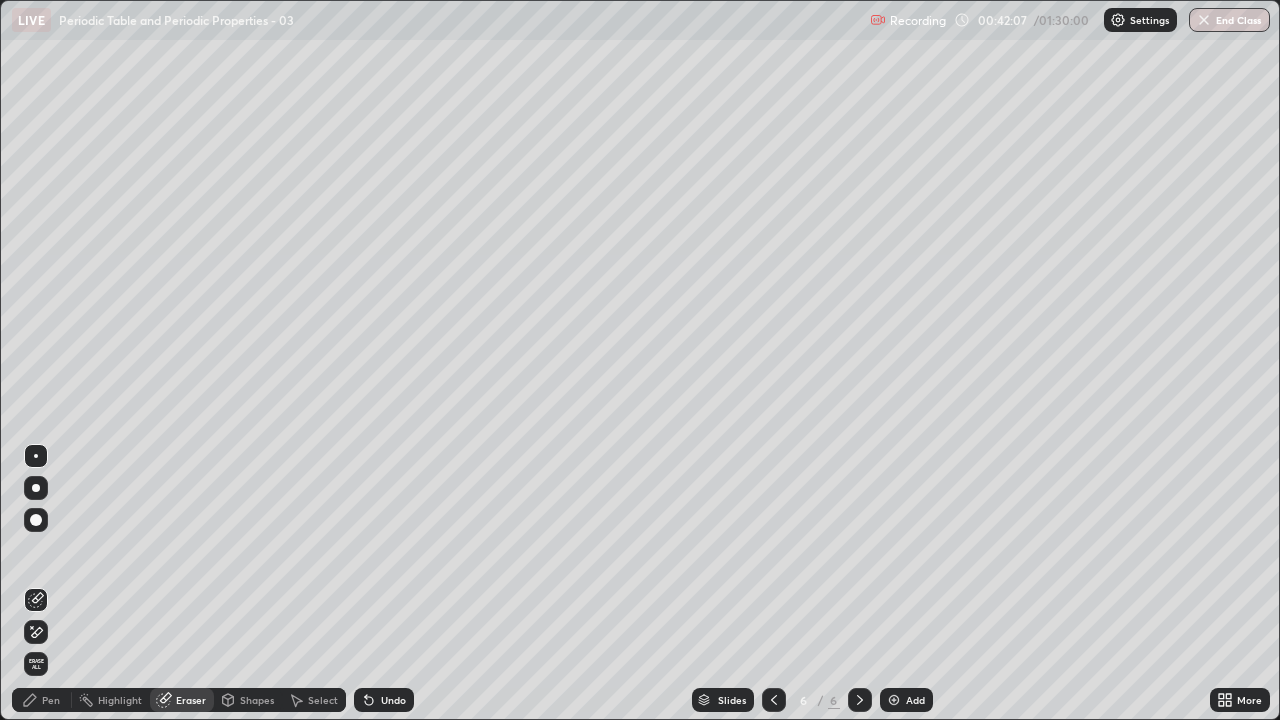click 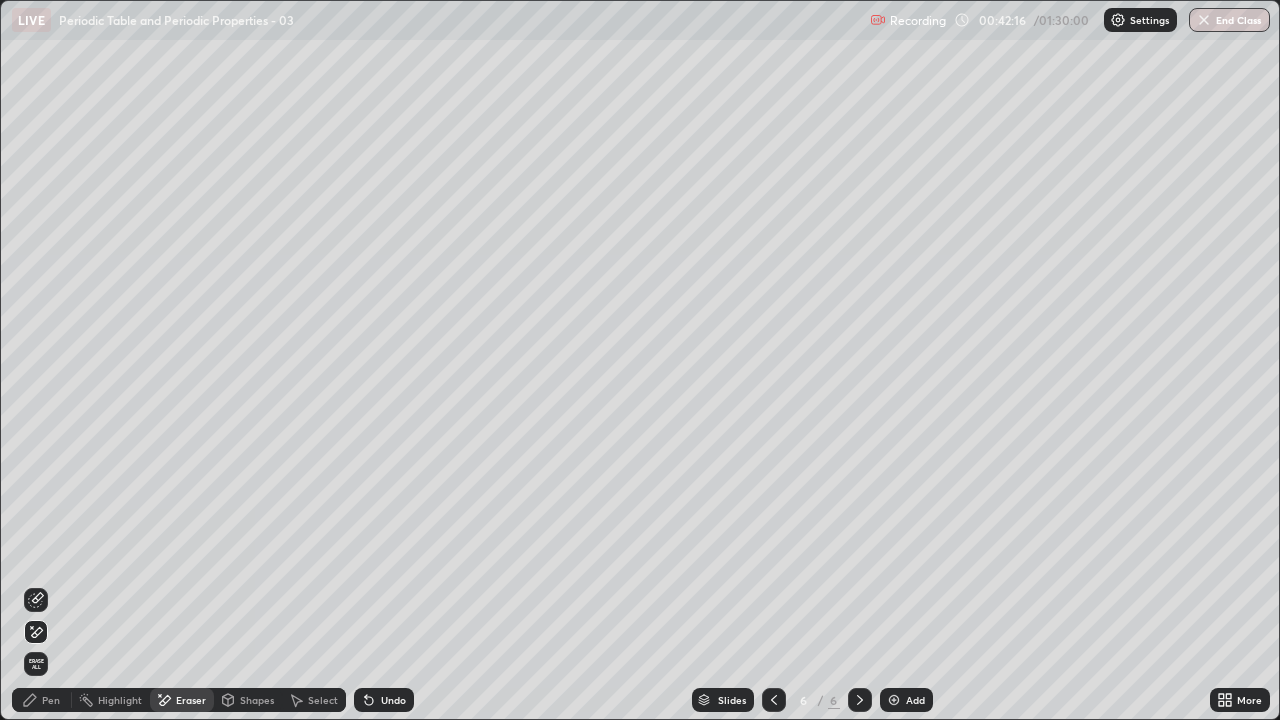 click on "Pen" at bounding box center (51, 700) 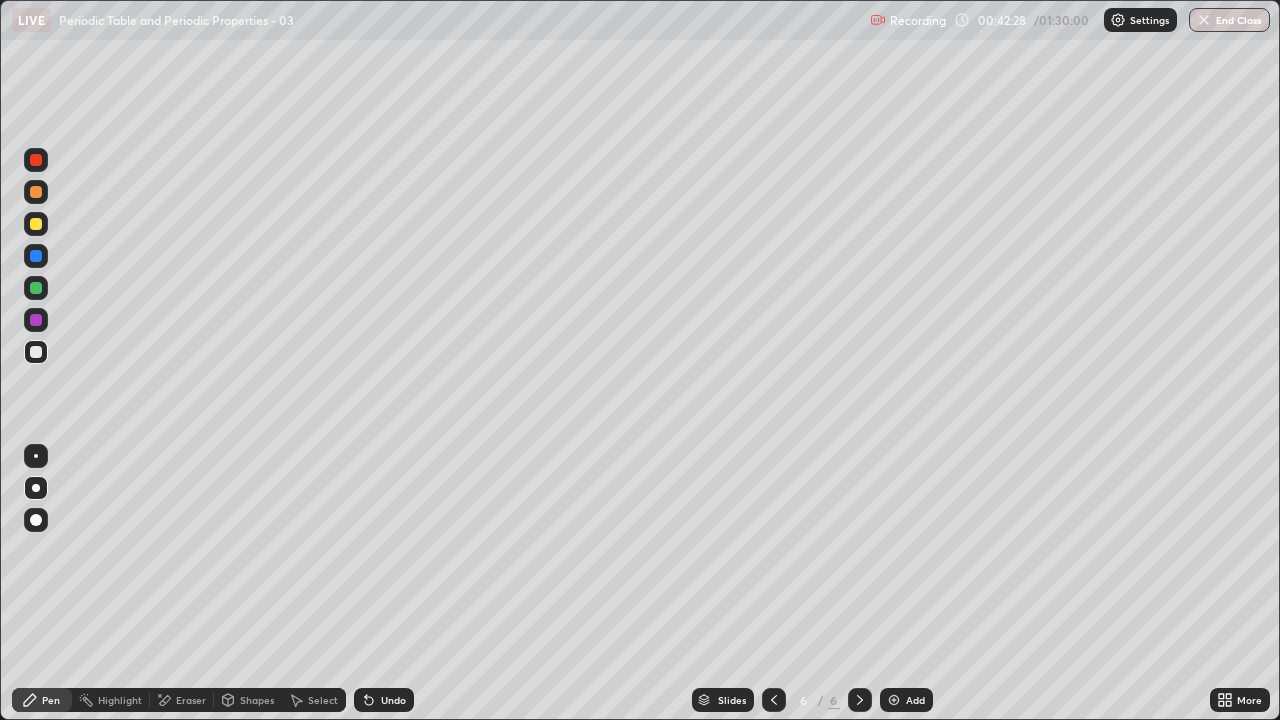click on "Eraser" at bounding box center [191, 700] 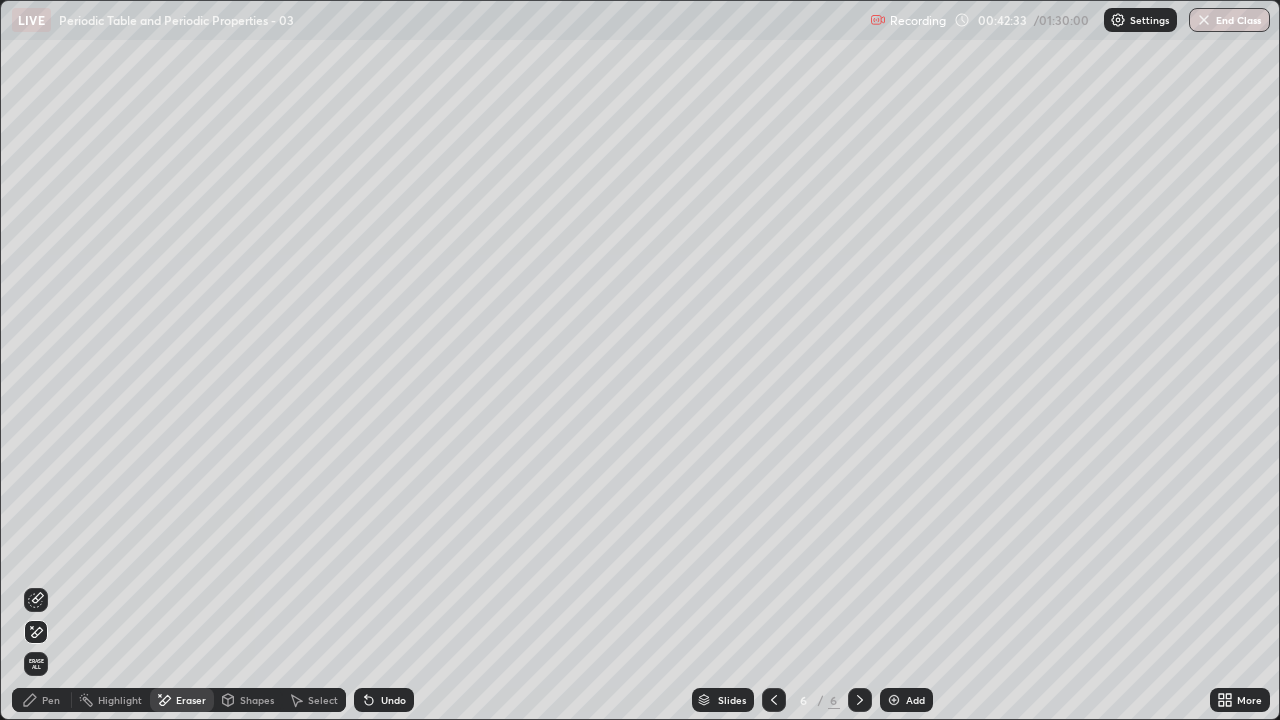 click on "Pen" at bounding box center (51, 700) 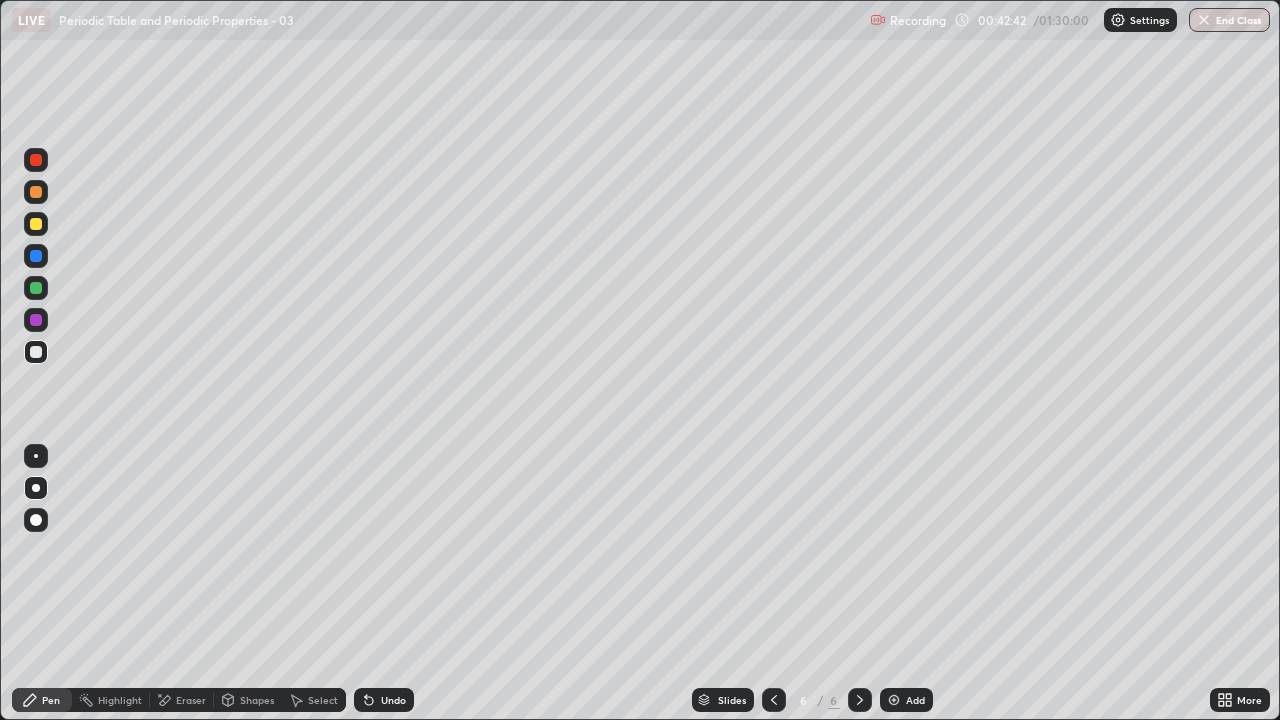 click on "Eraser" at bounding box center (191, 700) 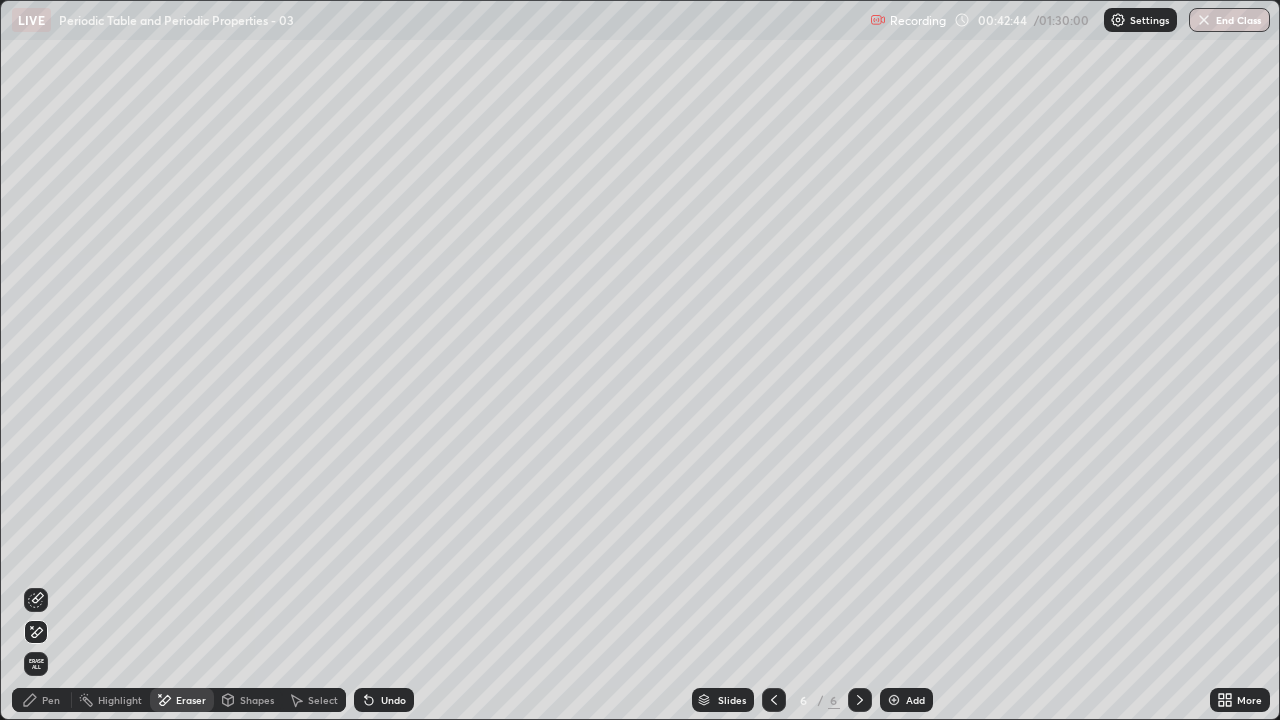 click on "Pen" at bounding box center (51, 700) 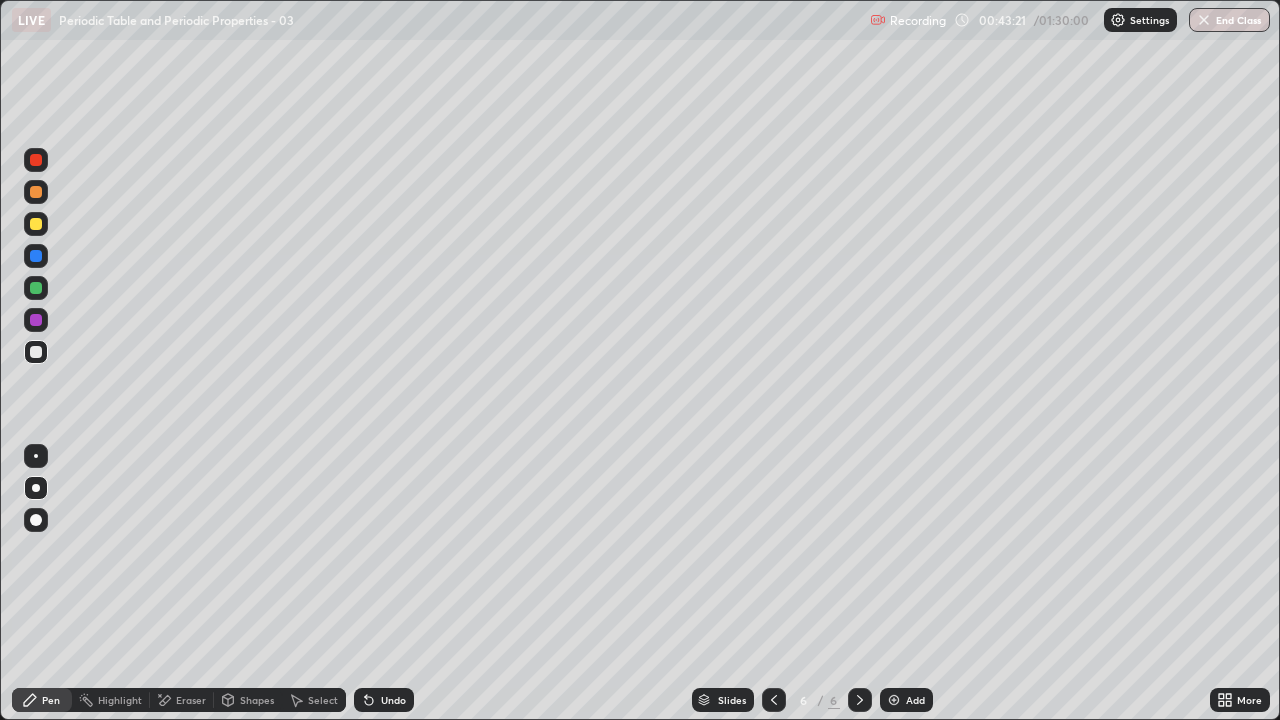 click at bounding box center (36, 488) 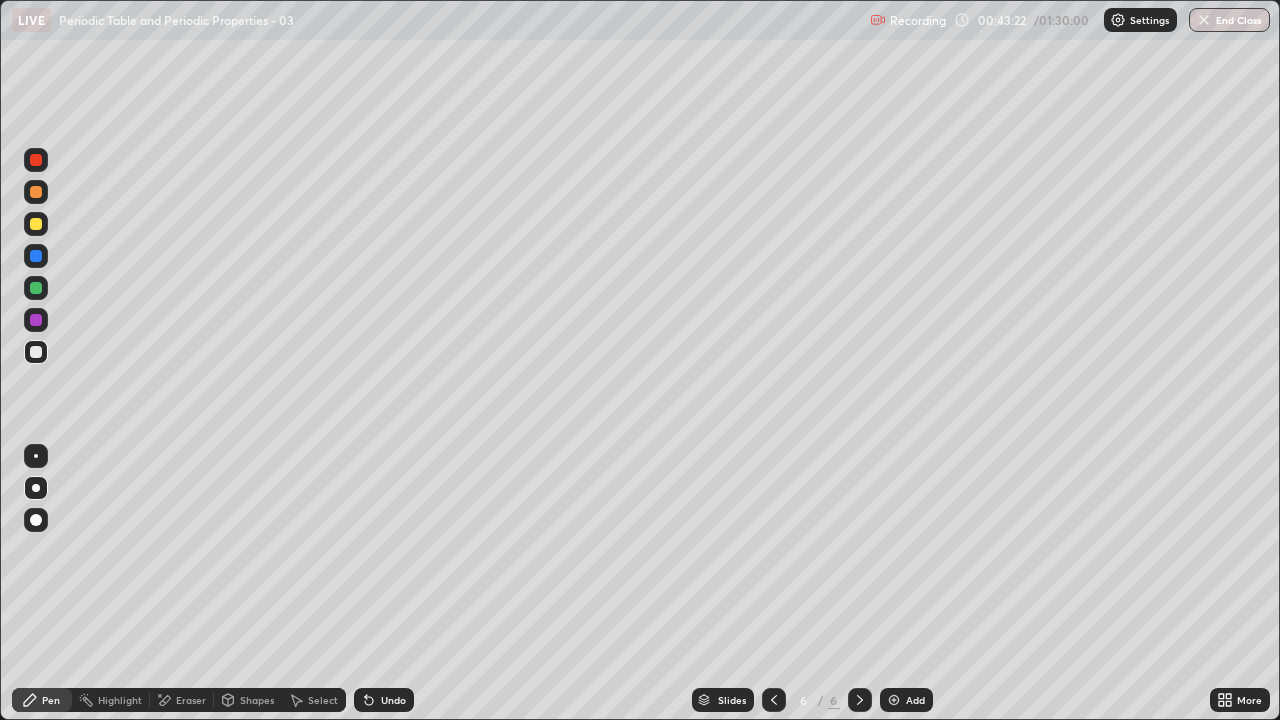 click at bounding box center [36, 320] 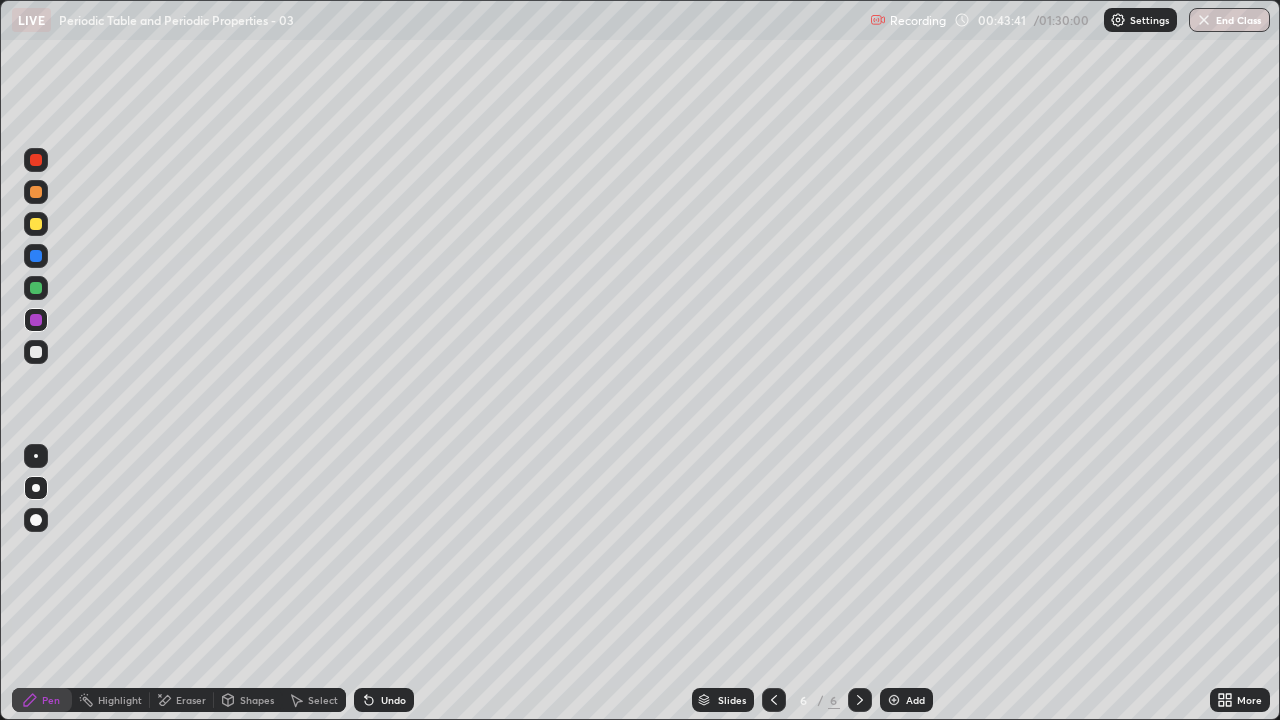 click 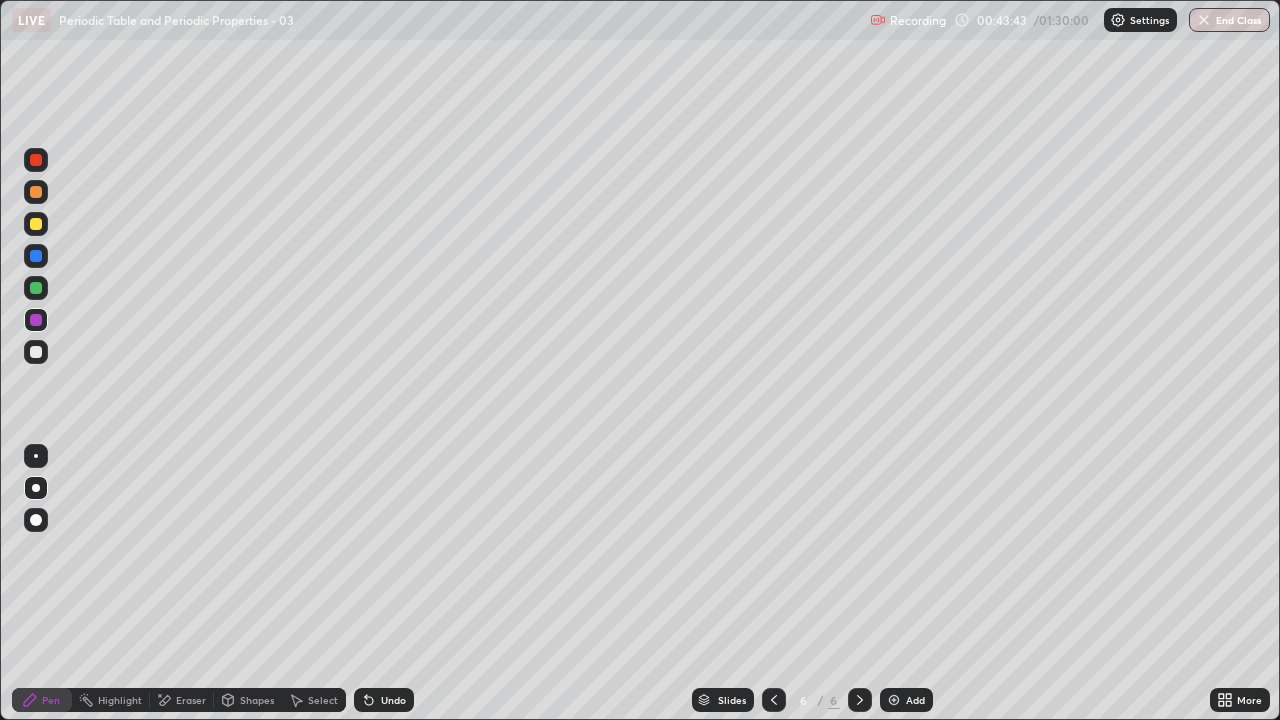 click on "Add" at bounding box center [915, 700] 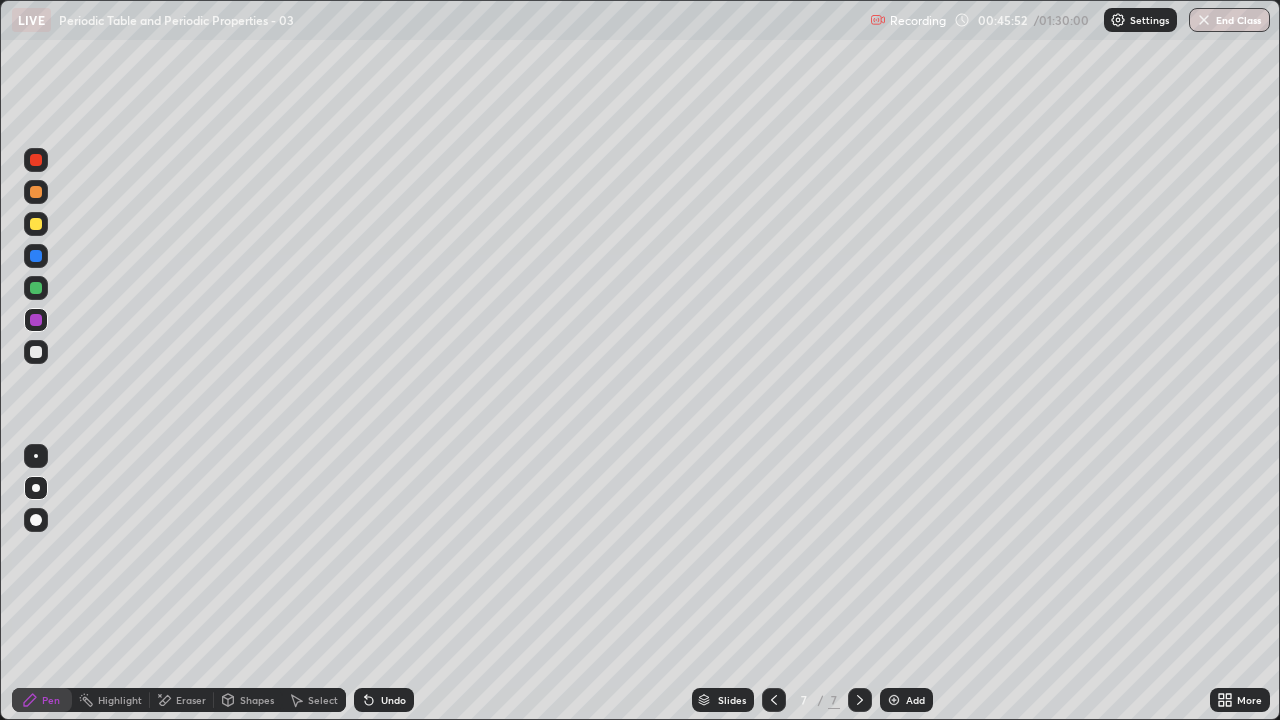 click at bounding box center (36, 352) 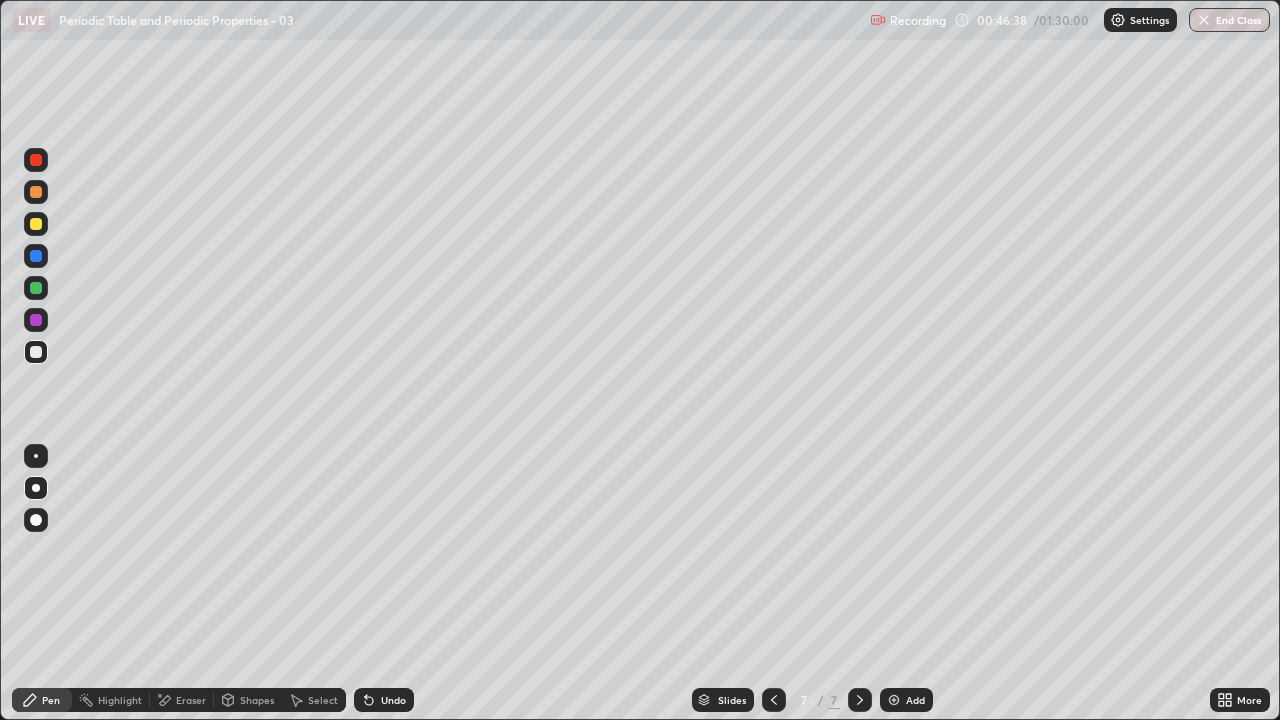 click 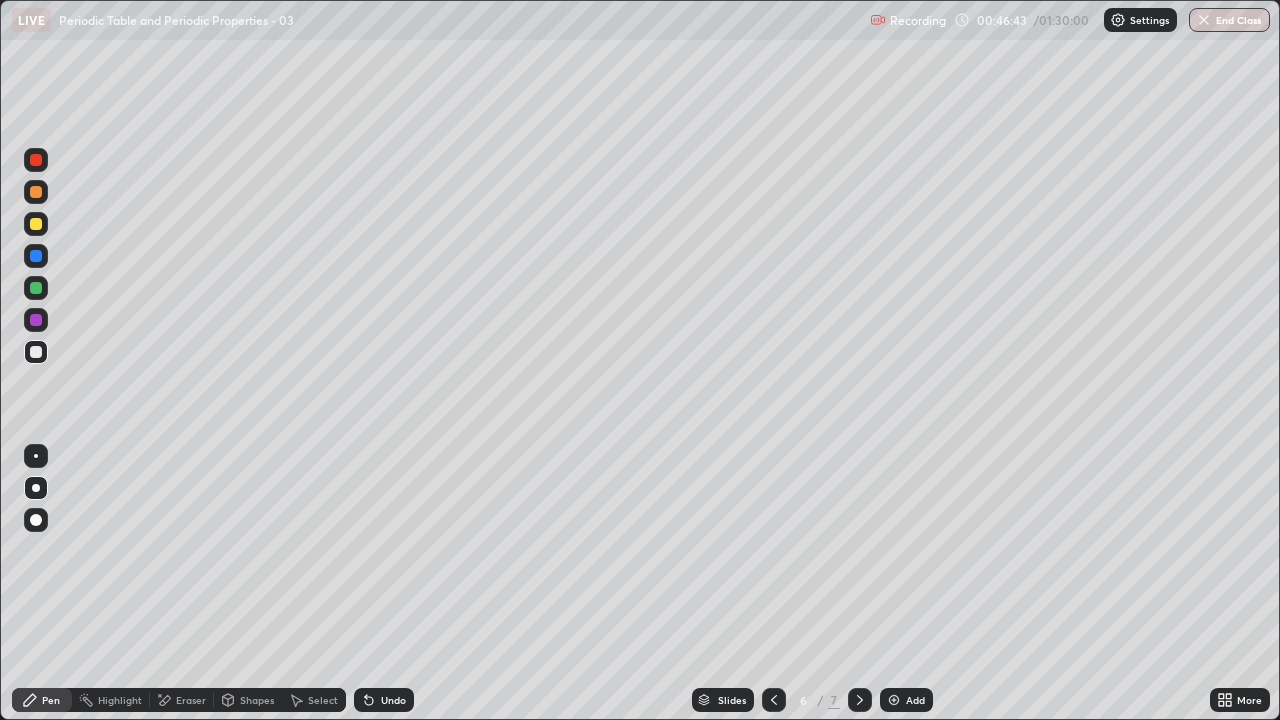 click at bounding box center (860, 700) 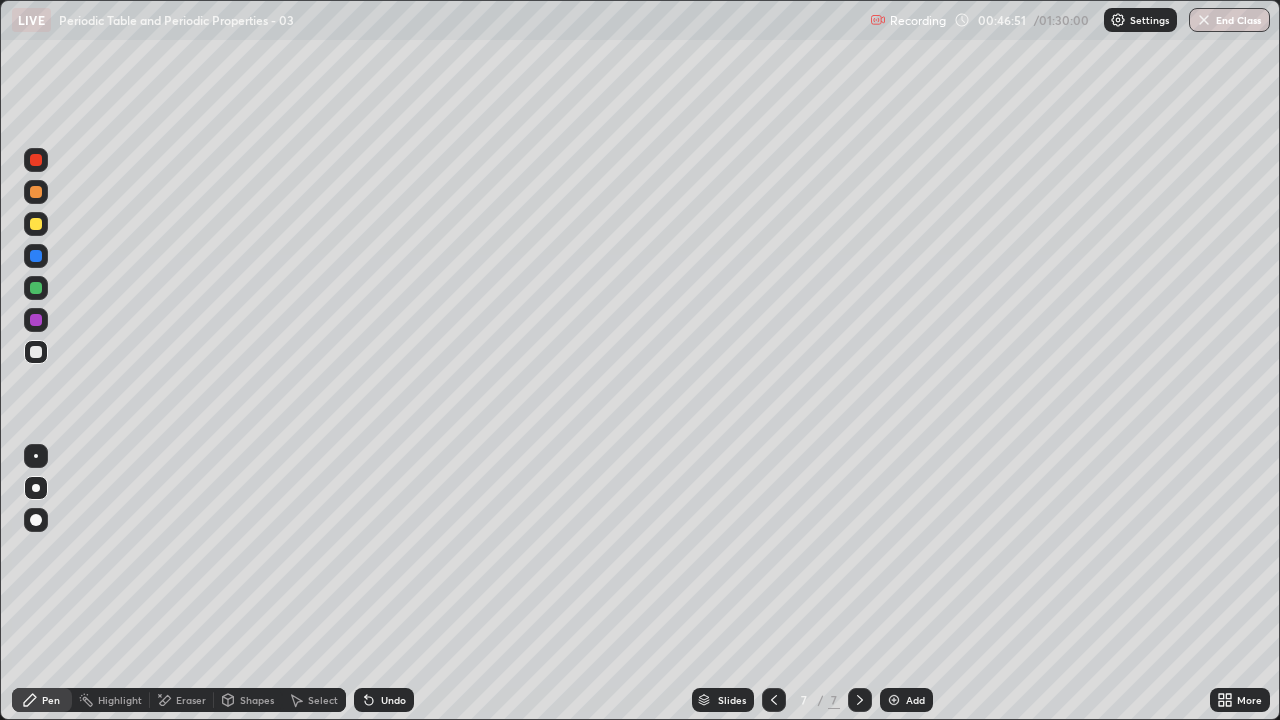click 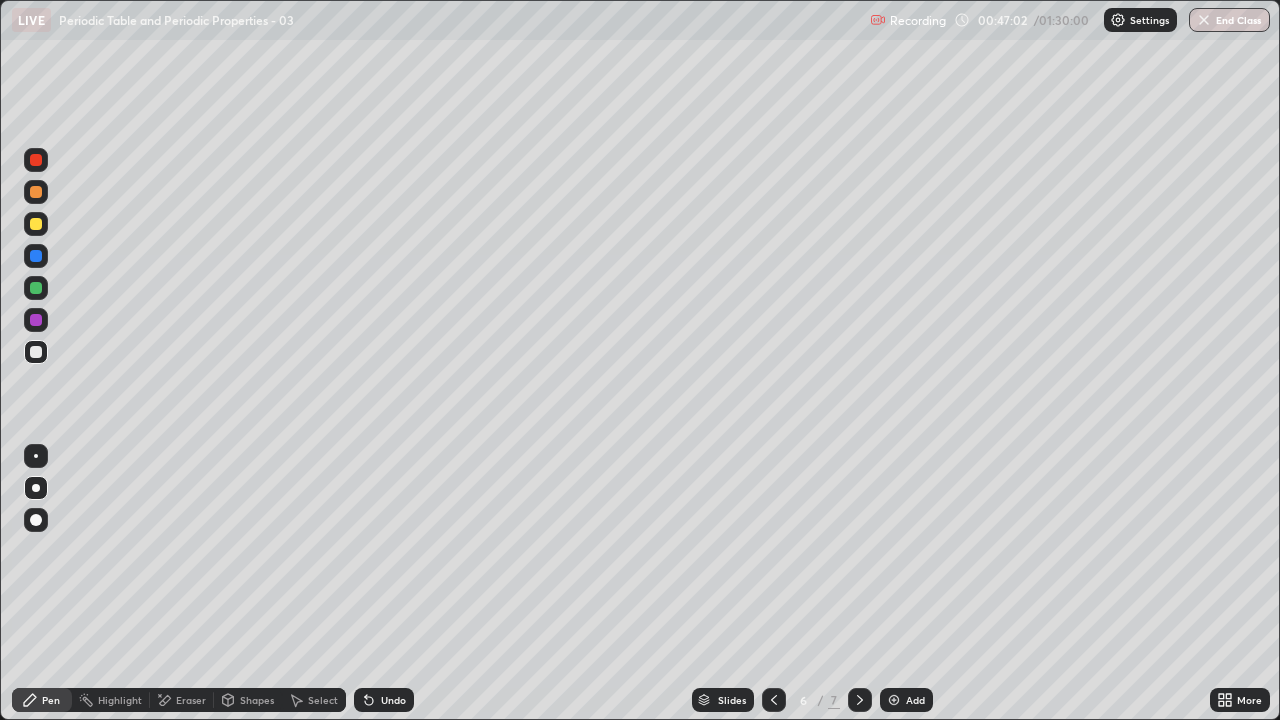 click 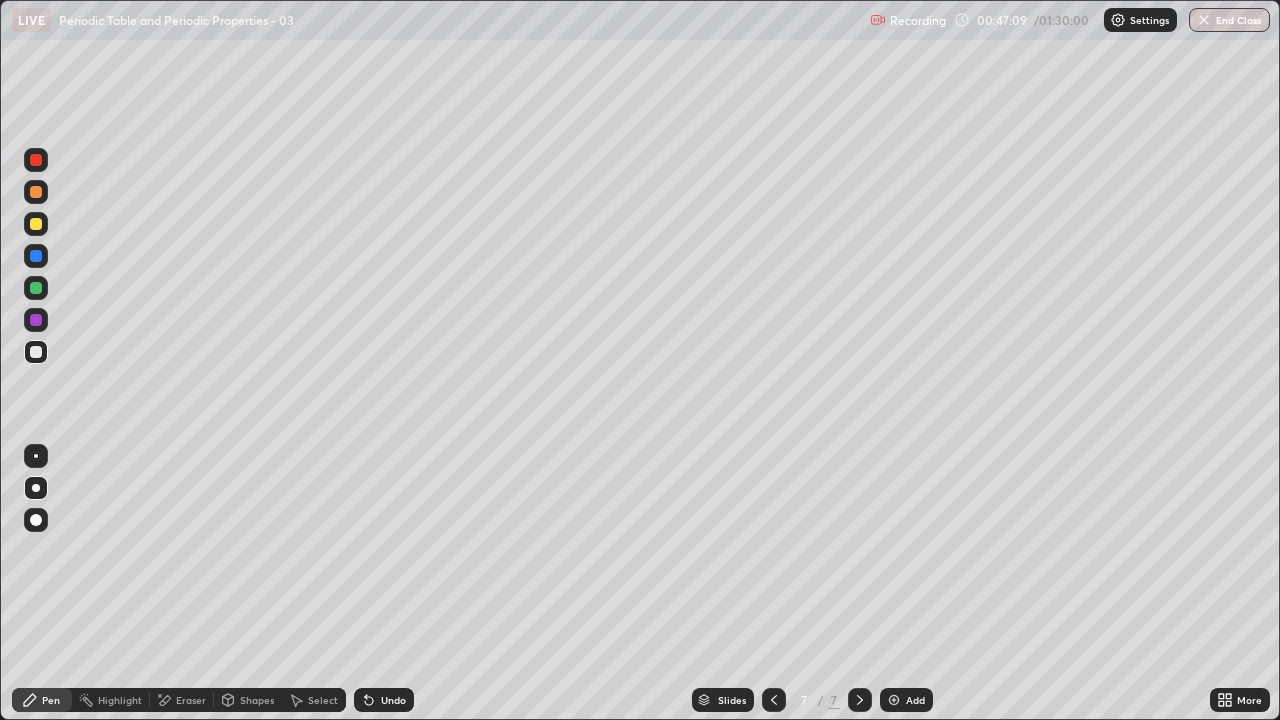 click at bounding box center [36, 288] 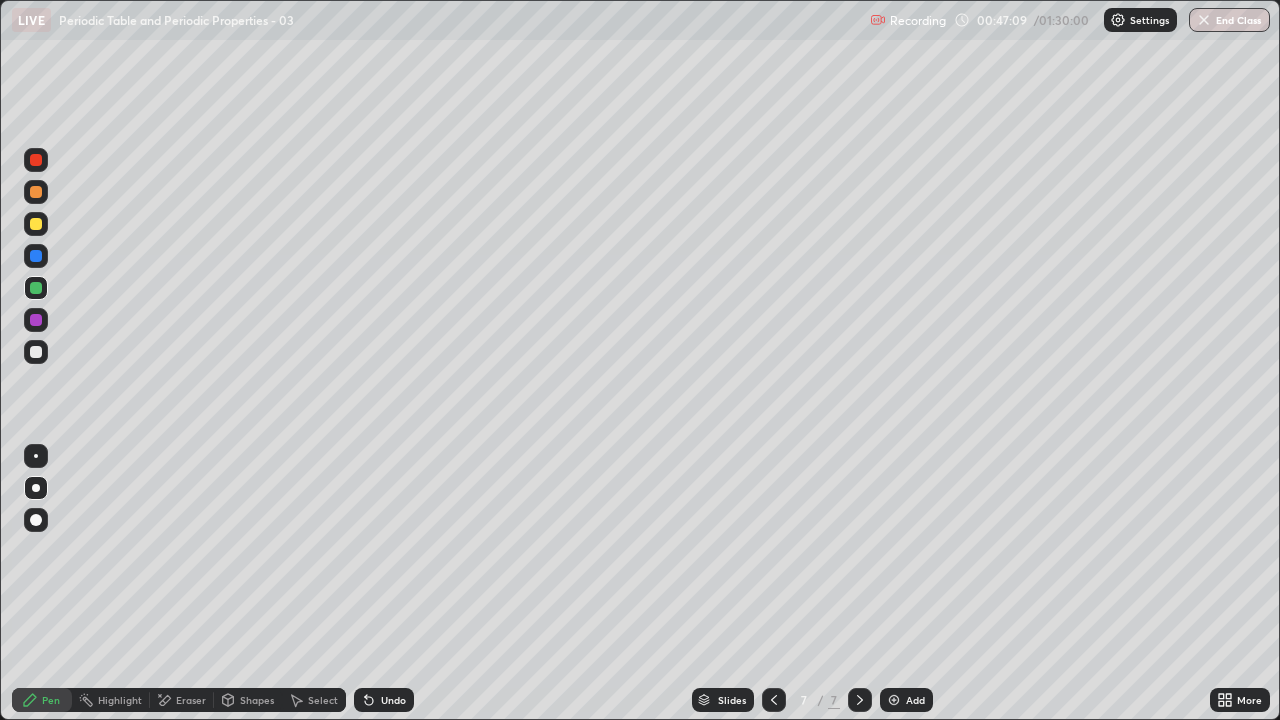 click at bounding box center (36, 288) 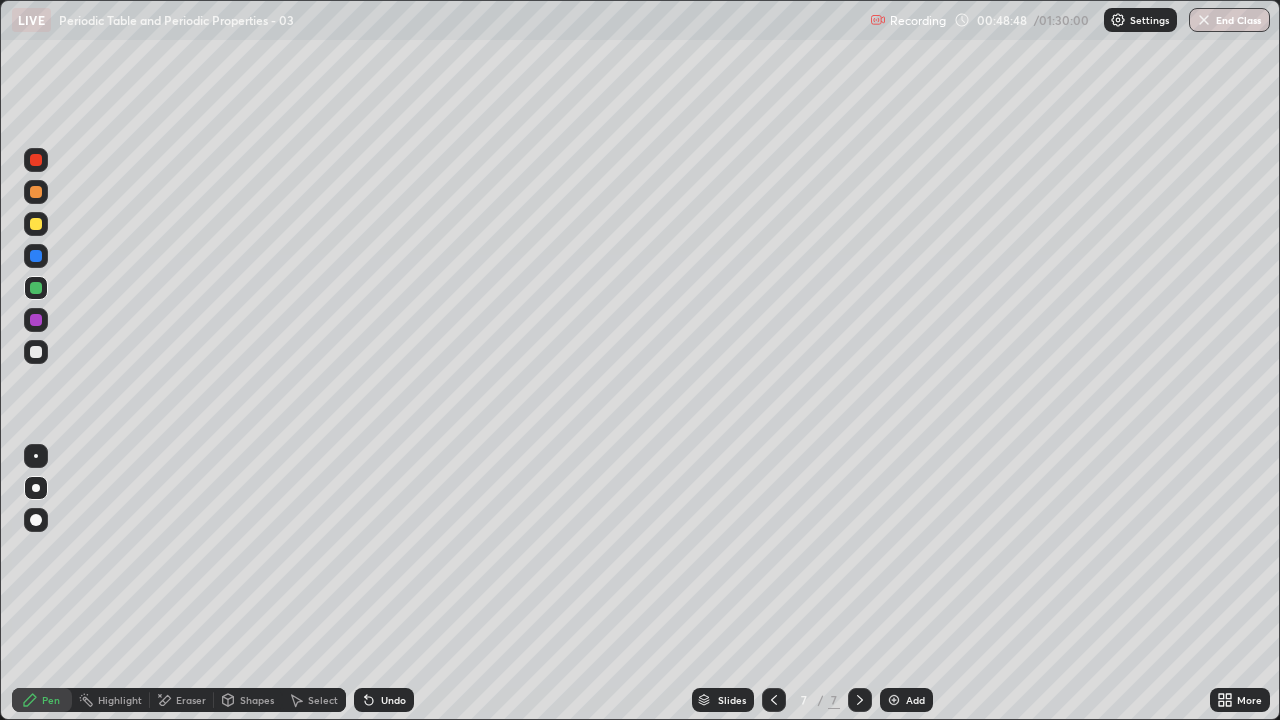 click on "Eraser" at bounding box center [191, 700] 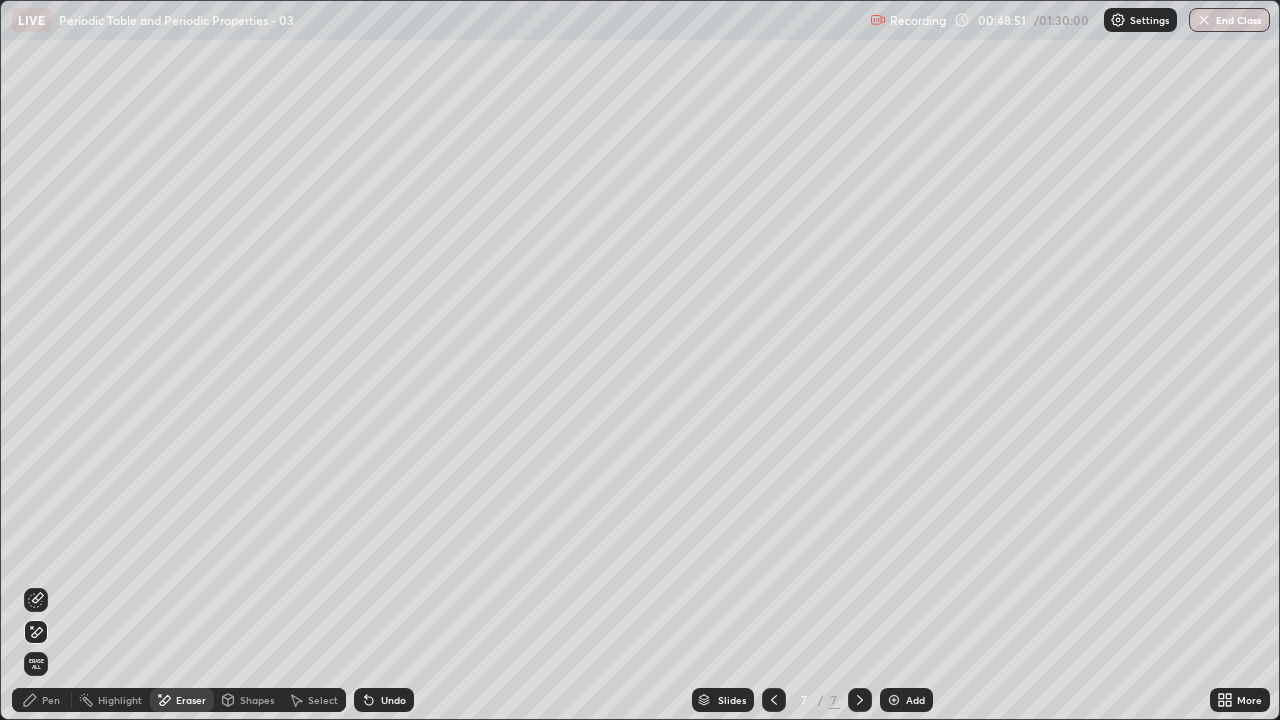 click on "Pen" at bounding box center (51, 700) 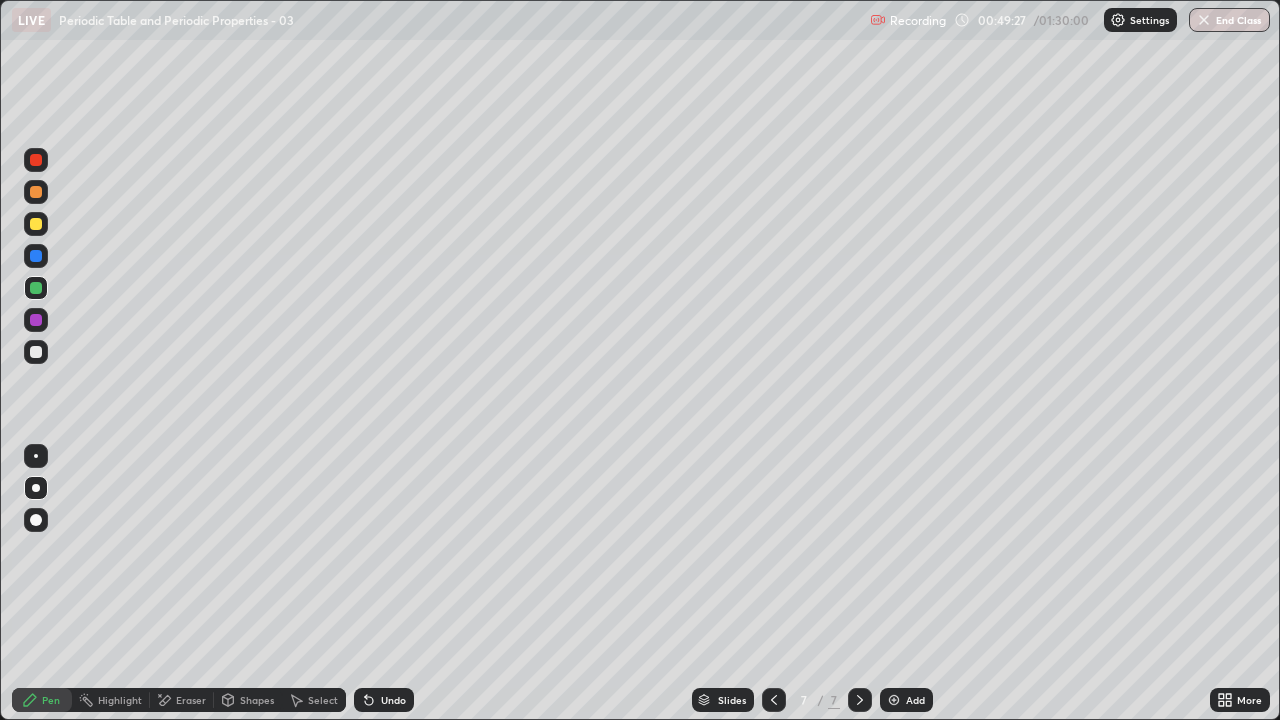 click 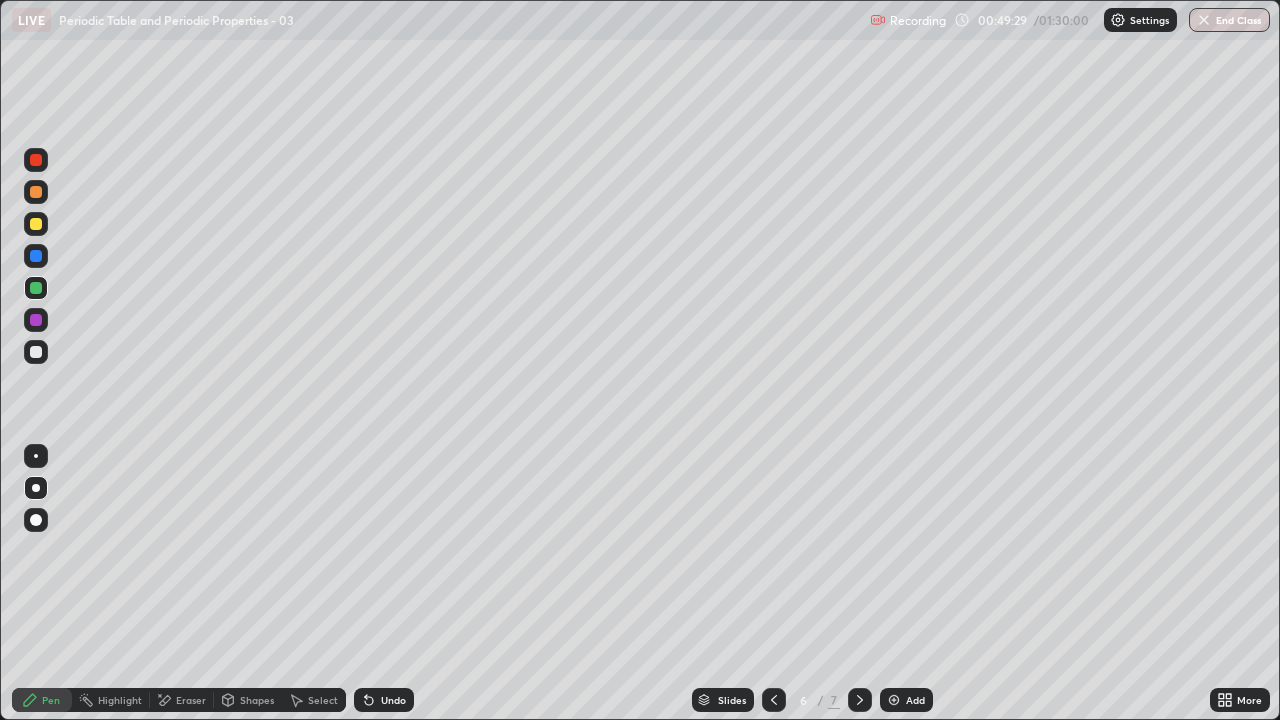 click at bounding box center [36, 352] 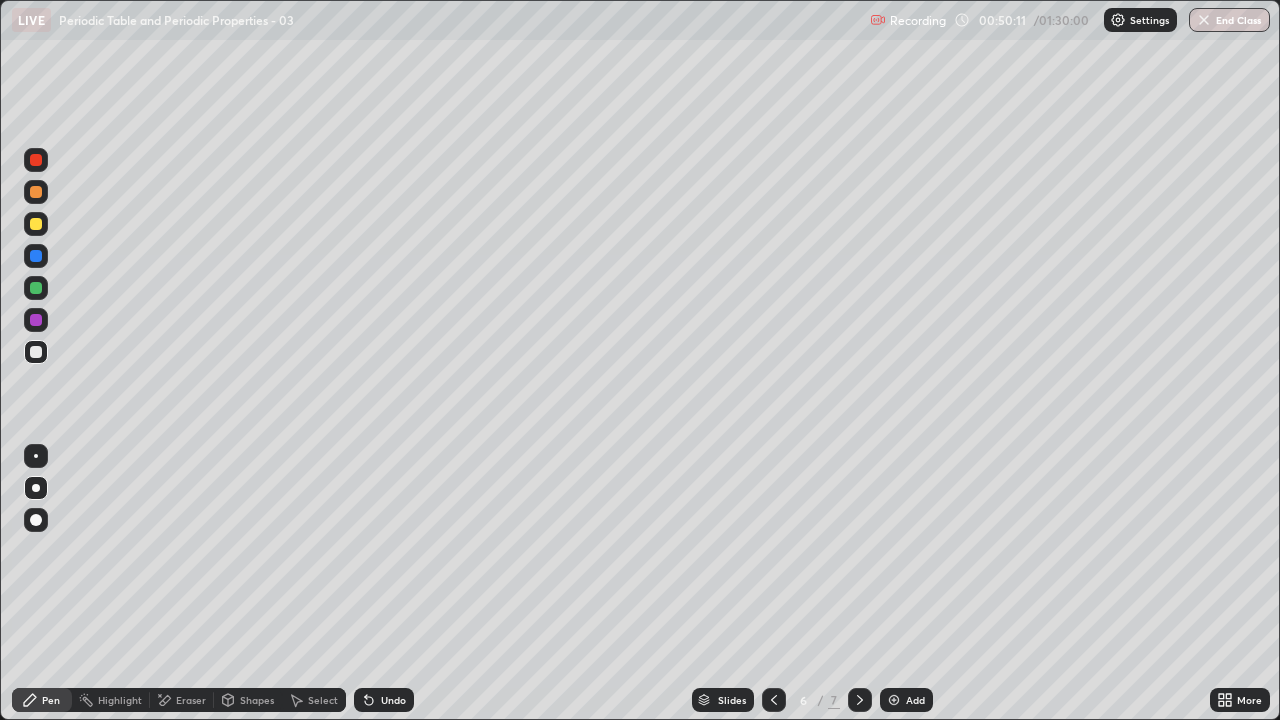 click on "Add" at bounding box center (915, 700) 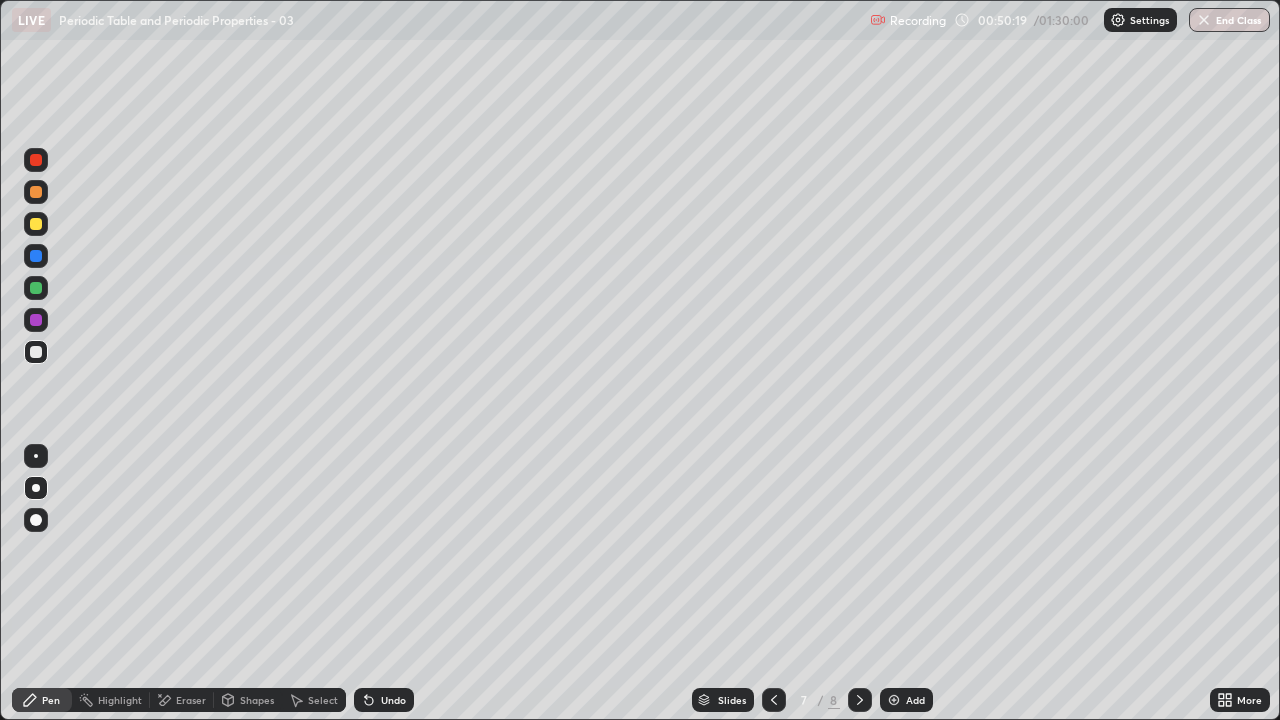 click 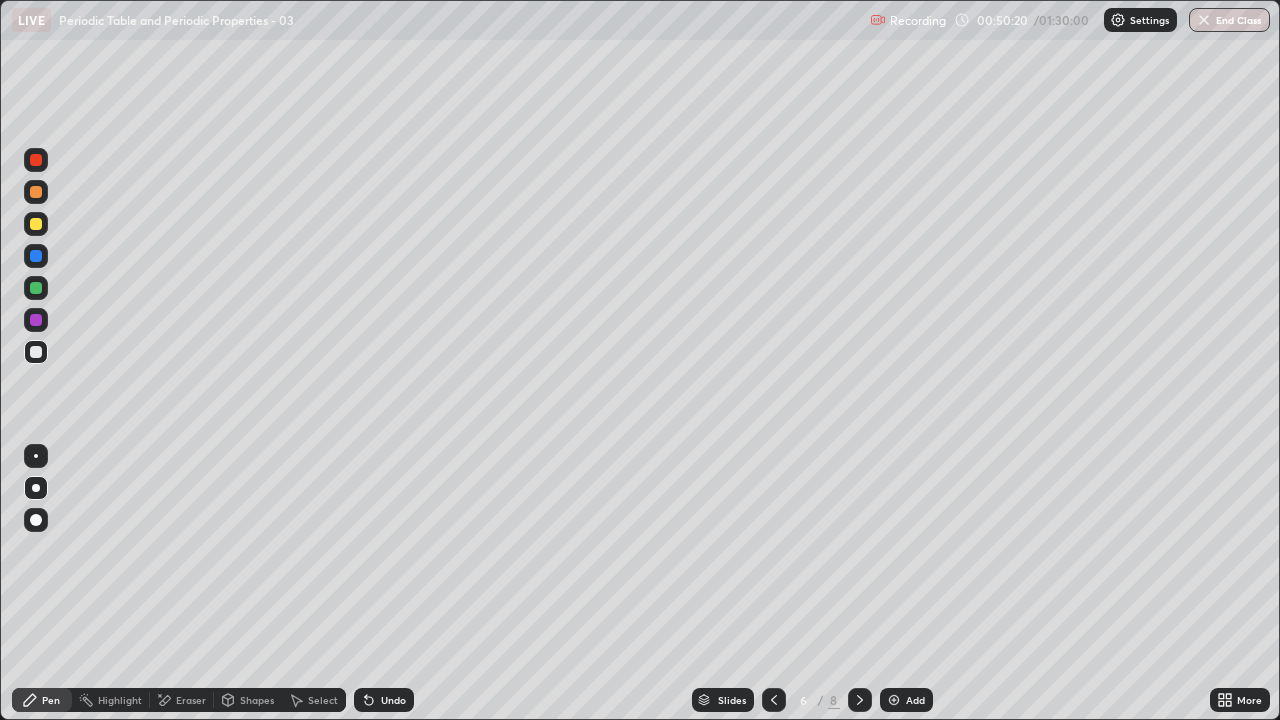 click 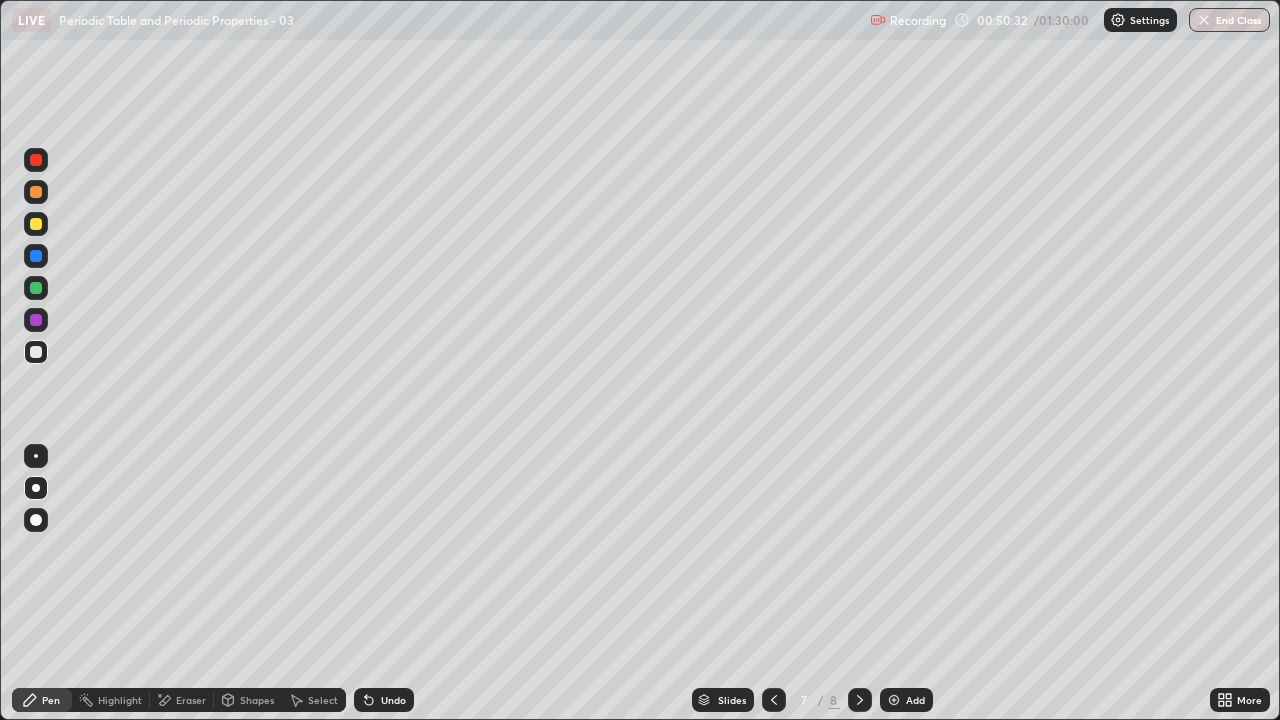 click on "Eraser" at bounding box center [191, 700] 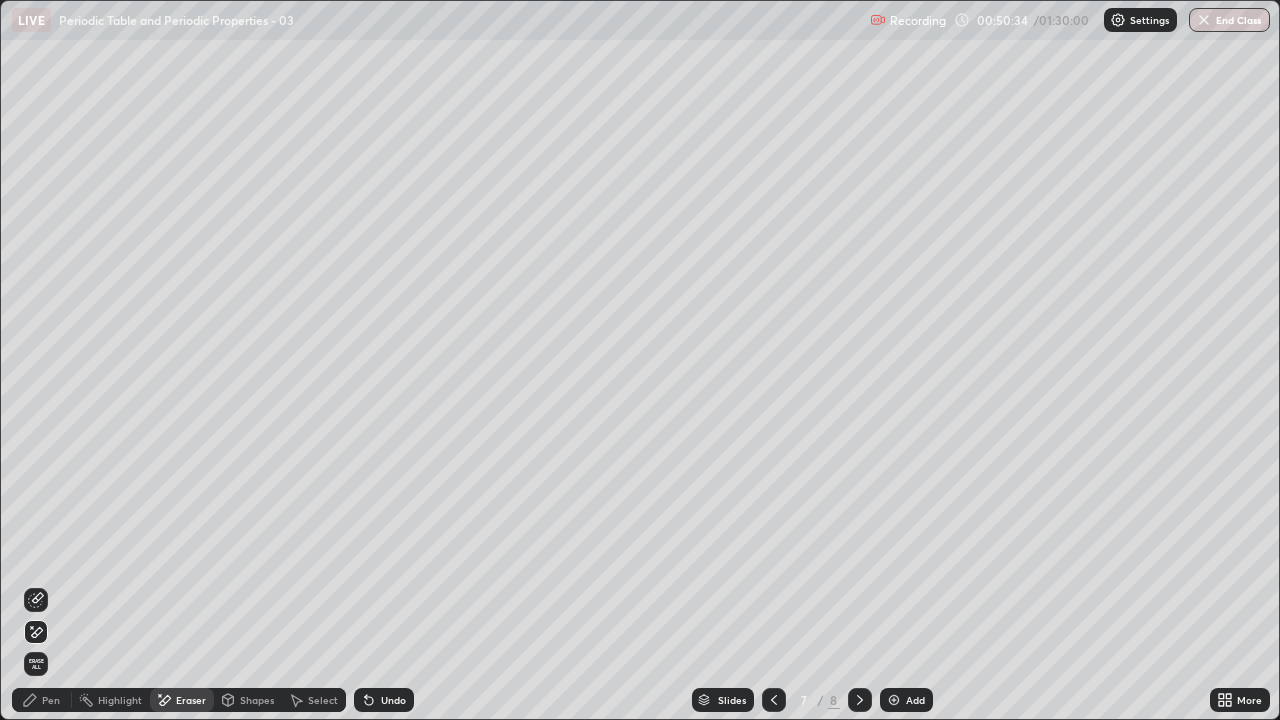 click on "Pen" at bounding box center [51, 700] 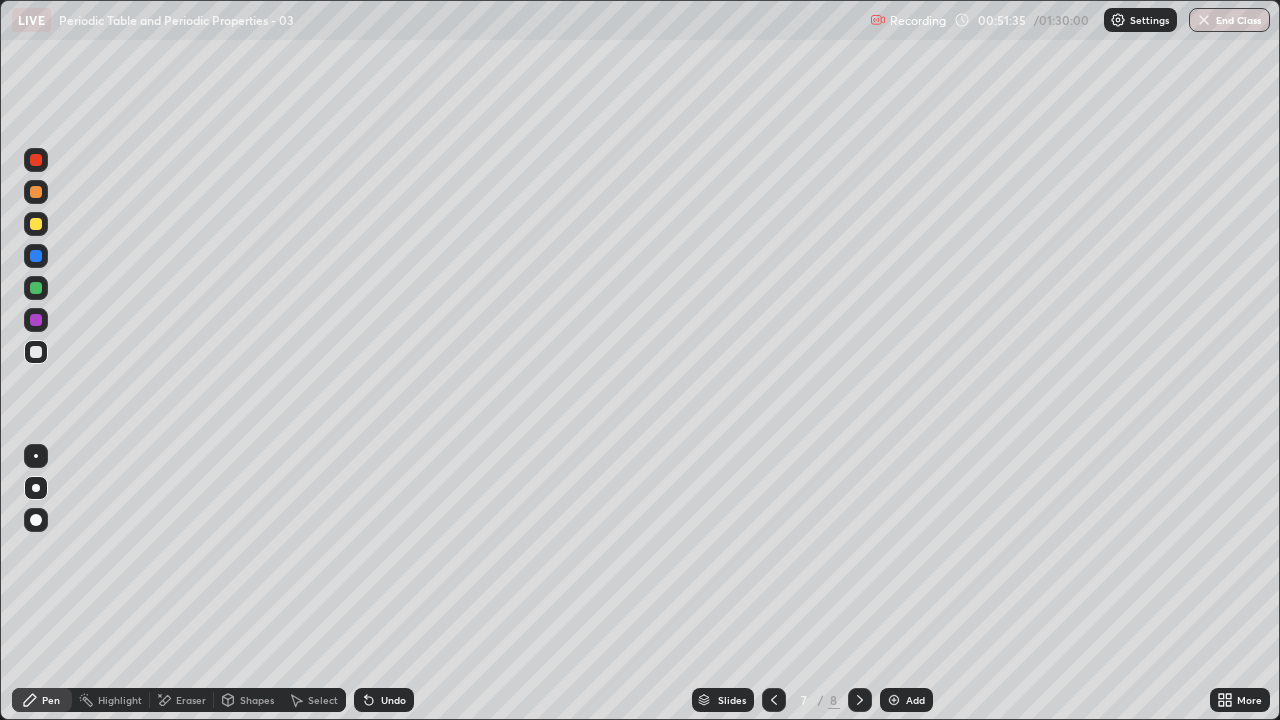 click 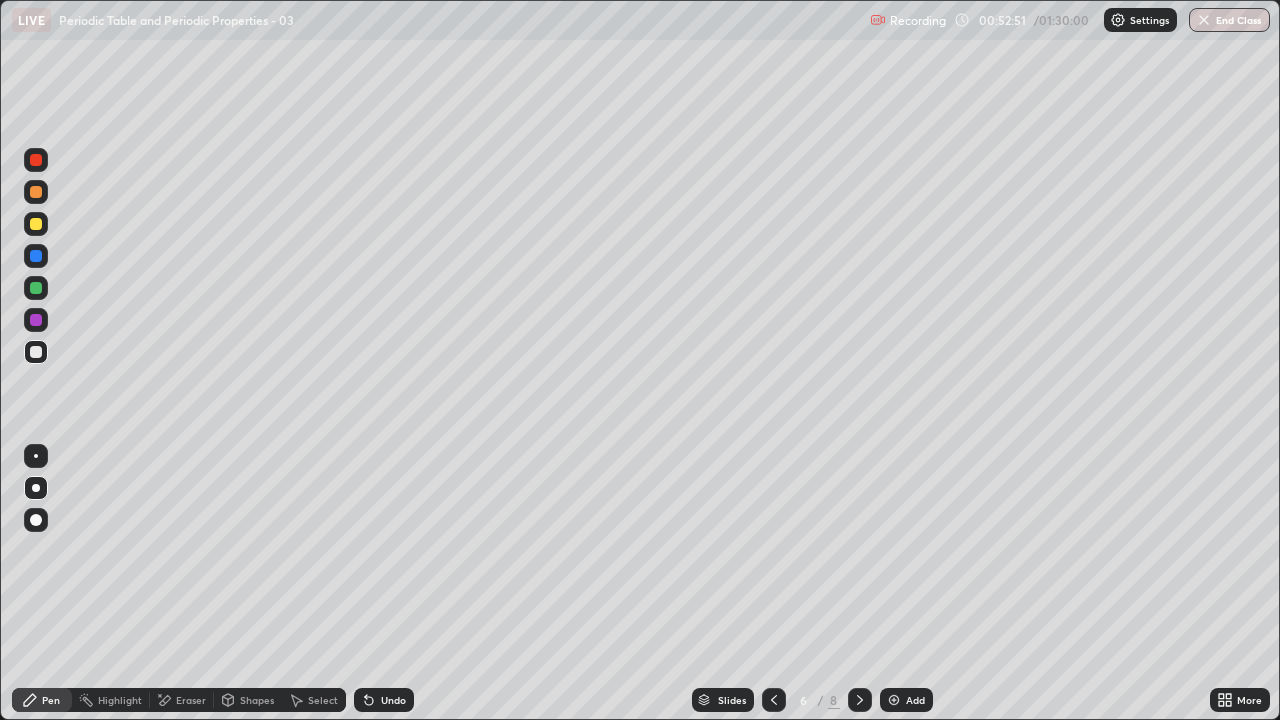 click 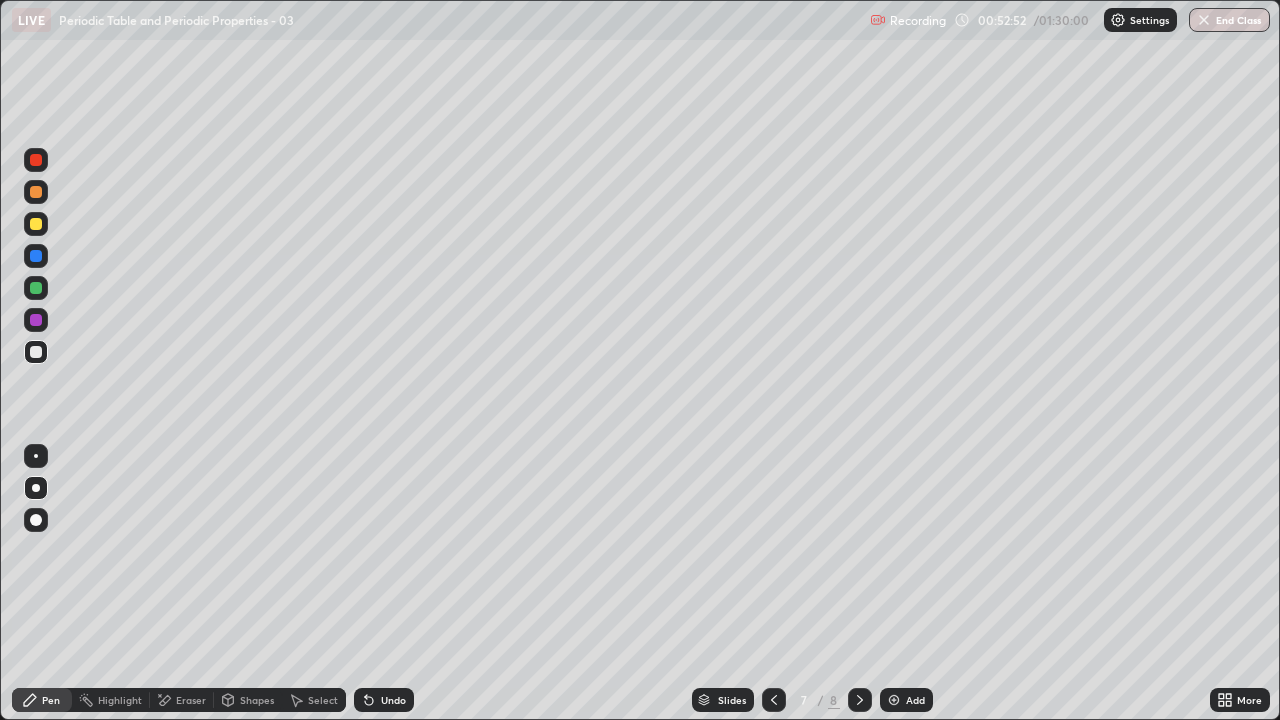click 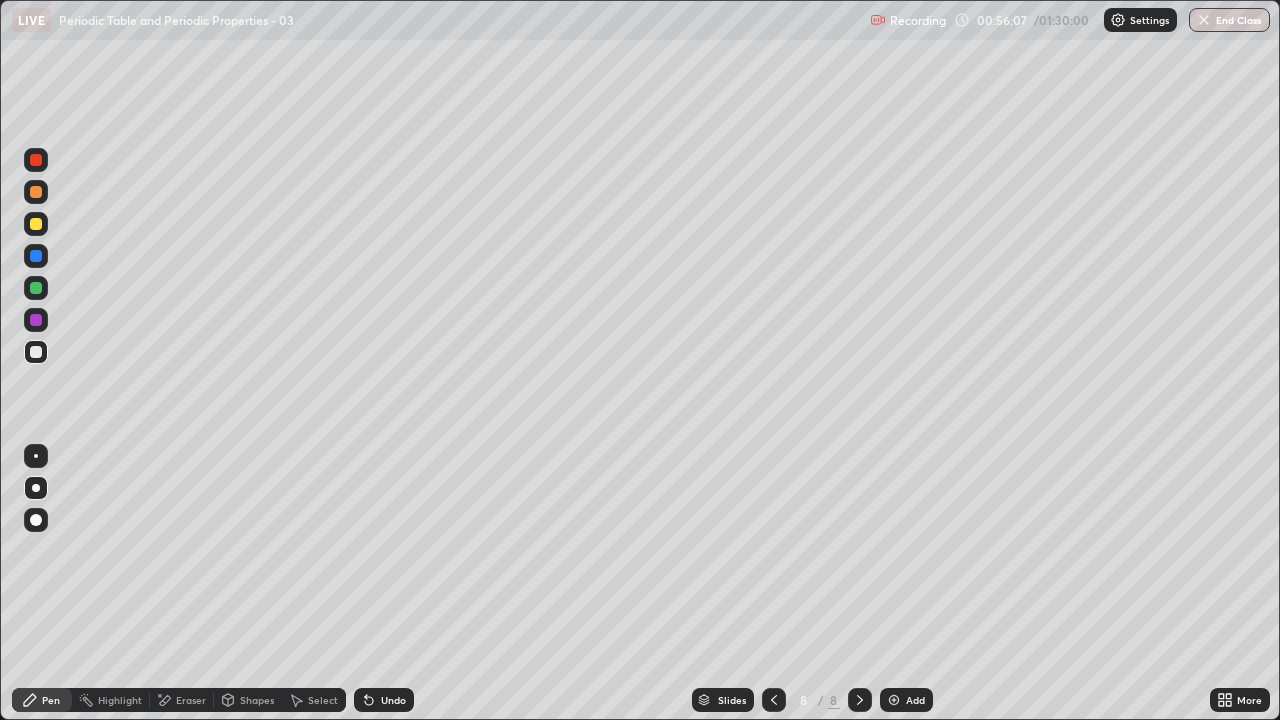 click at bounding box center (774, 700) 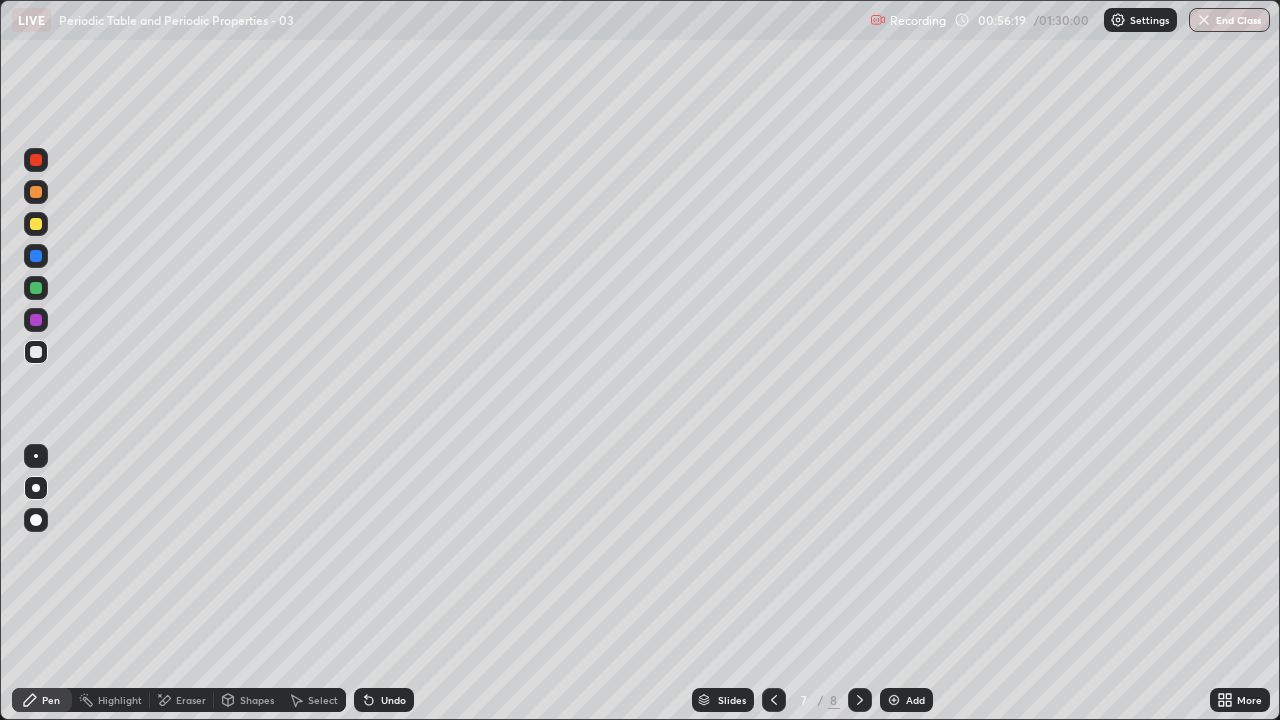 click at bounding box center (36, 352) 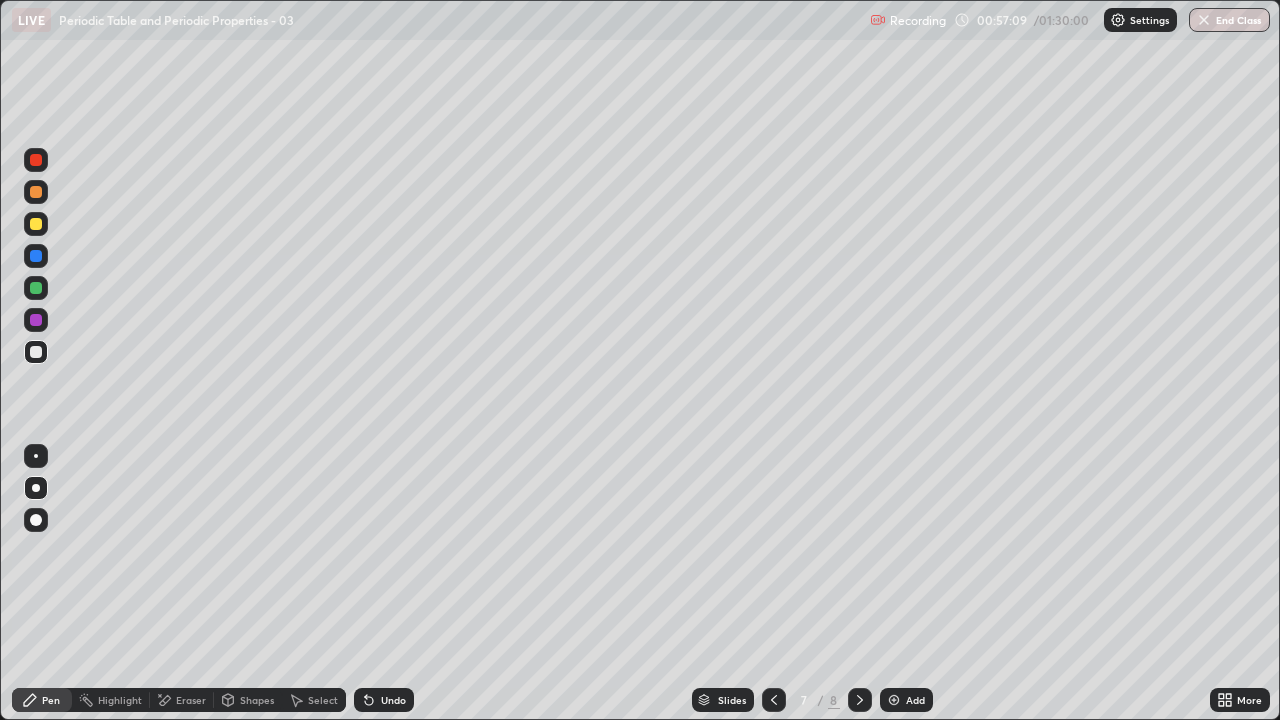 click at bounding box center [36, 352] 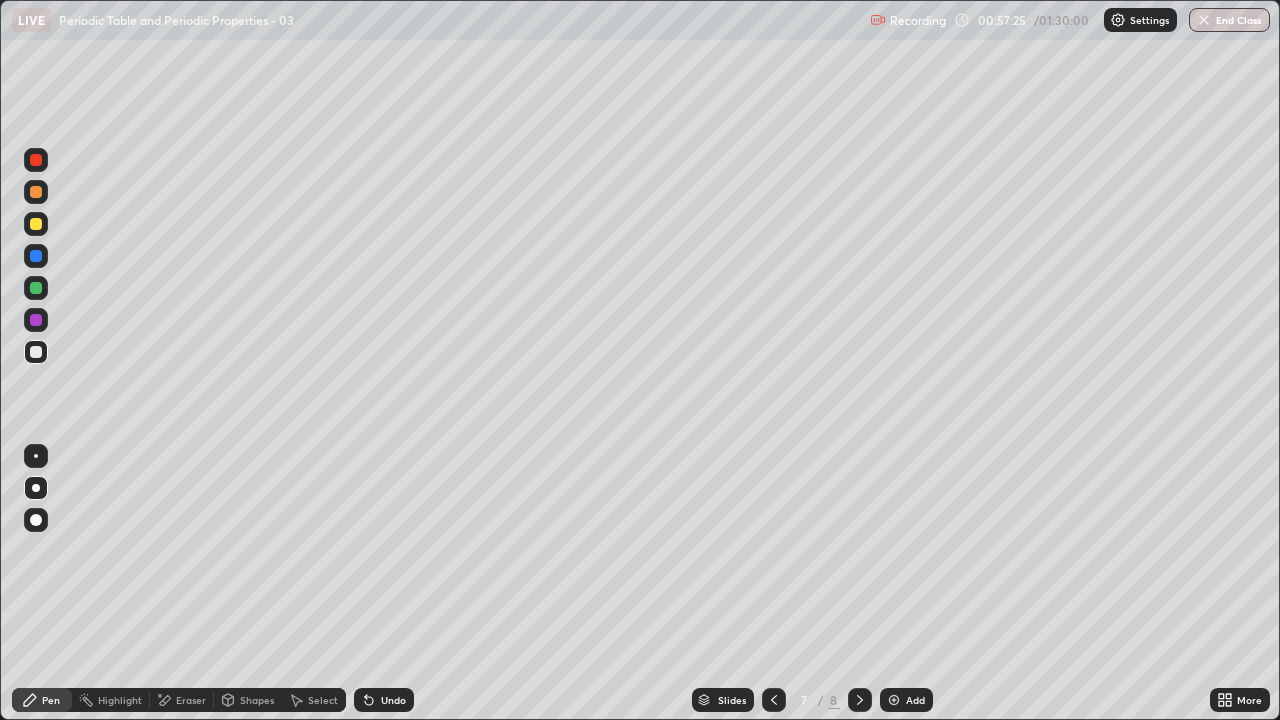 click 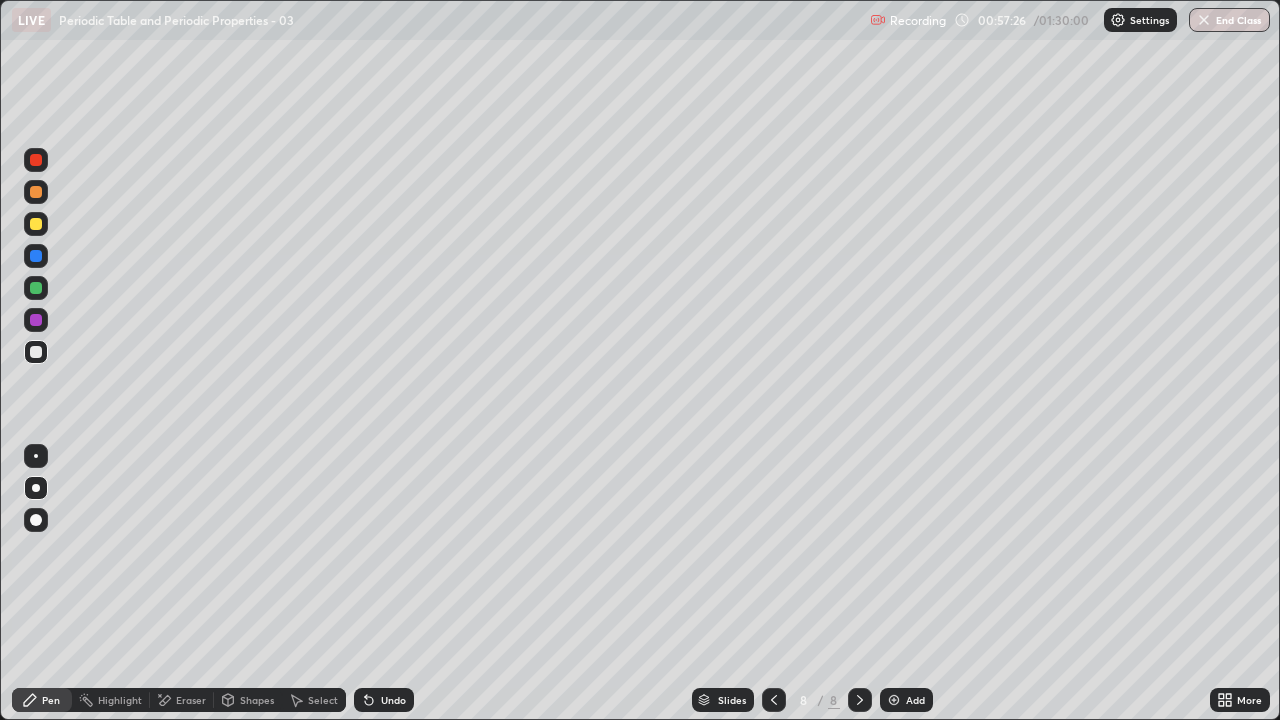 click 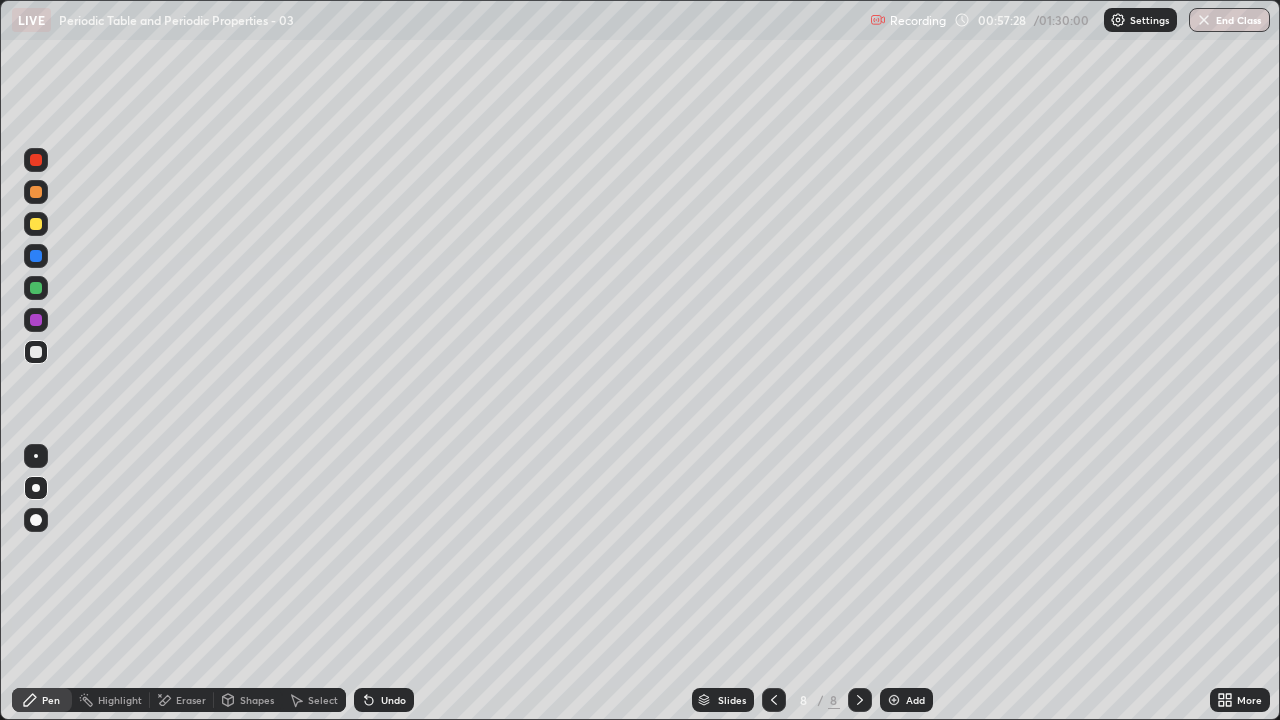 click 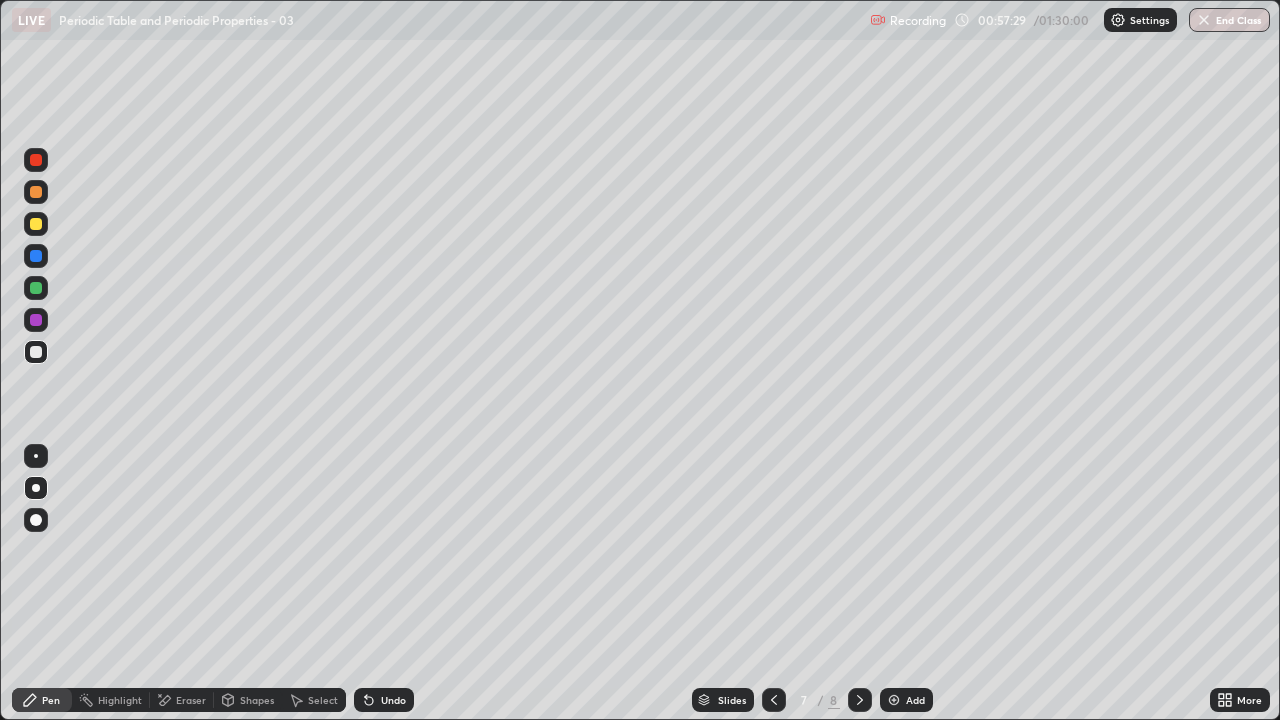 click 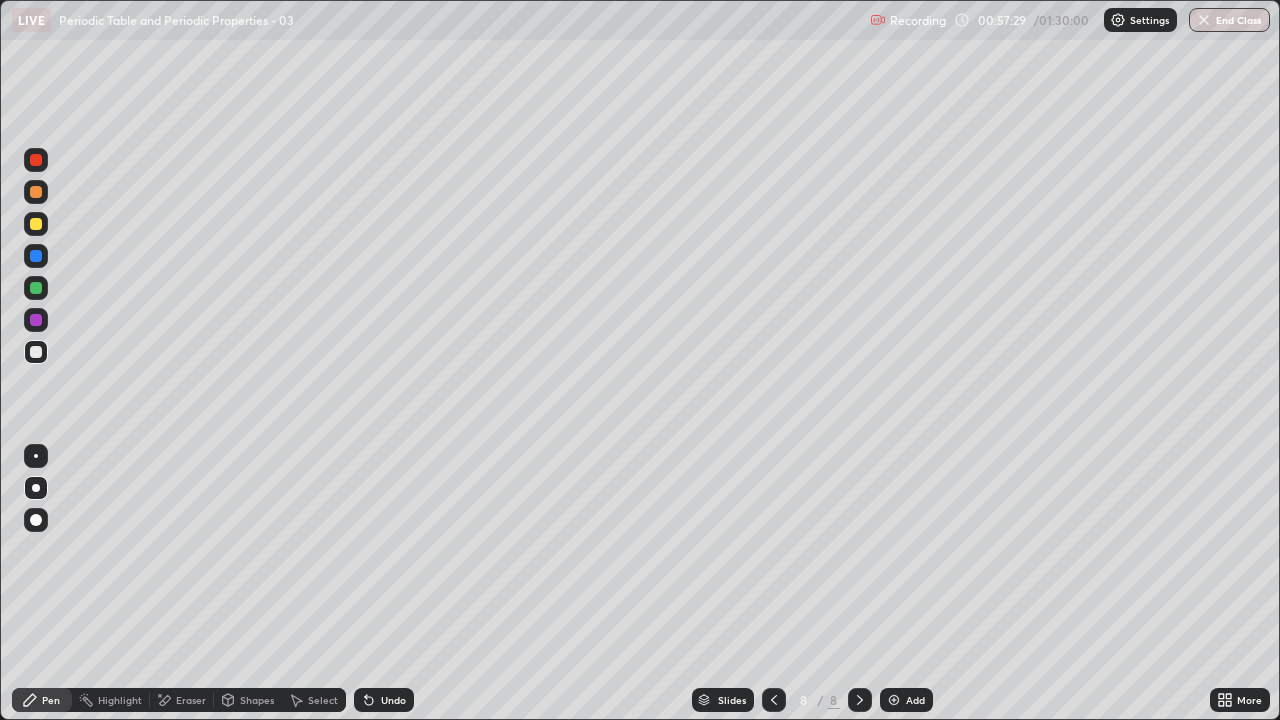 click 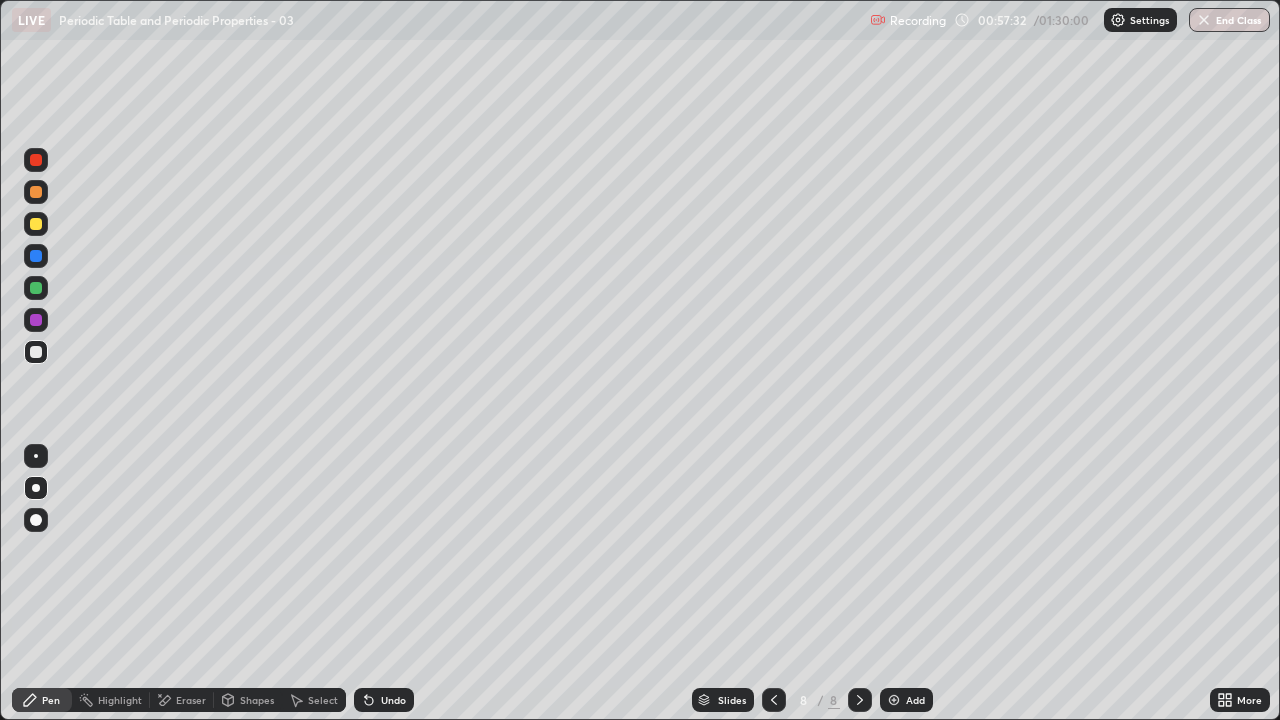 click on "Add" at bounding box center [915, 700] 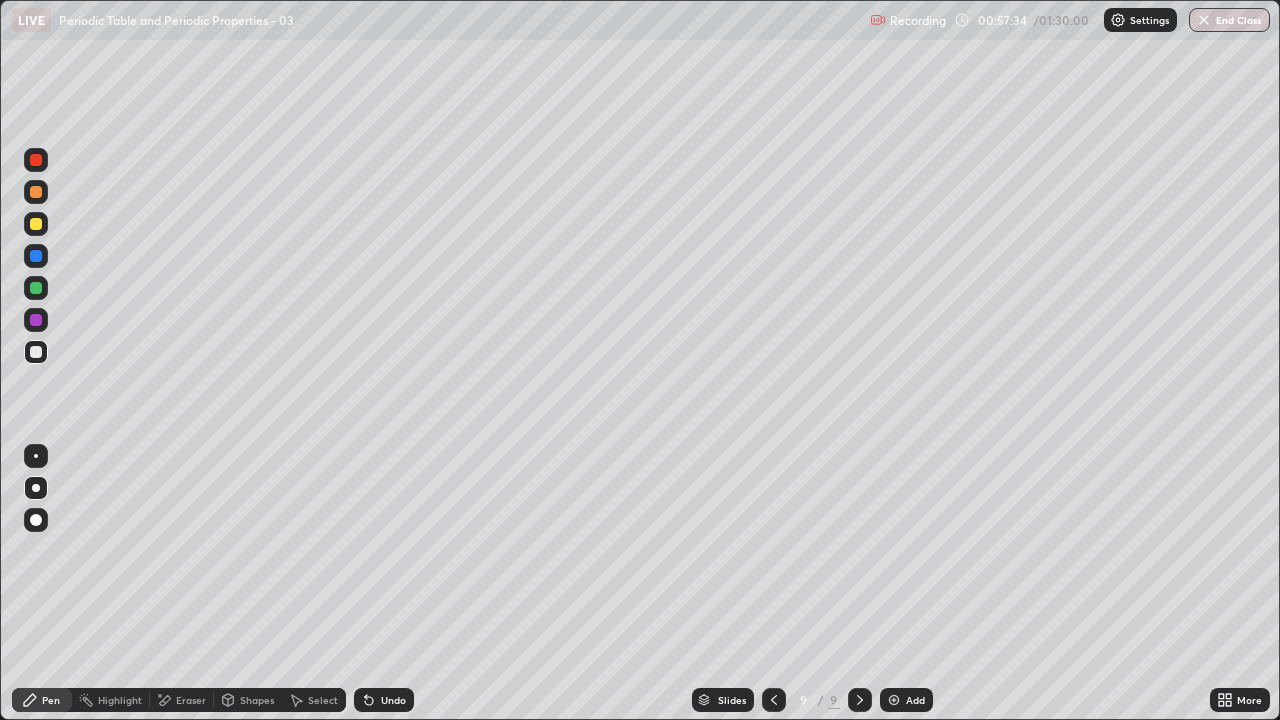 click at bounding box center [36, 352] 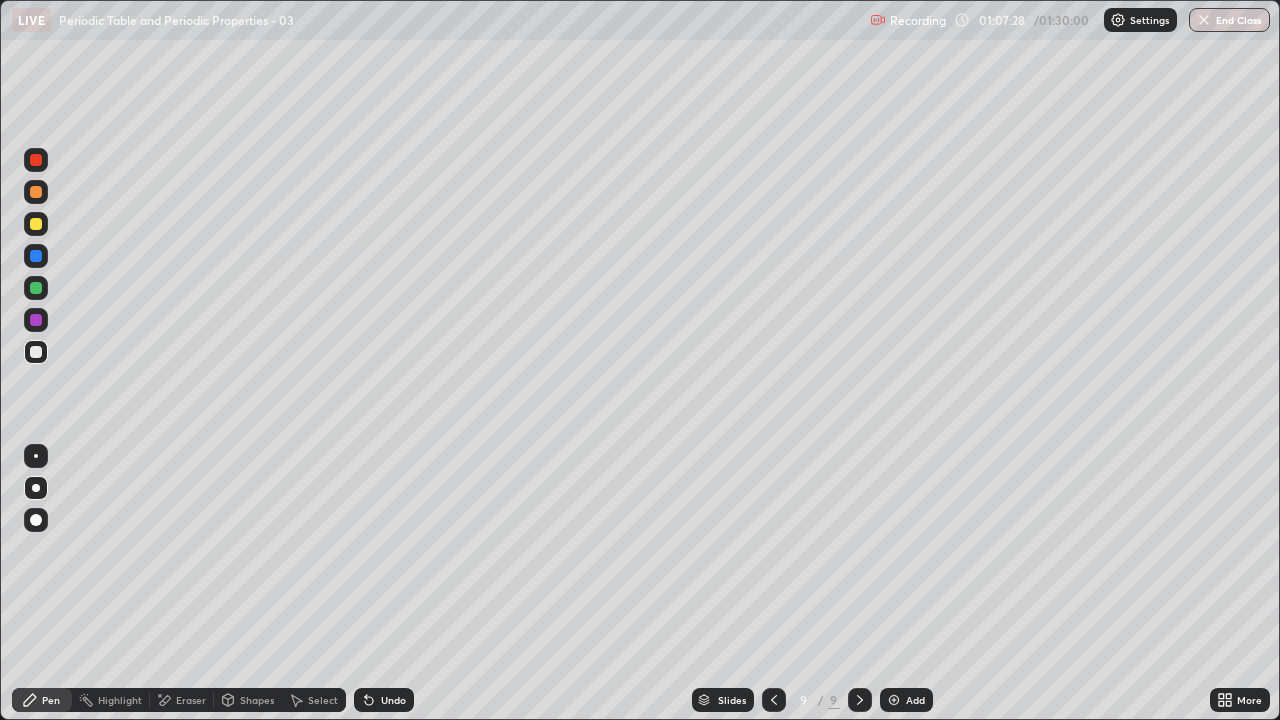 click 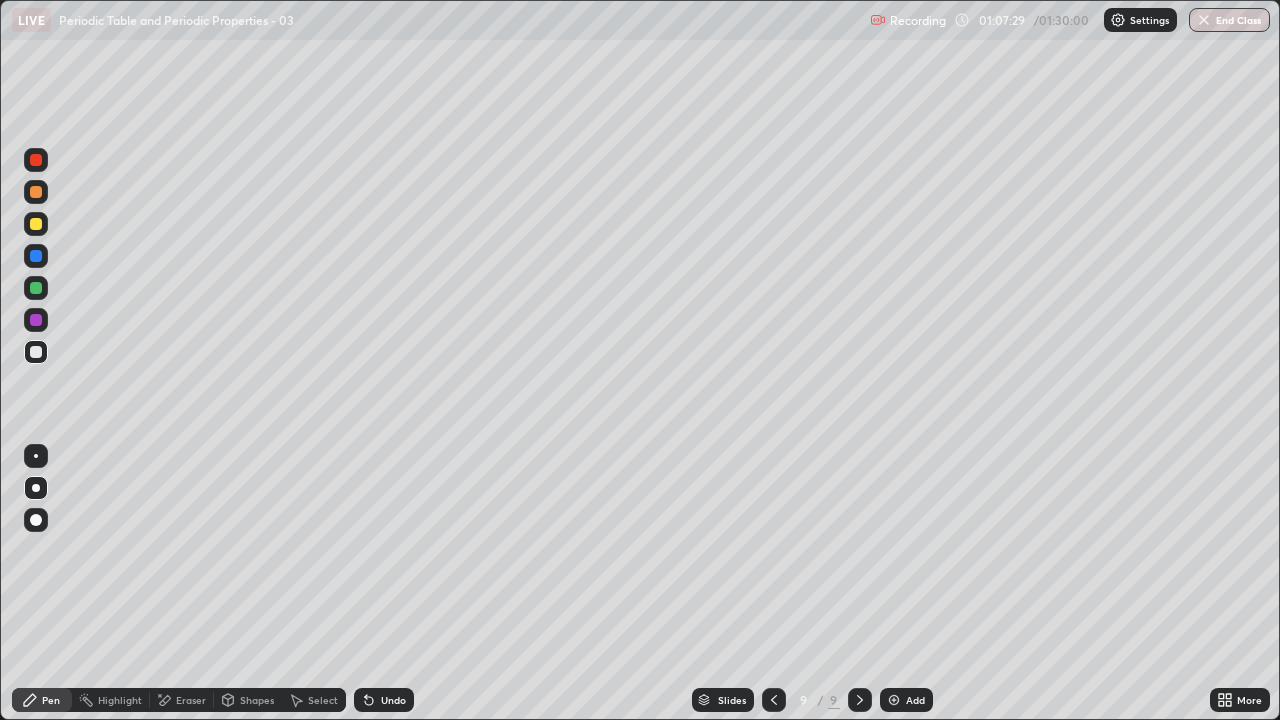 click on "Add" at bounding box center [915, 700] 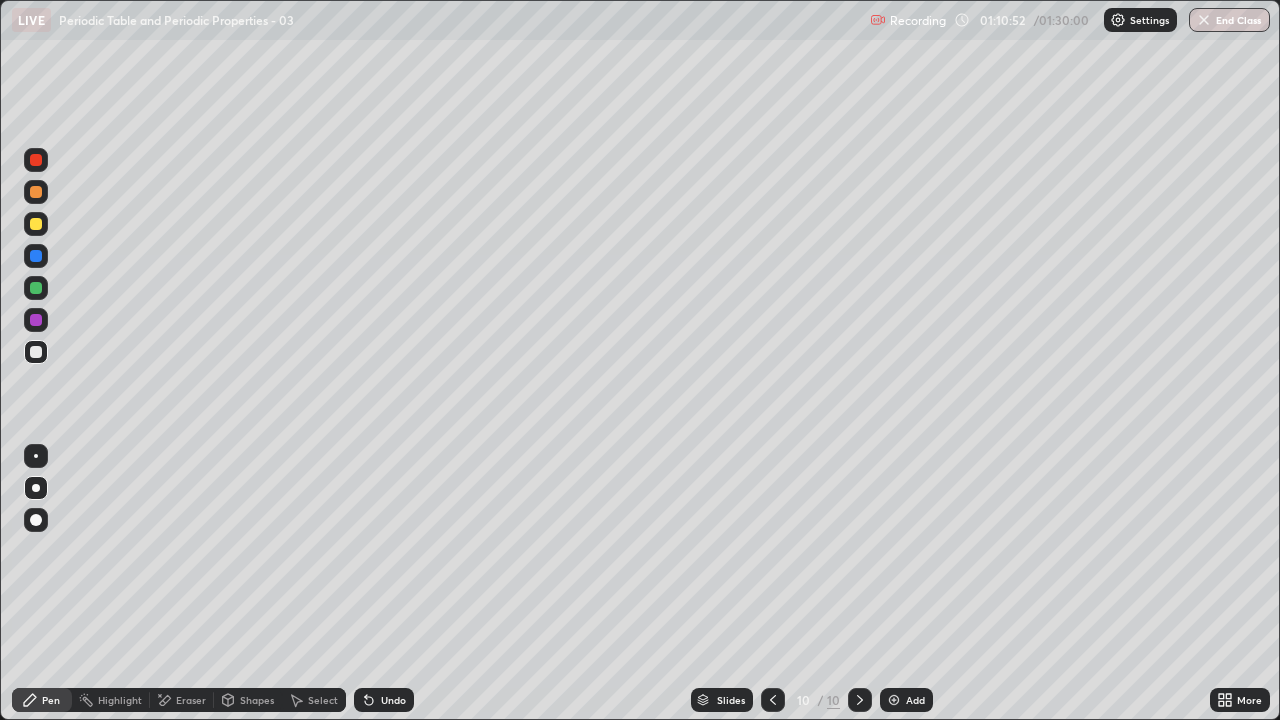 click at bounding box center (36, 224) 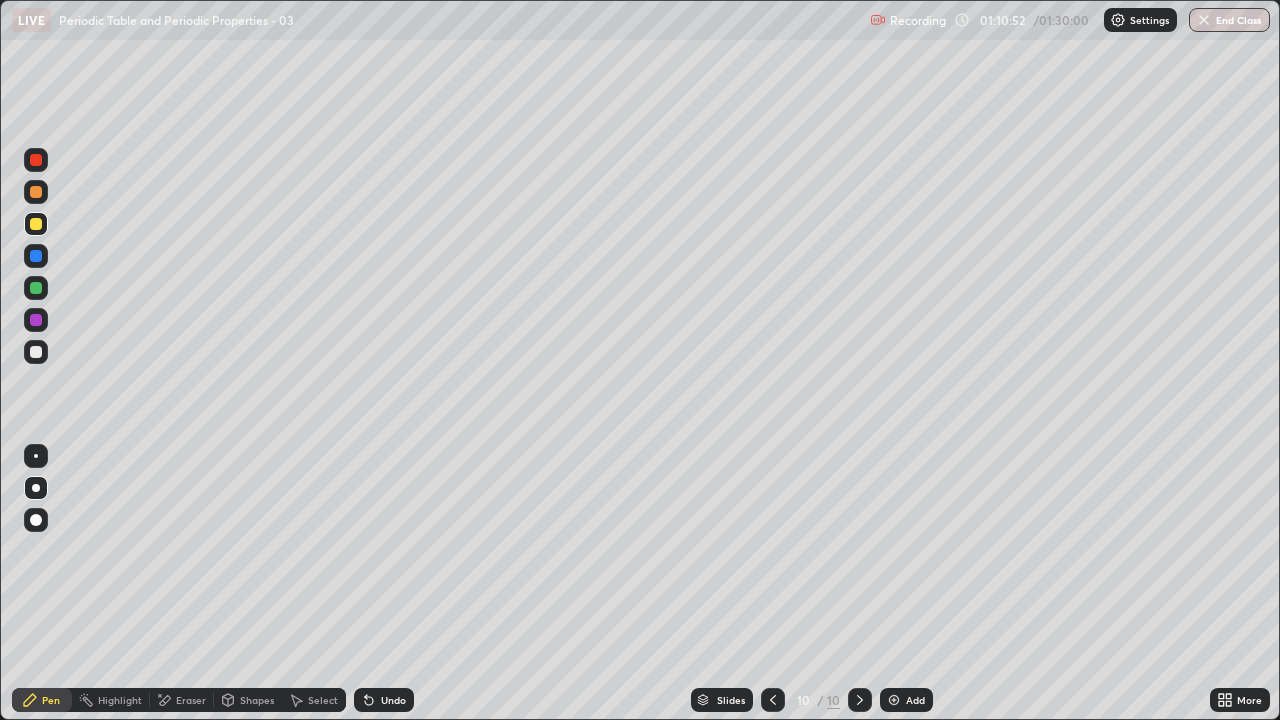 click at bounding box center (36, 224) 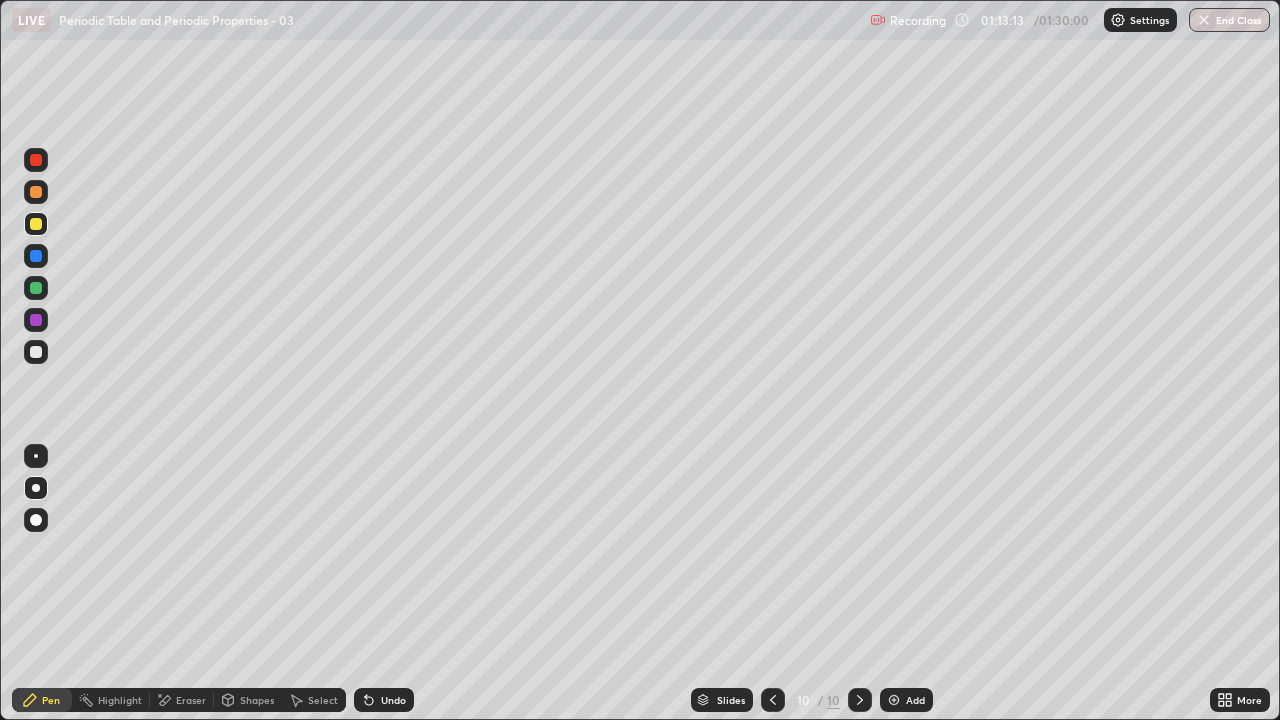 click on "Eraser" at bounding box center (191, 700) 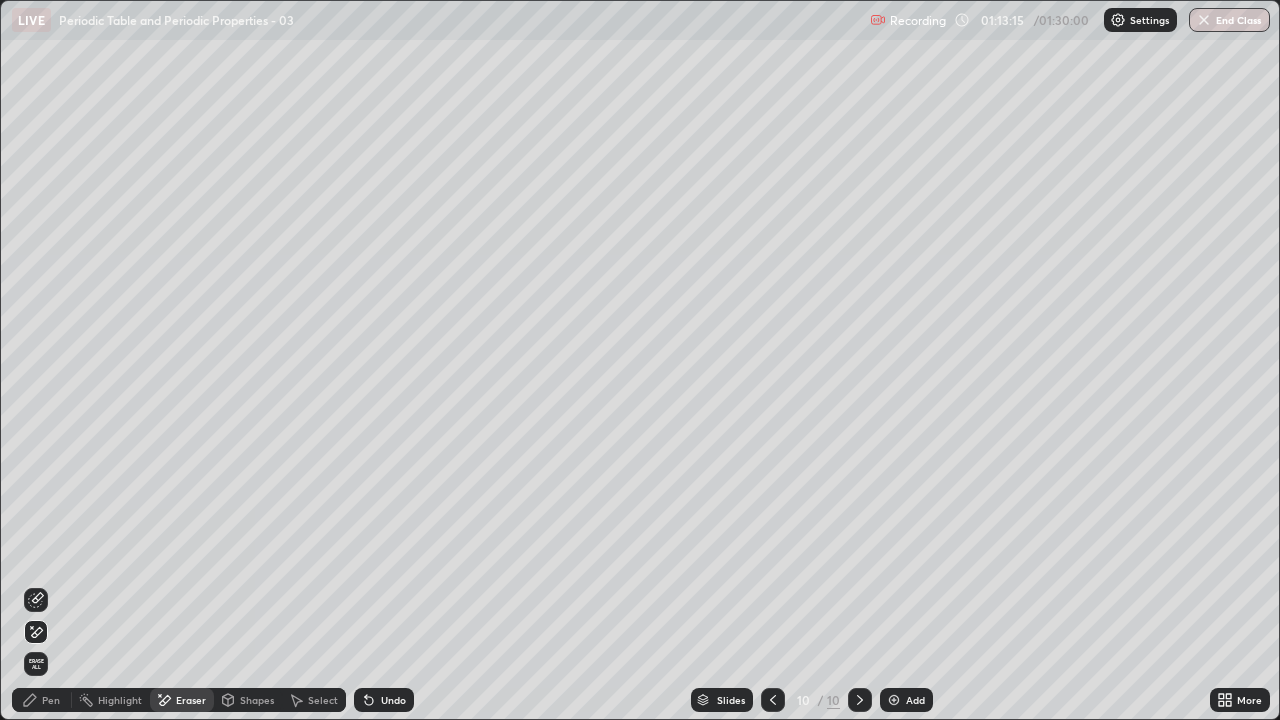 click on "Pen" at bounding box center [51, 700] 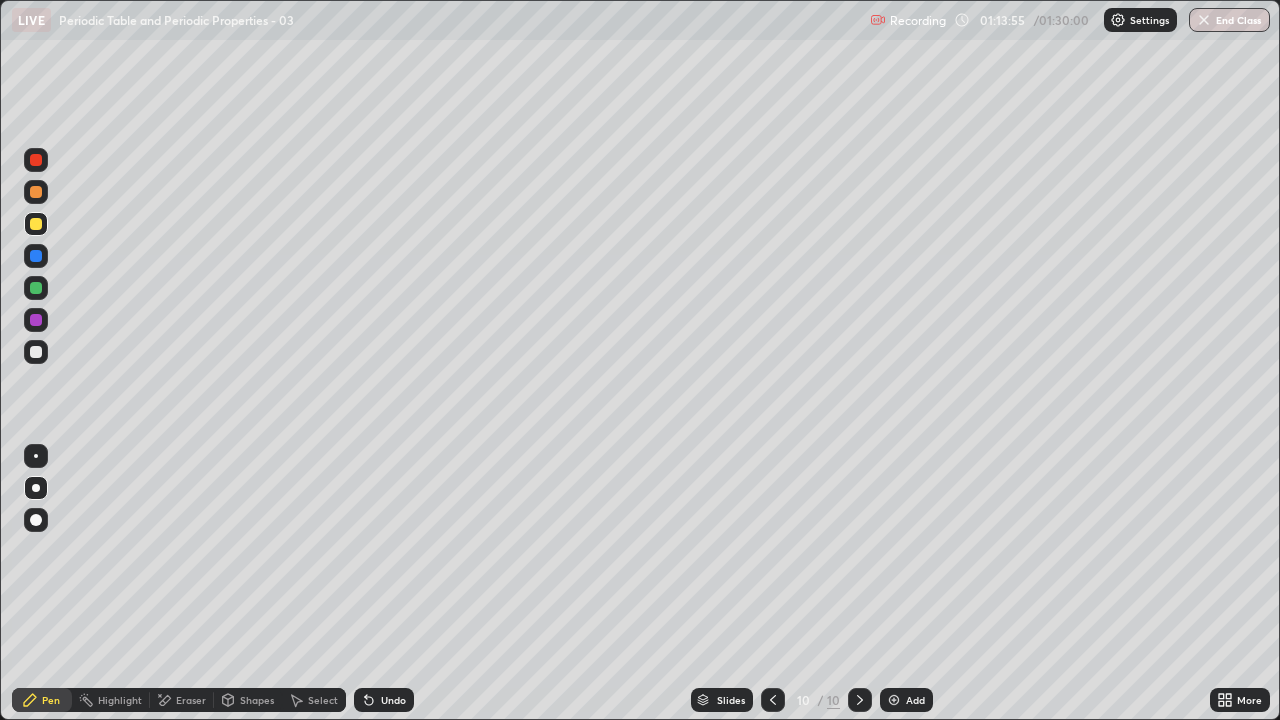 click at bounding box center [773, 700] 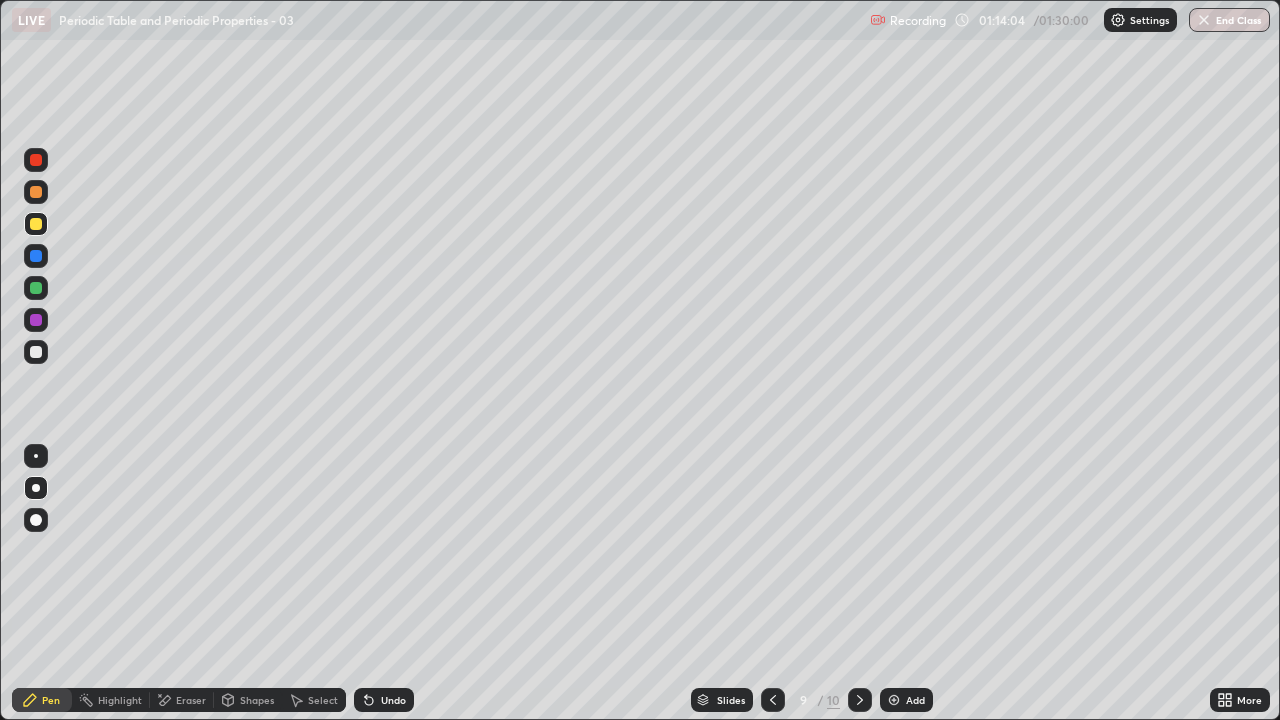click at bounding box center (773, 700) 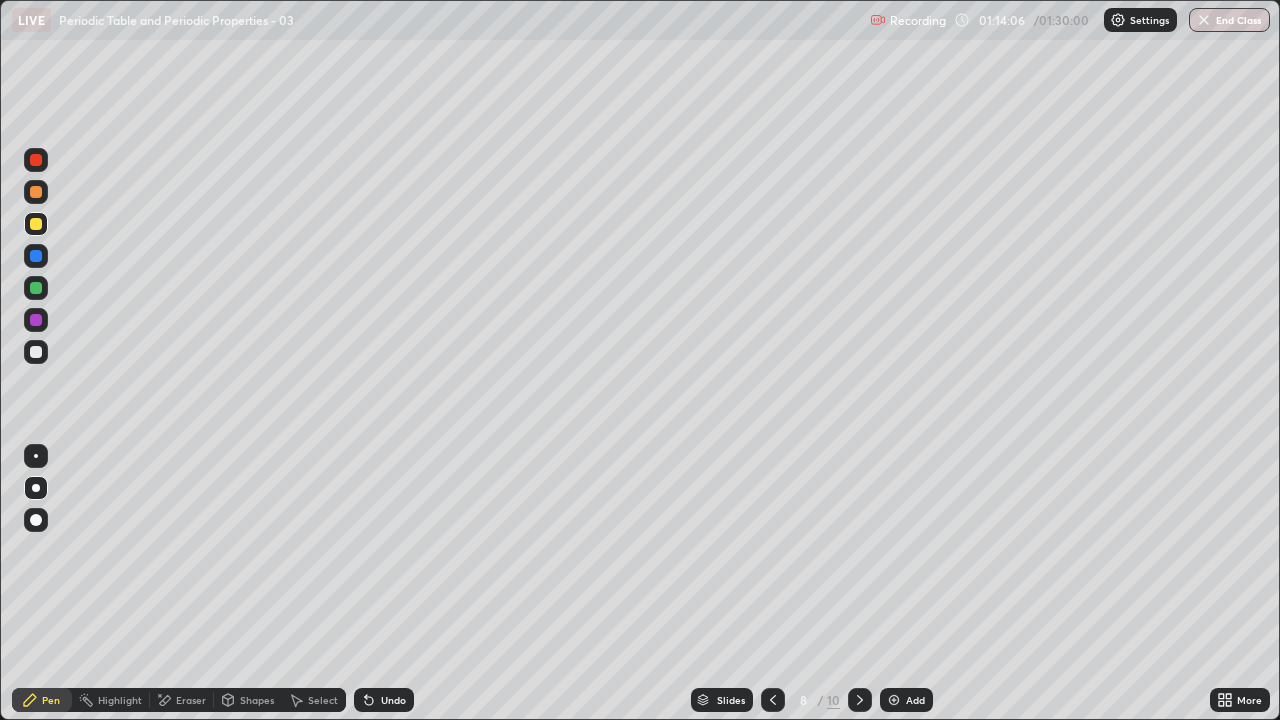 click 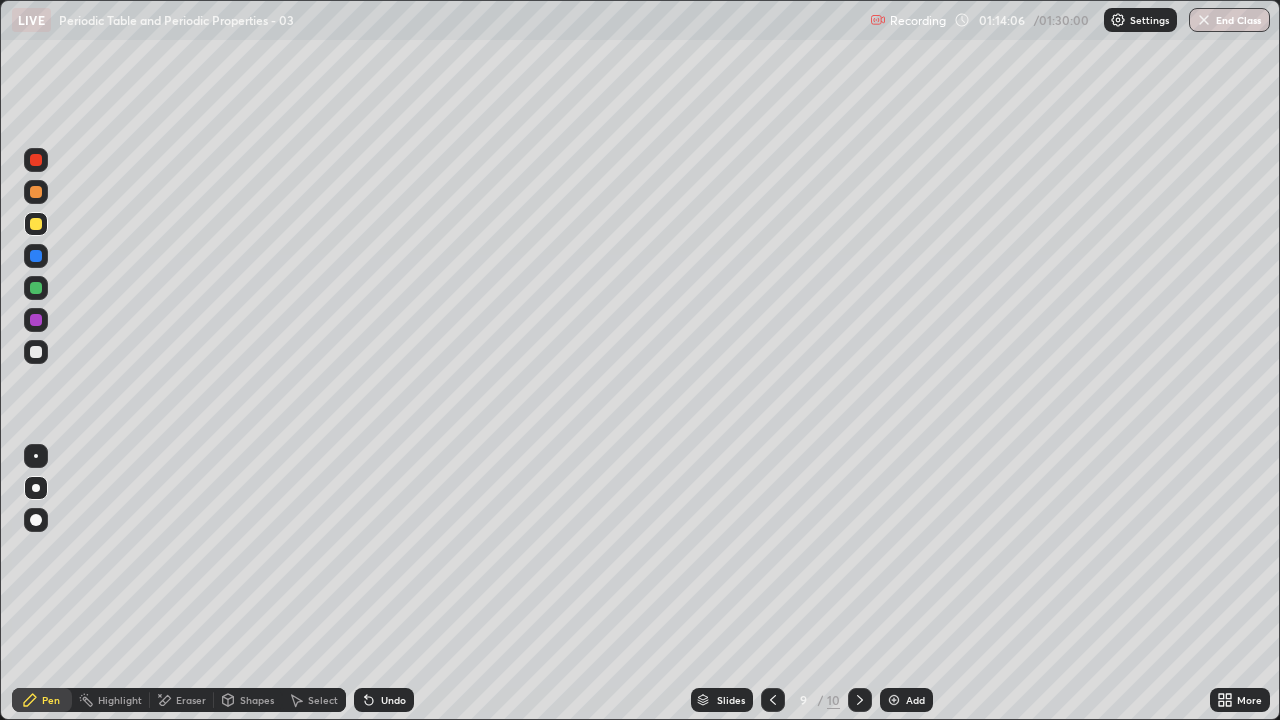 click 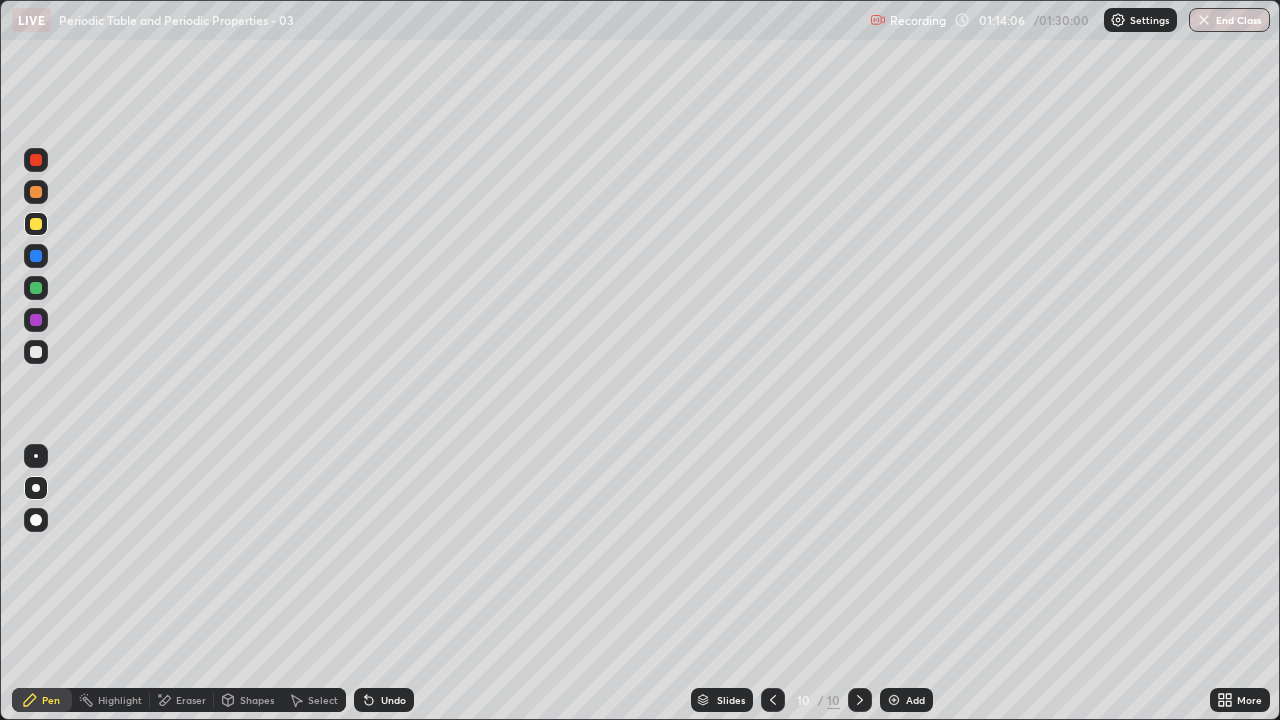 click 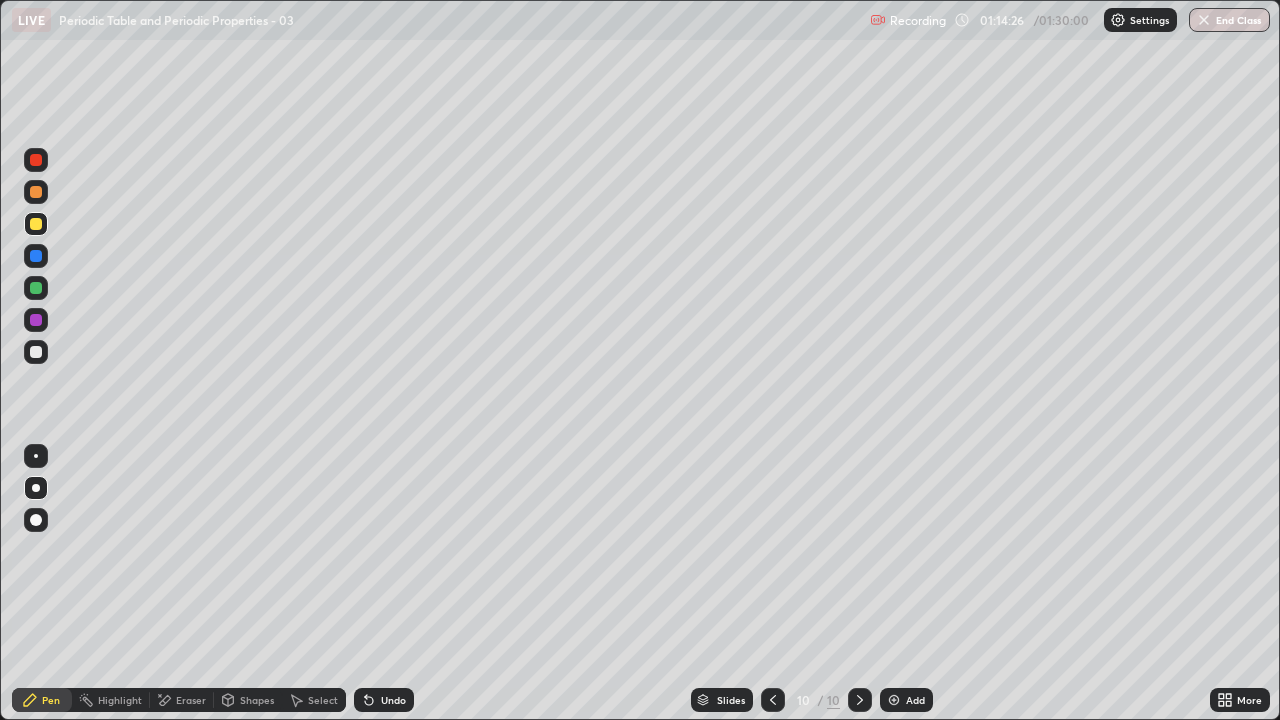 click 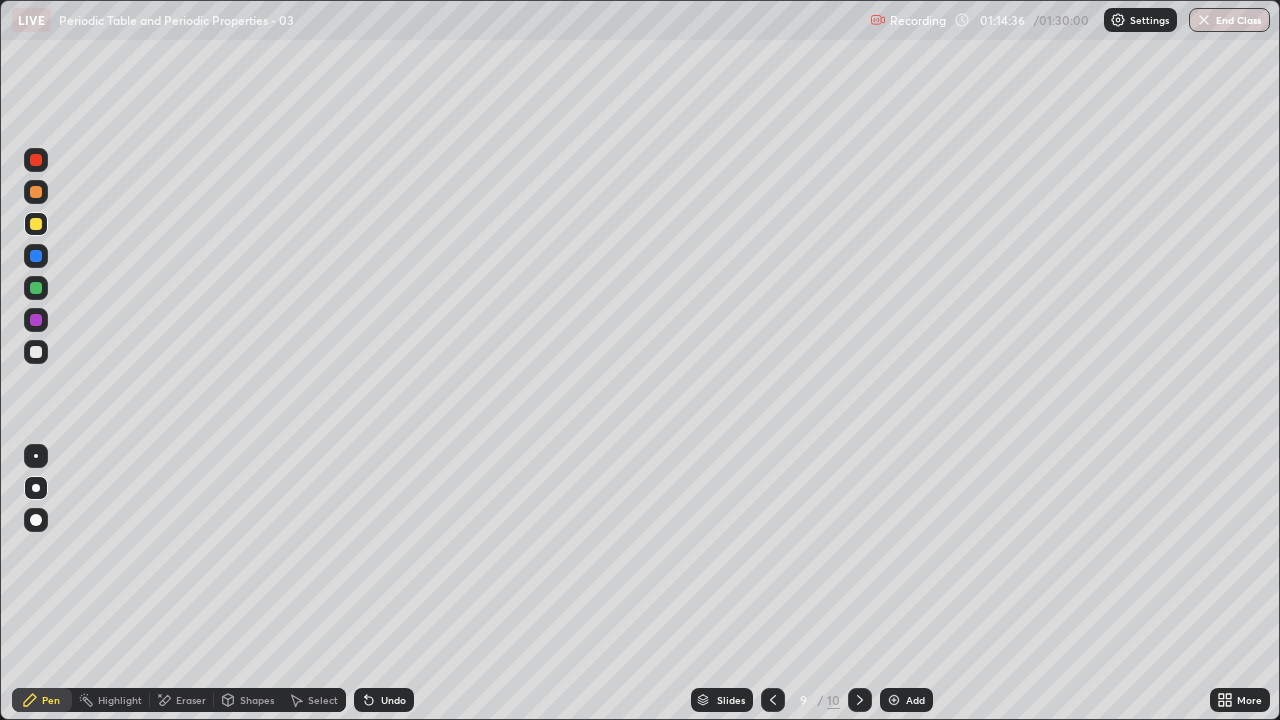 click 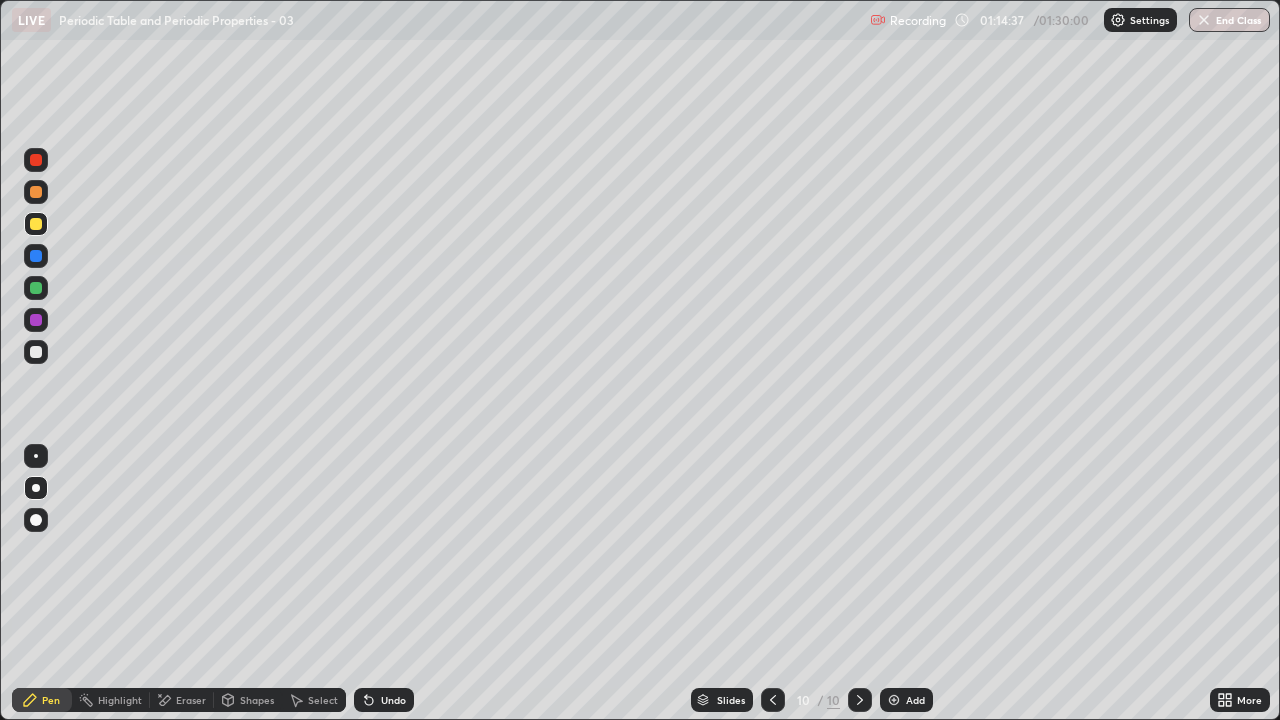 click 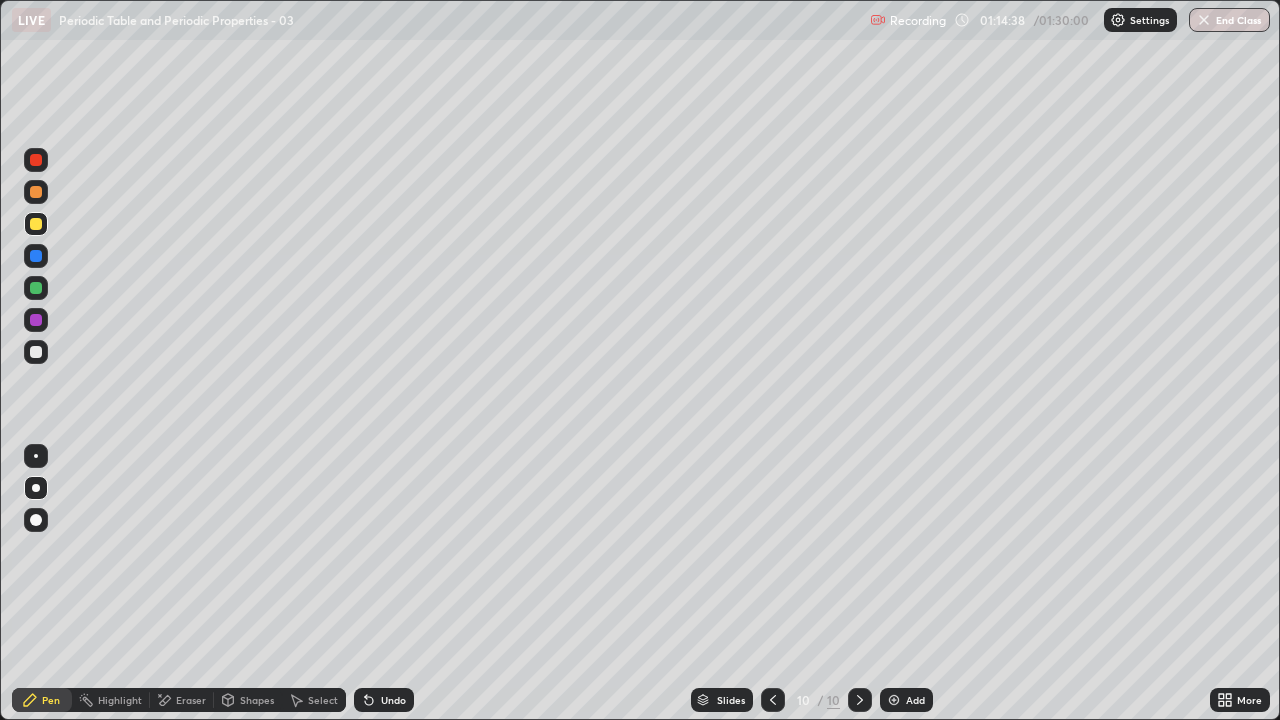 click on "Add" at bounding box center (915, 700) 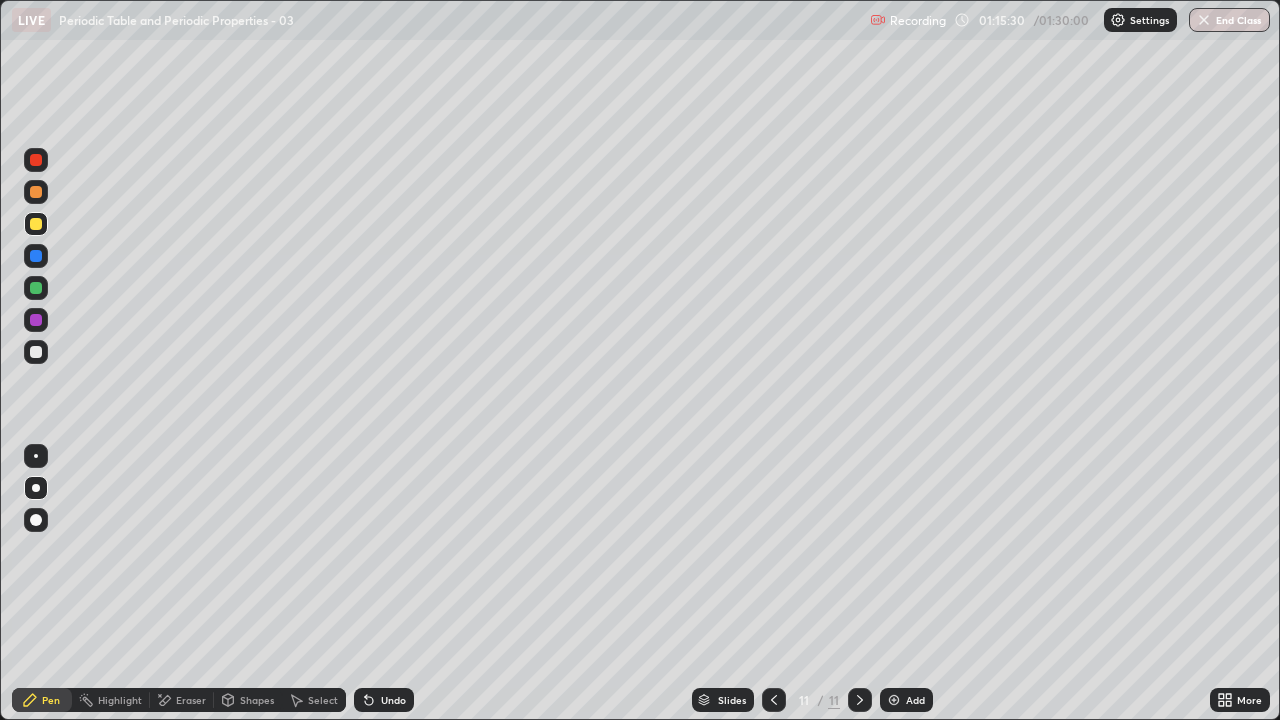 click on "Eraser" at bounding box center (182, 700) 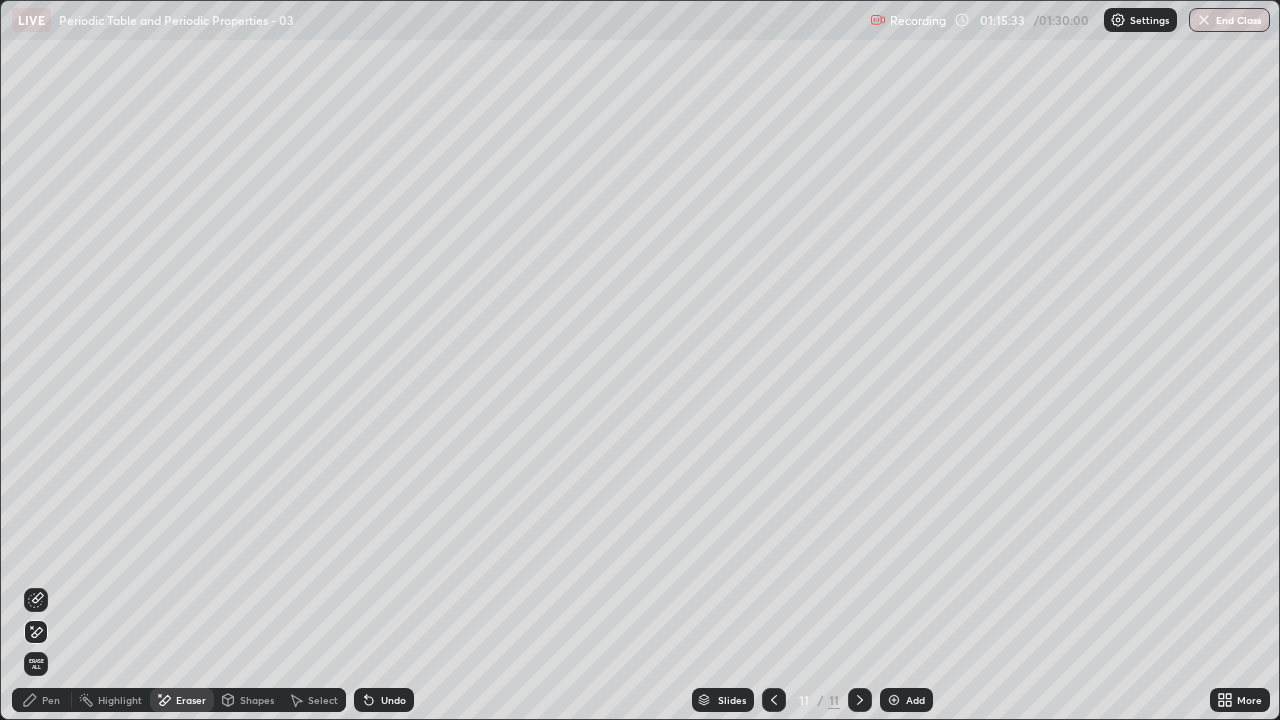 click on "Pen" at bounding box center (51, 700) 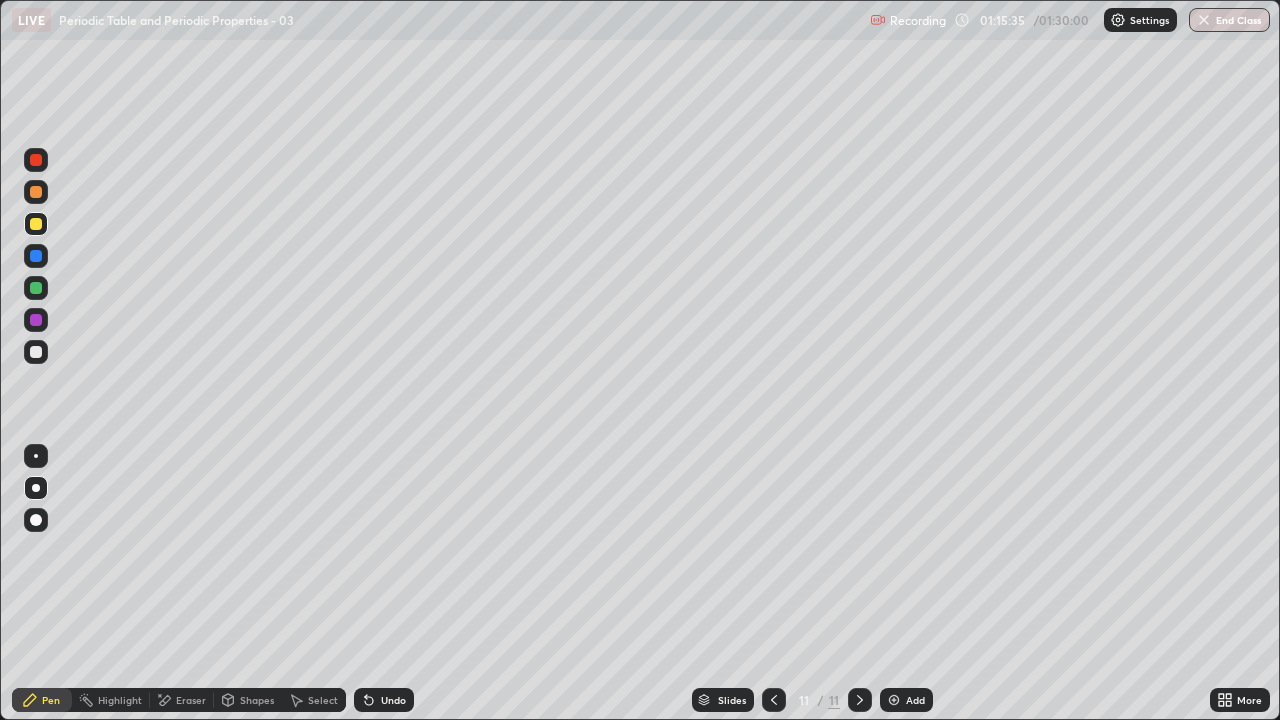 click 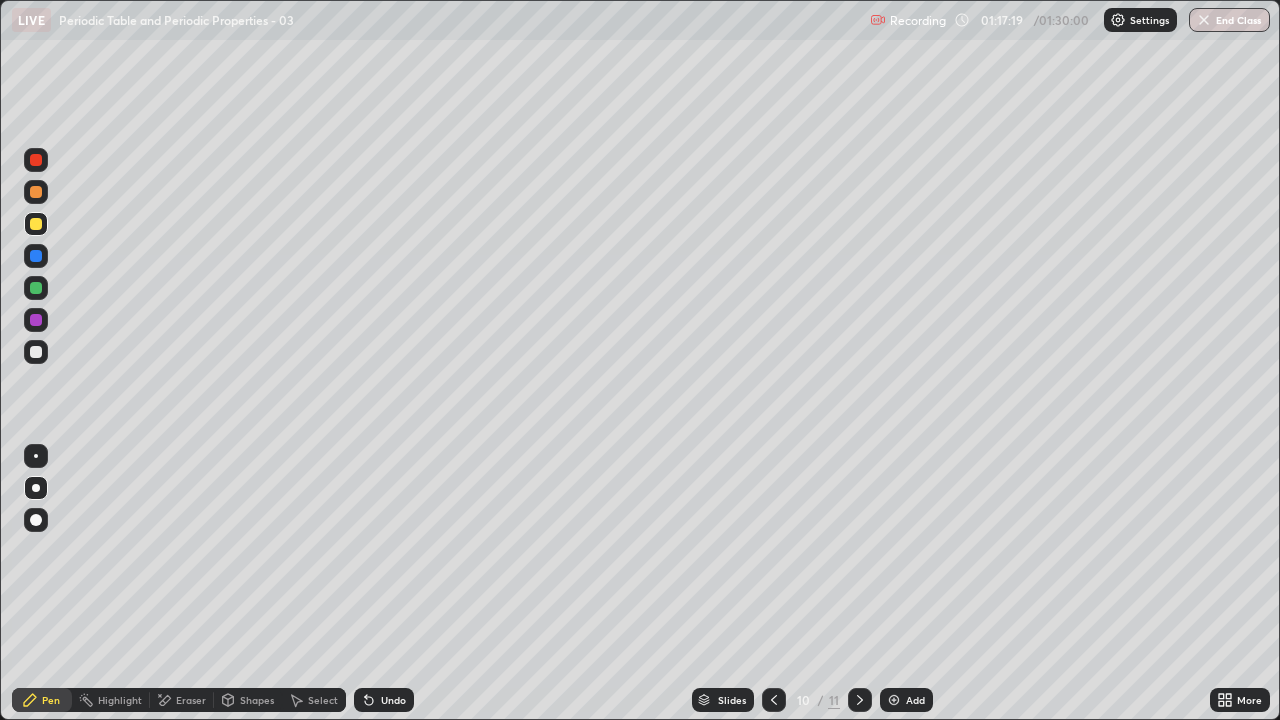 click at bounding box center (860, 700) 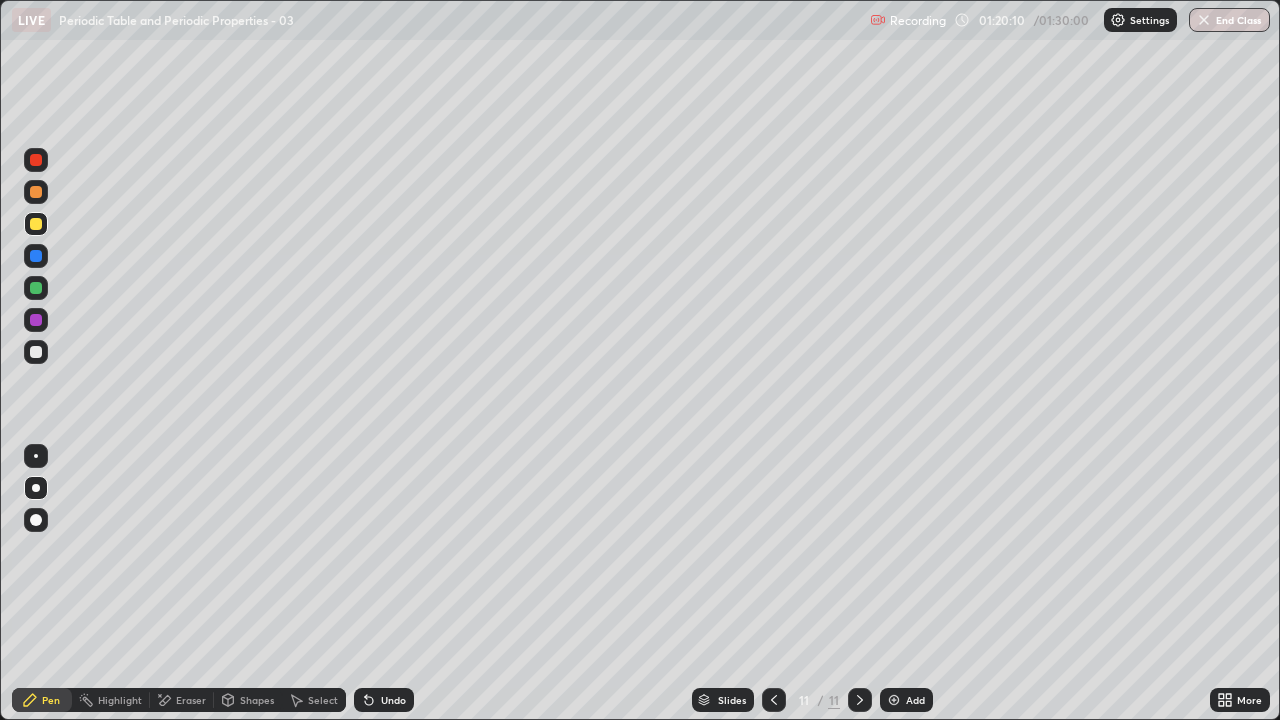 click at bounding box center [860, 700] 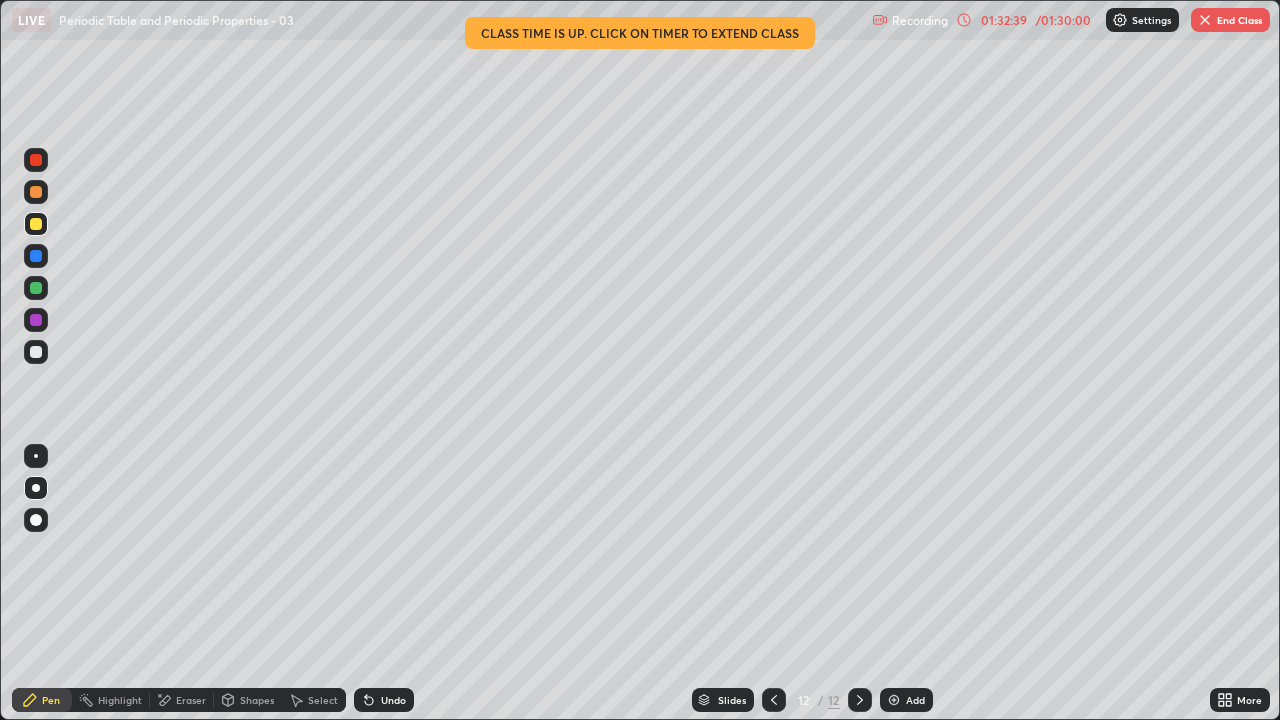 click on "End Class" at bounding box center [1230, 20] 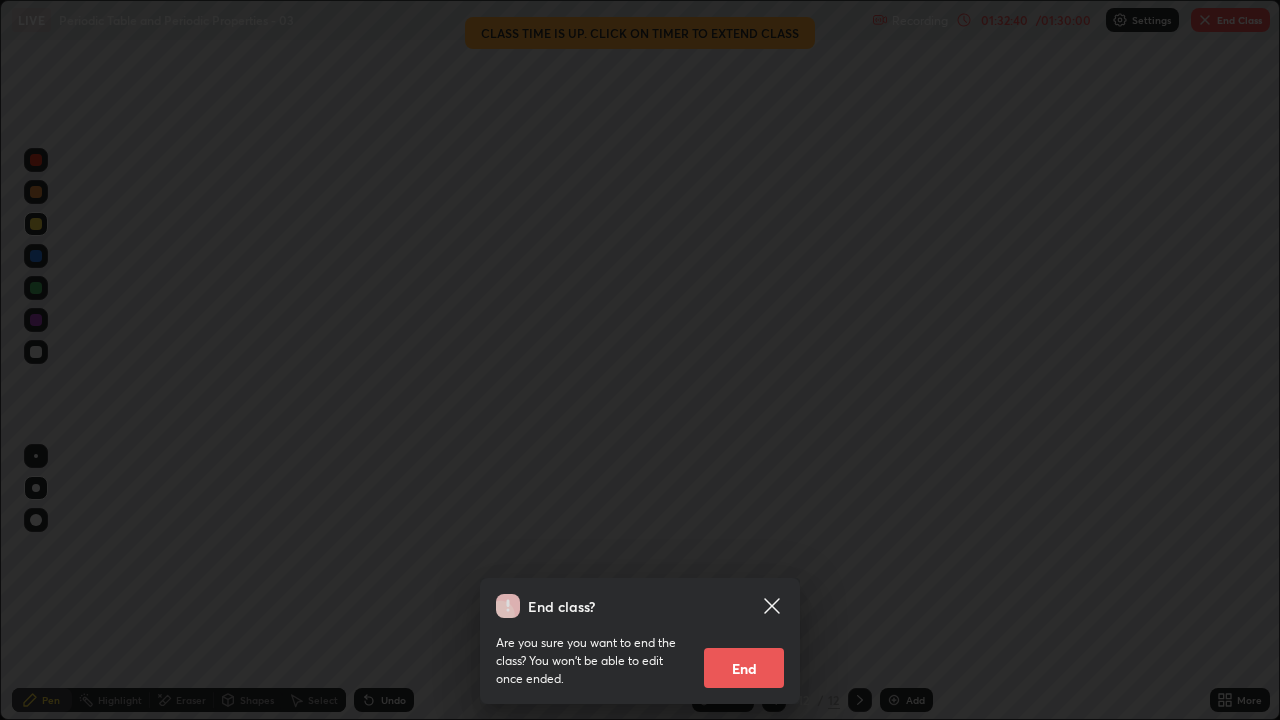 click on "End" at bounding box center [744, 668] 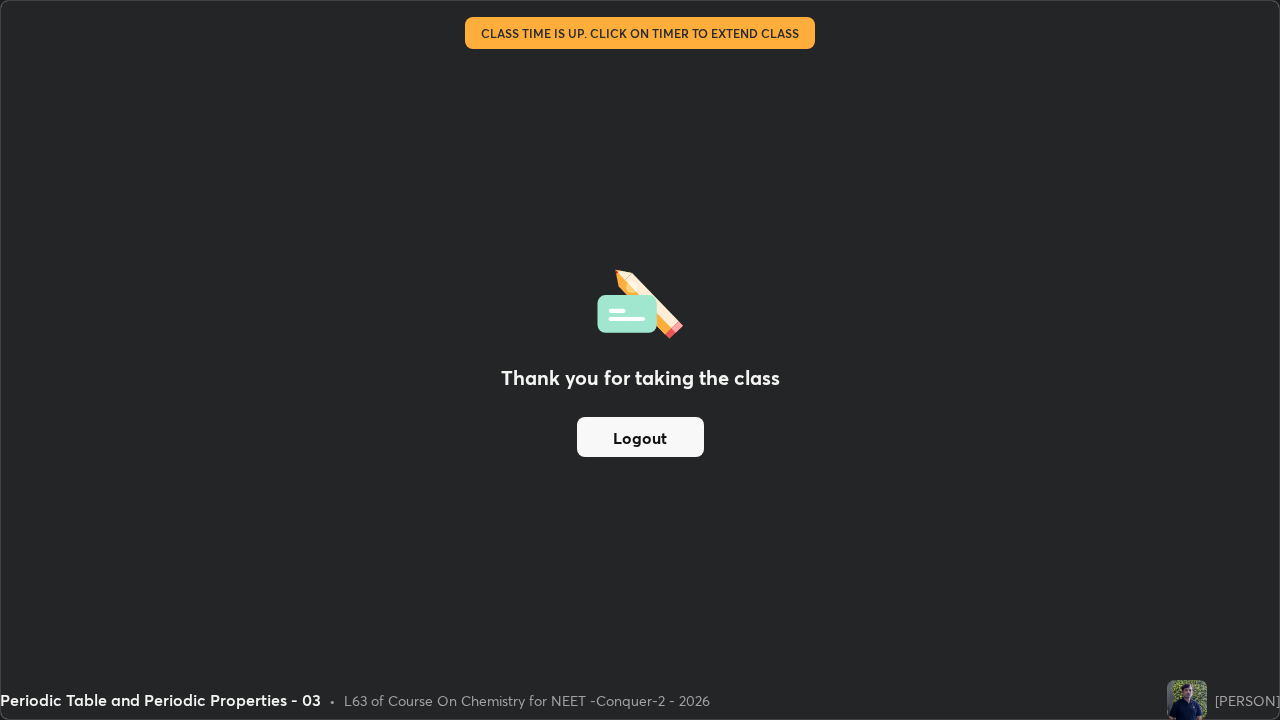 click on "Logout" at bounding box center (640, 437) 